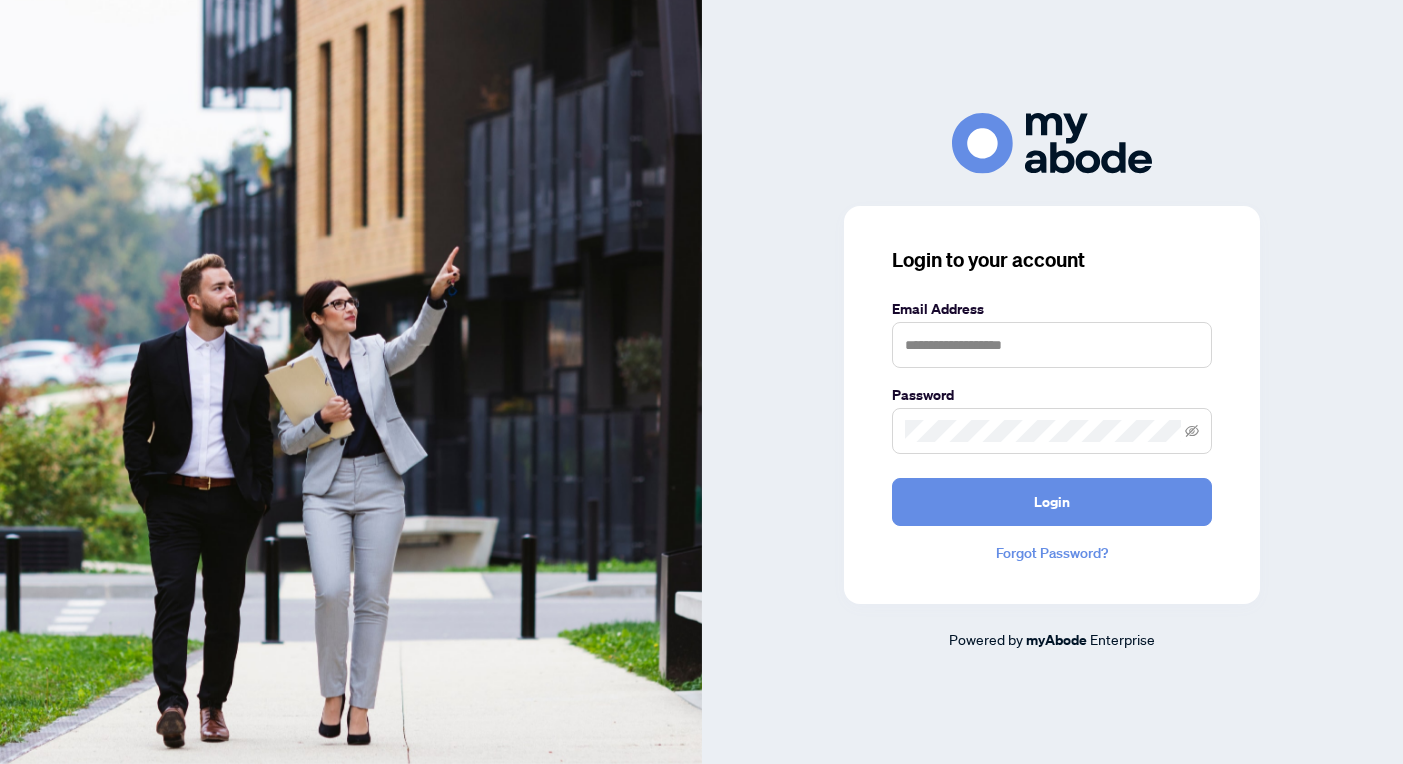 scroll, scrollTop: 0, scrollLeft: 0, axis: both 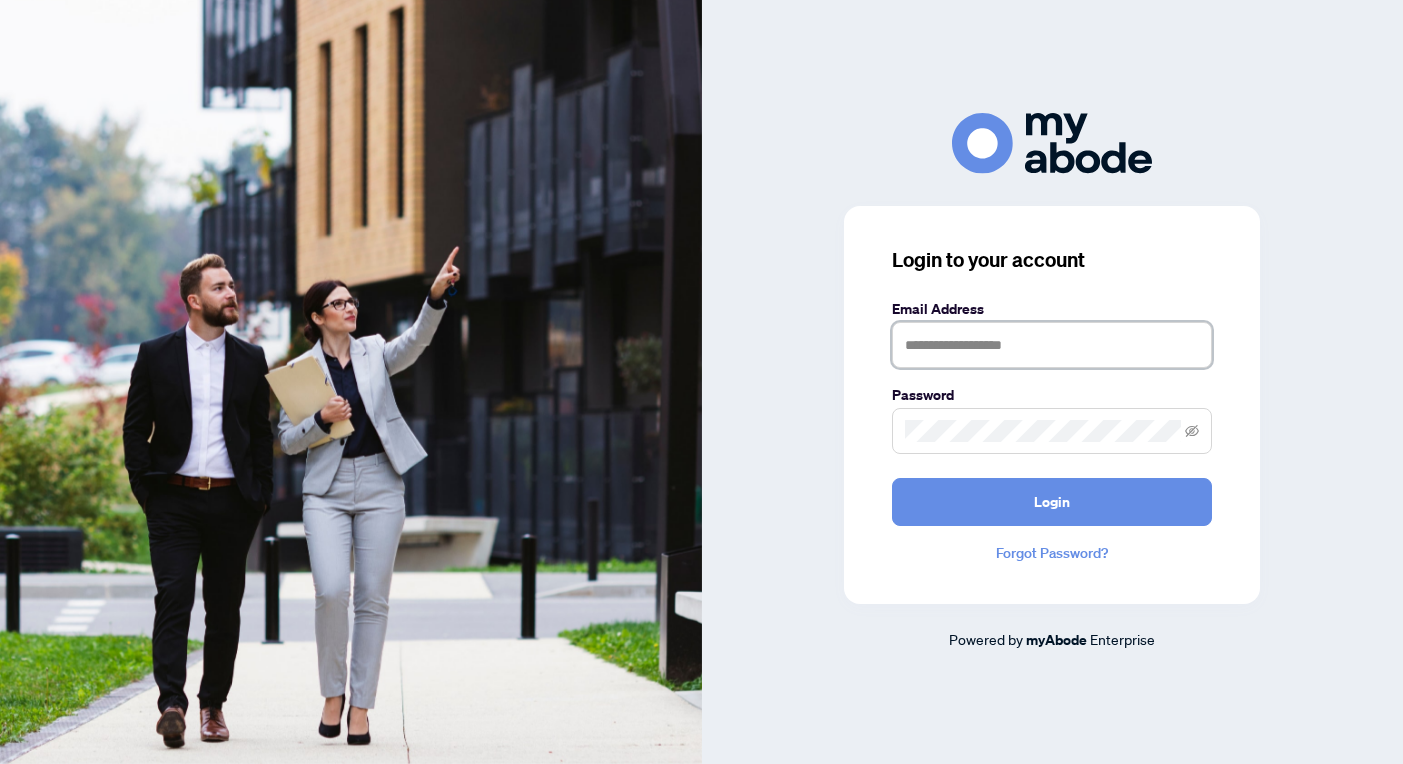 click at bounding box center [1052, 345] 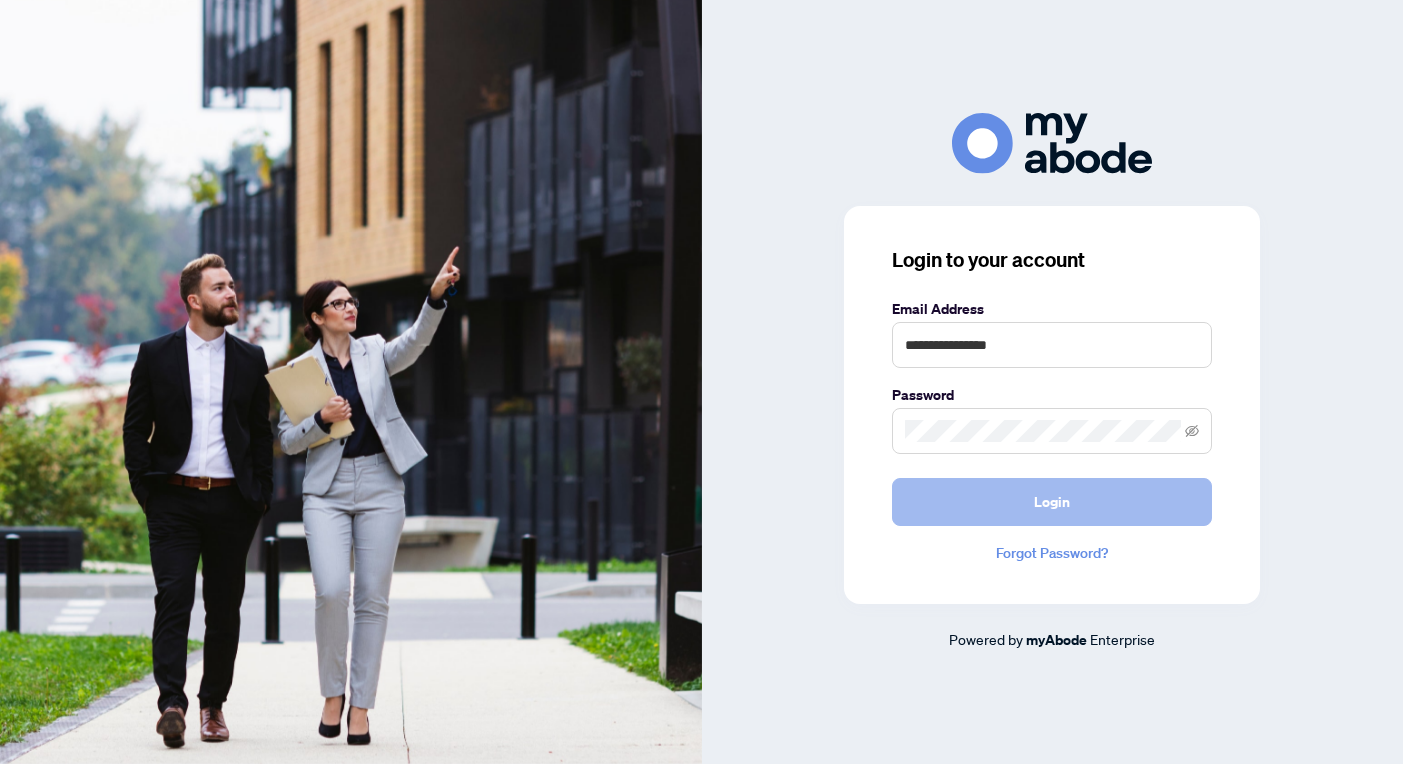 click on "Login" at bounding box center (1052, 502) 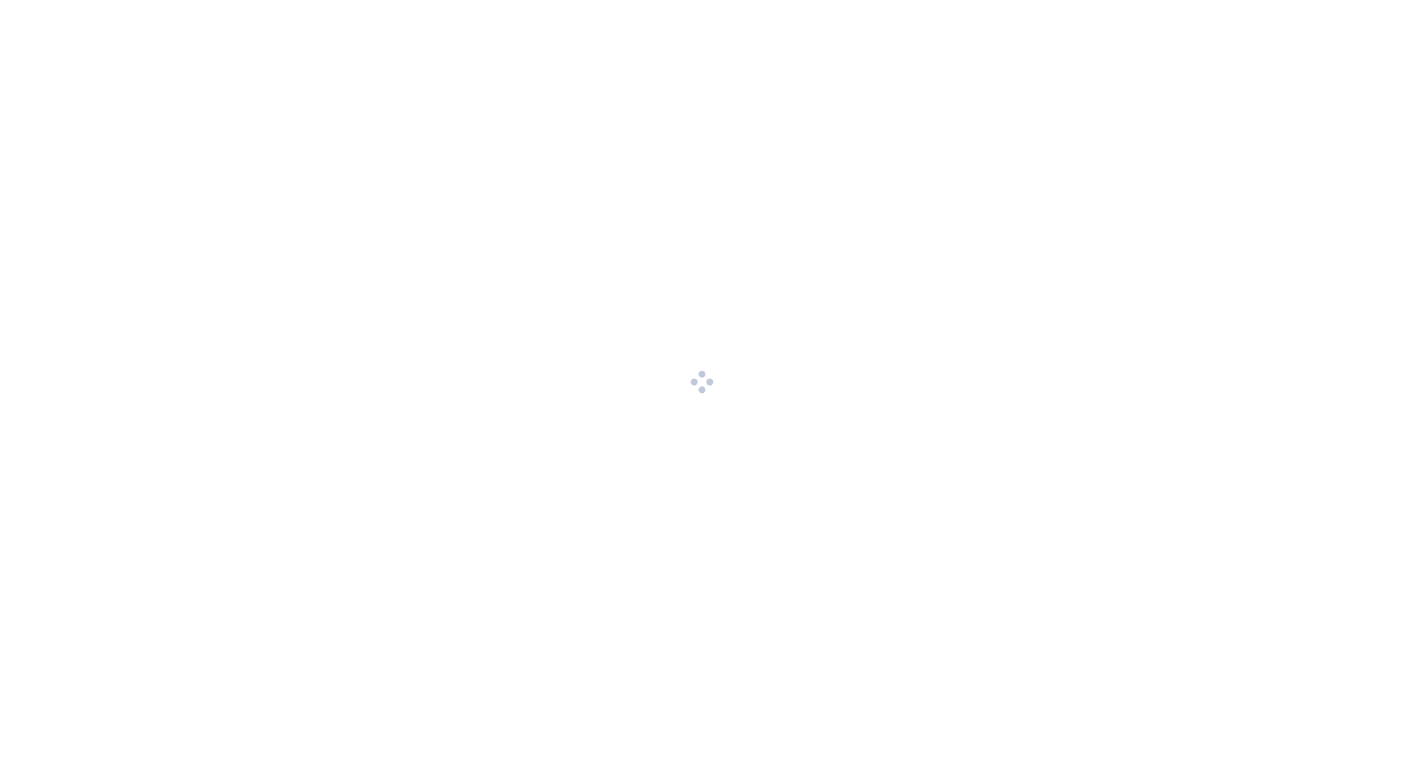 scroll, scrollTop: 0, scrollLeft: 0, axis: both 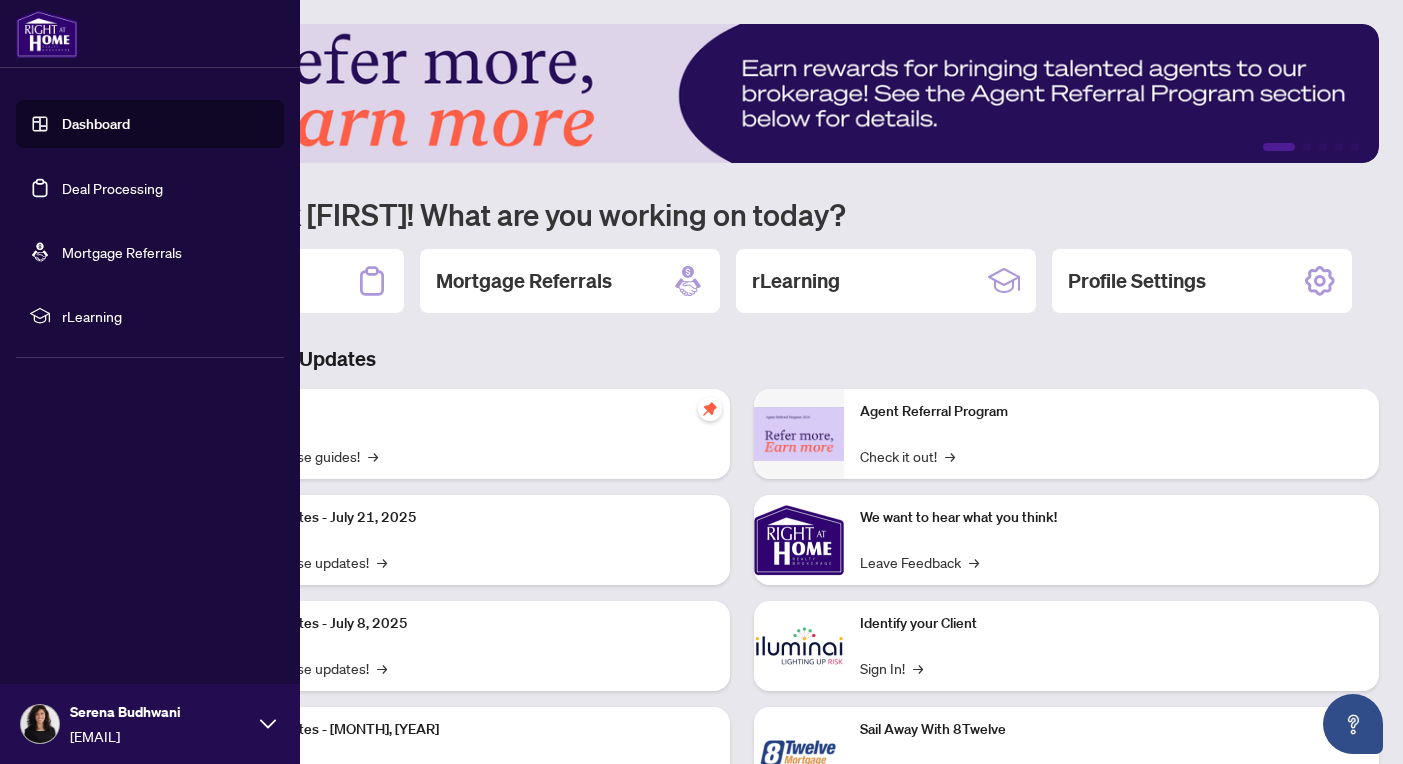 click on "Deal Processing" at bounding box center [112, 188] 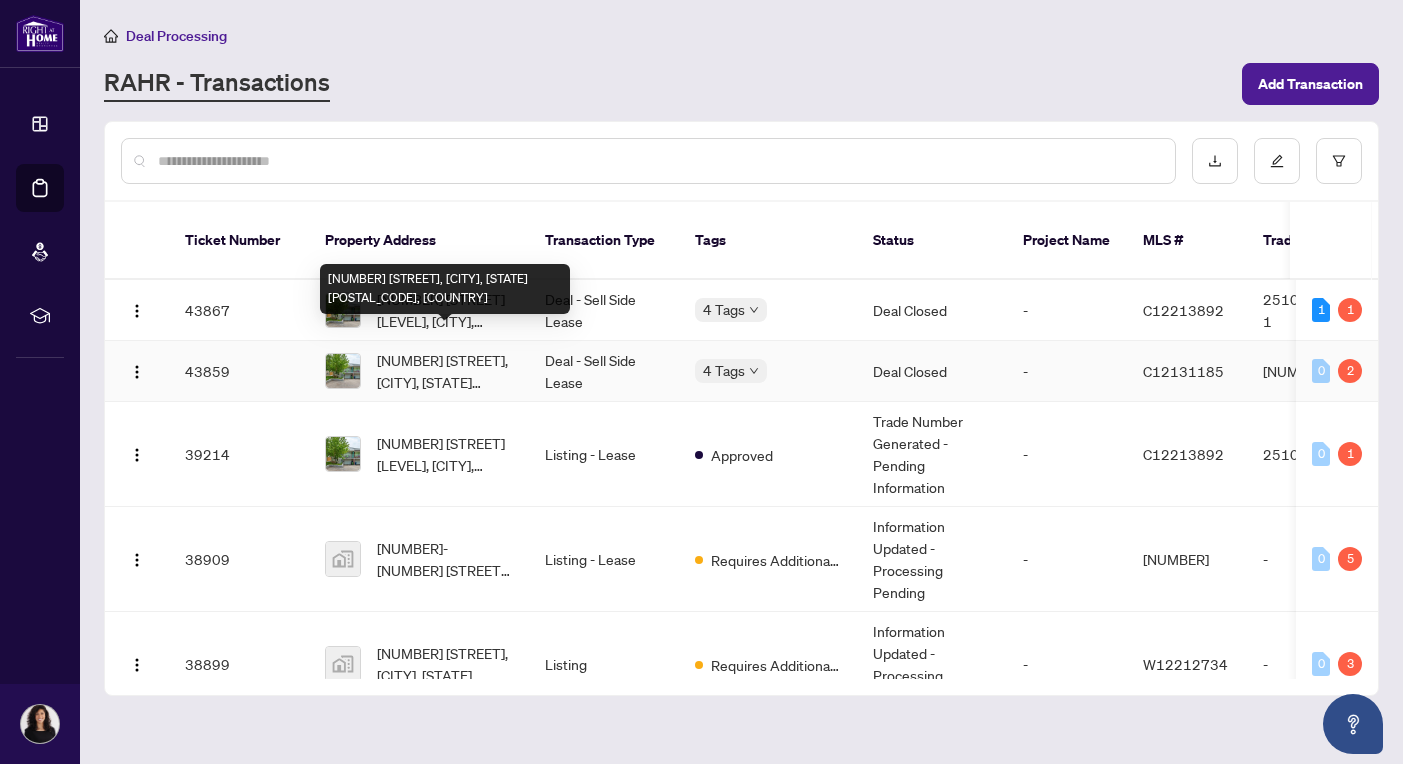 click on "[NUMBER] [STREET], [CITY], [STATE] [POSTAL_CODE], [COUNTRY]" at bounding box center [445, 371] 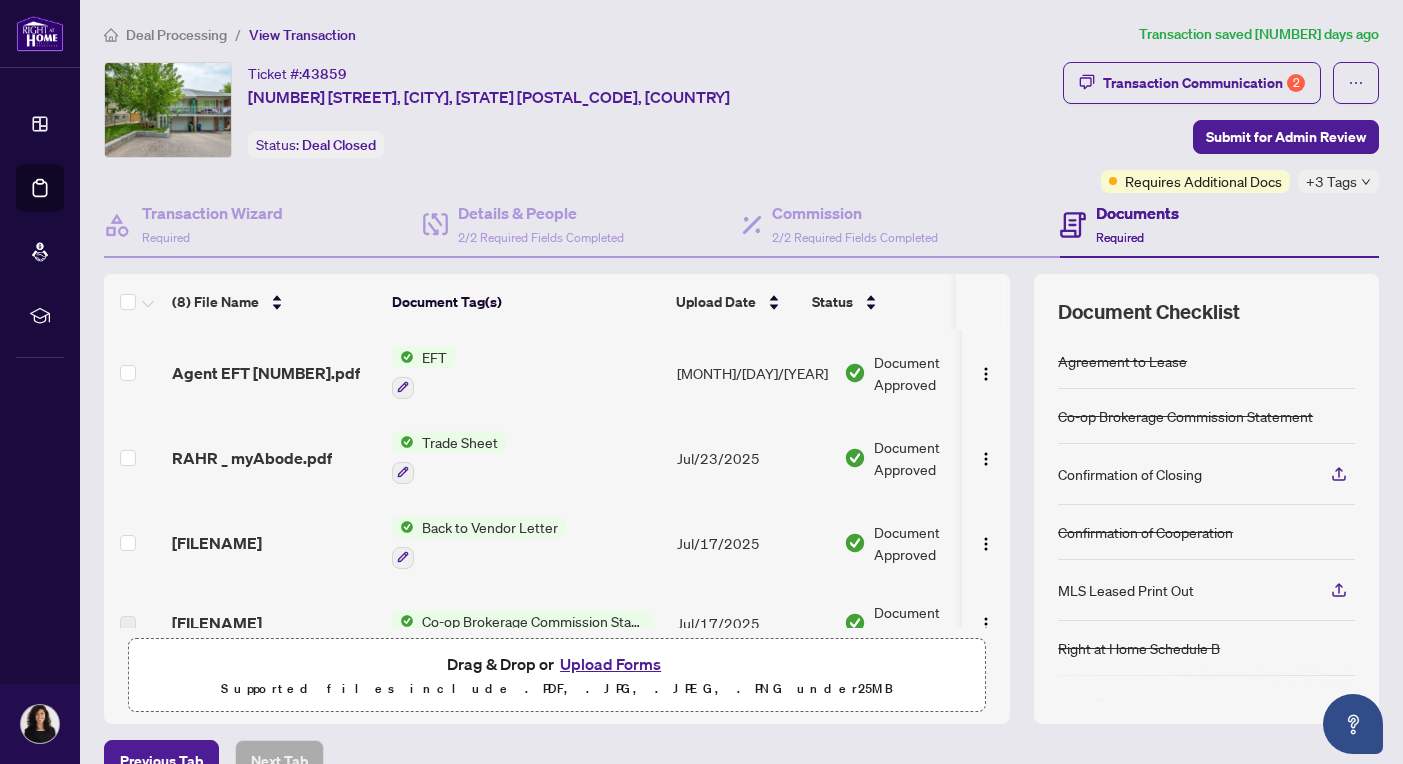 scroll, scrollTop: 112, scrollLeft: 0, axis: vertical 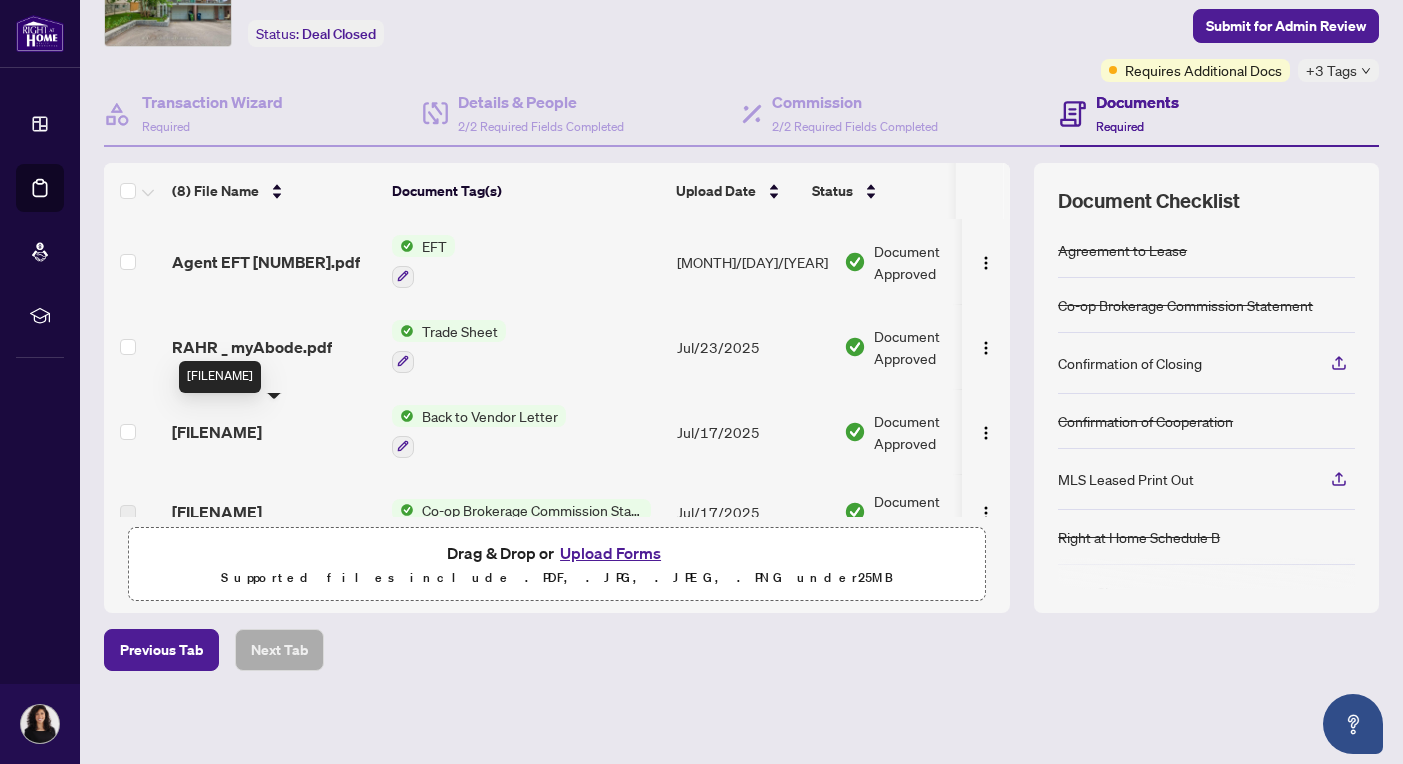 click on "[FILENAME]" at bounding box center [217, 432] 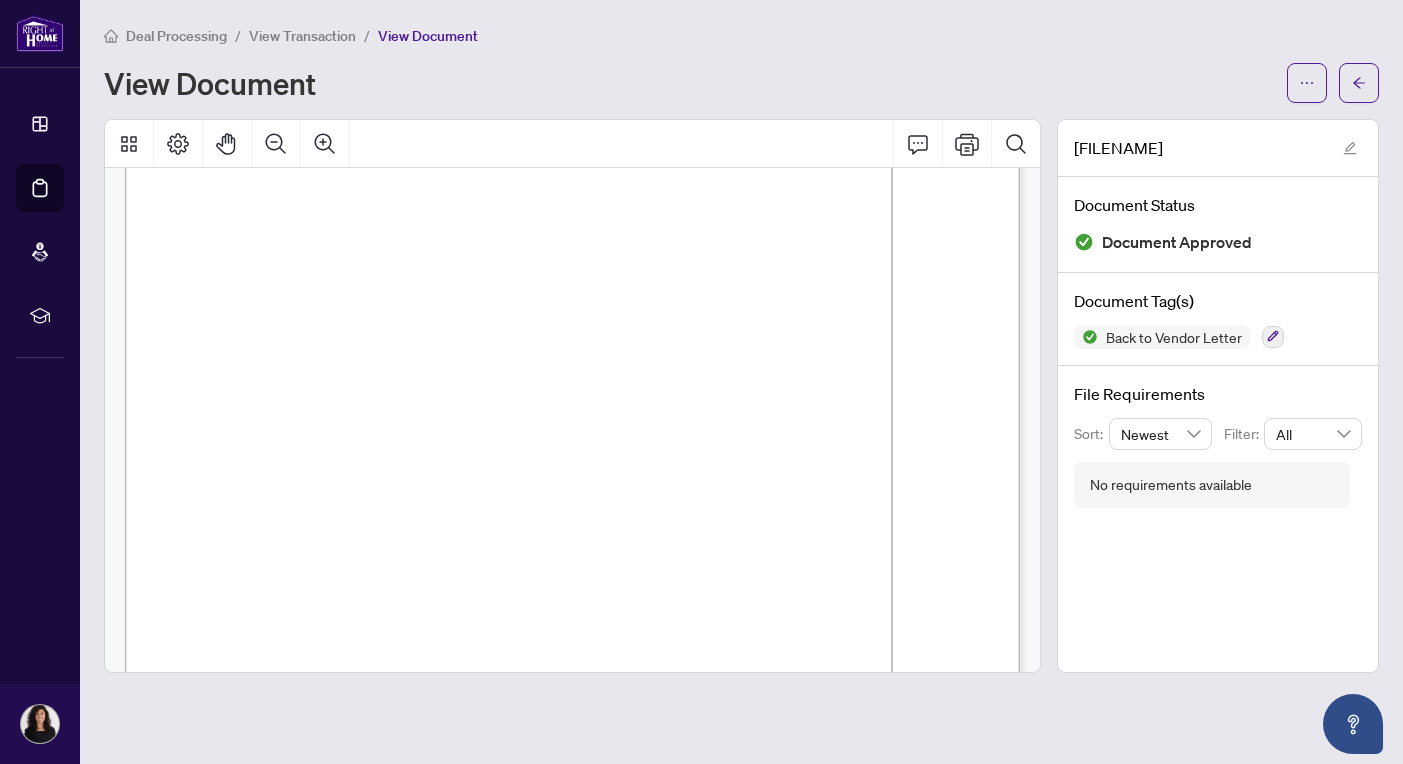 scroll, scrollTop: 152, scrollLeft: 0, axis: vertical 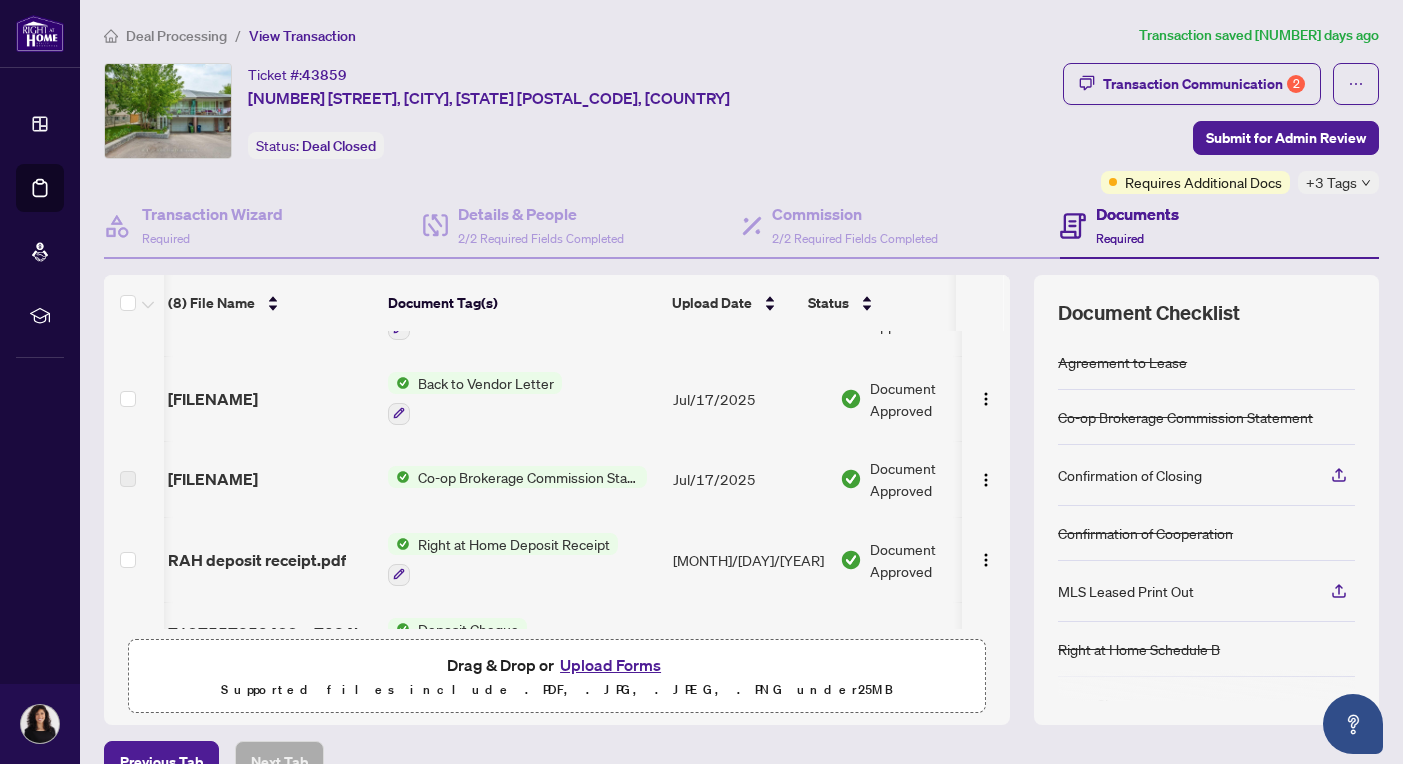 click on "RAH deposit receipt.pdf" at bounding box center (270, 559) 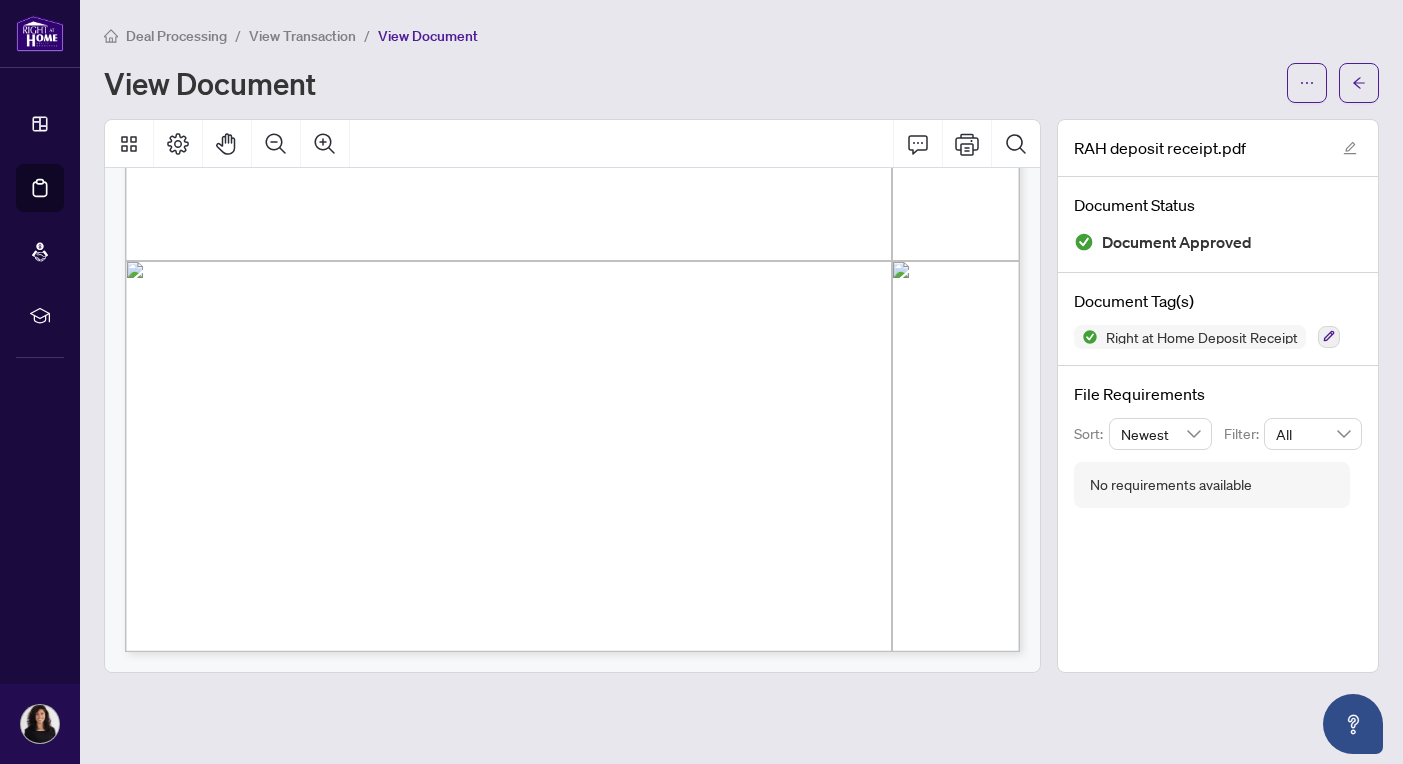 scroll, scrollTop: 0, scrollLeft: 0, axis: both 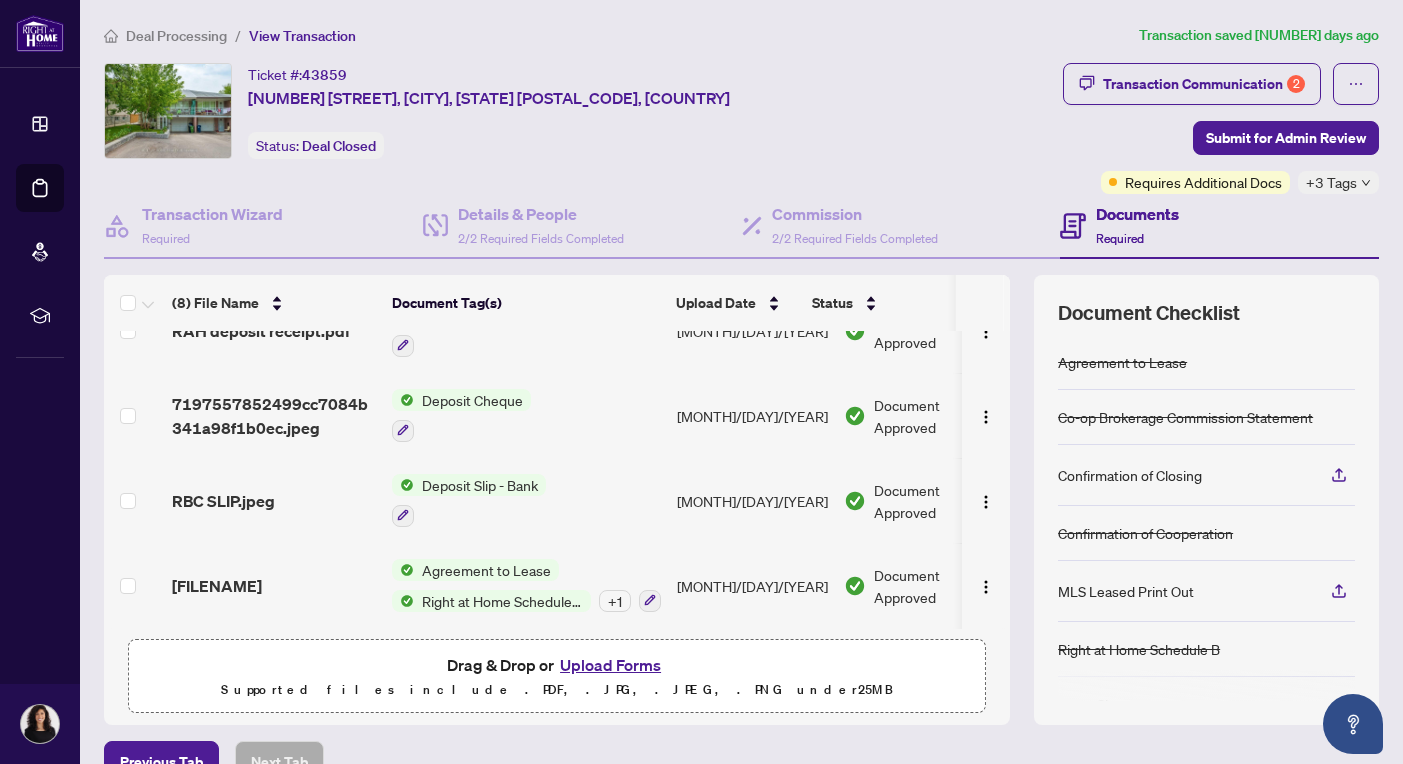 click on "[FILENAME]" at bounding box center (274, 585) 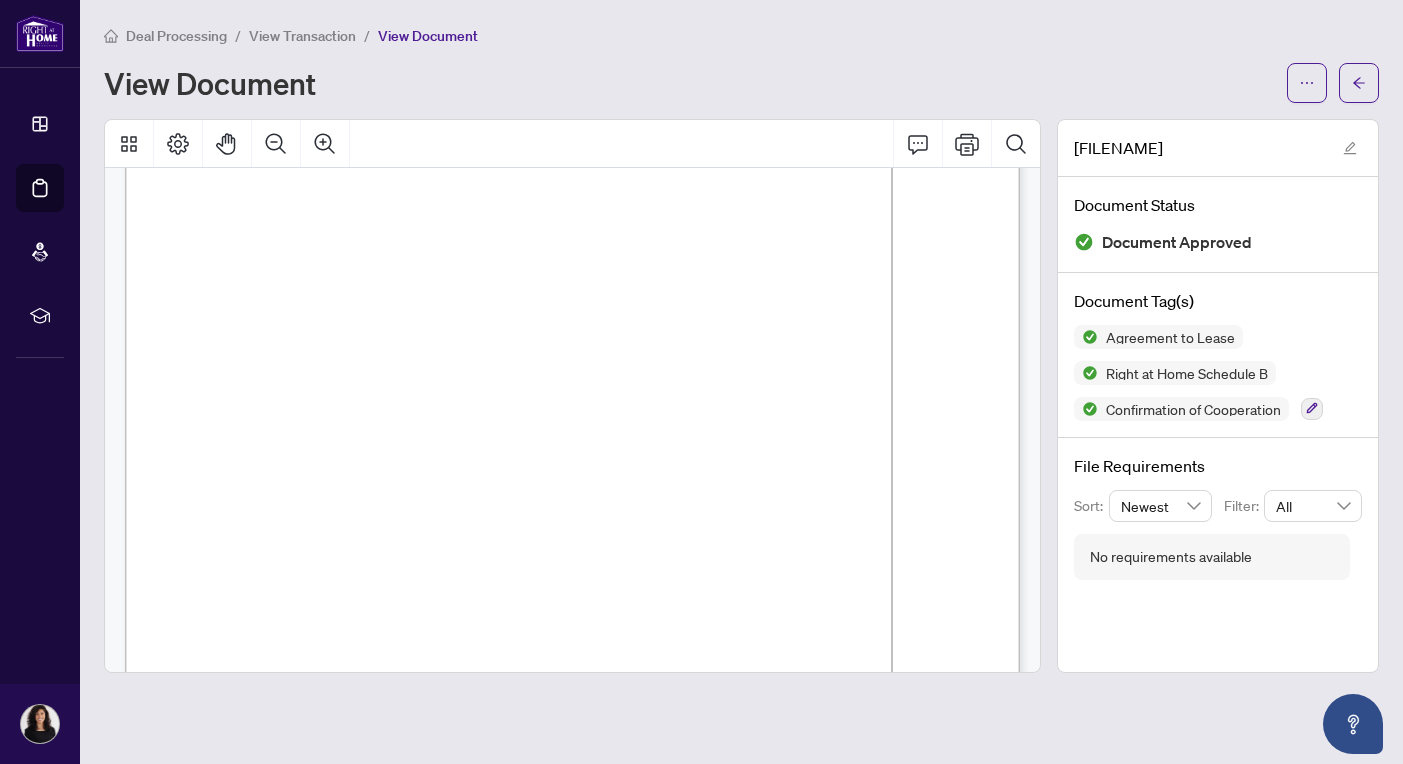 scroll, scrollTop: 9674, scrollLeft: 0, axis: vertical 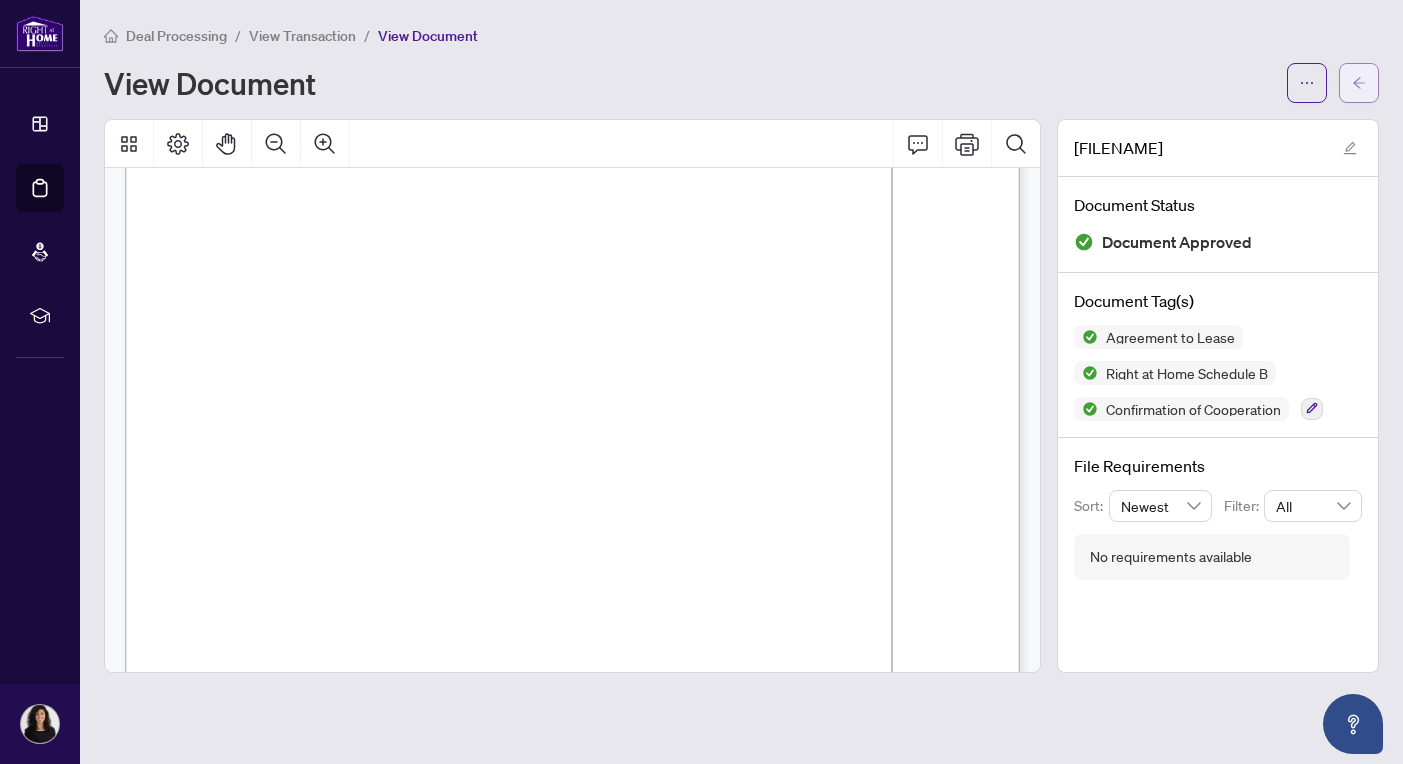 click at bounding box center (1359, 83) 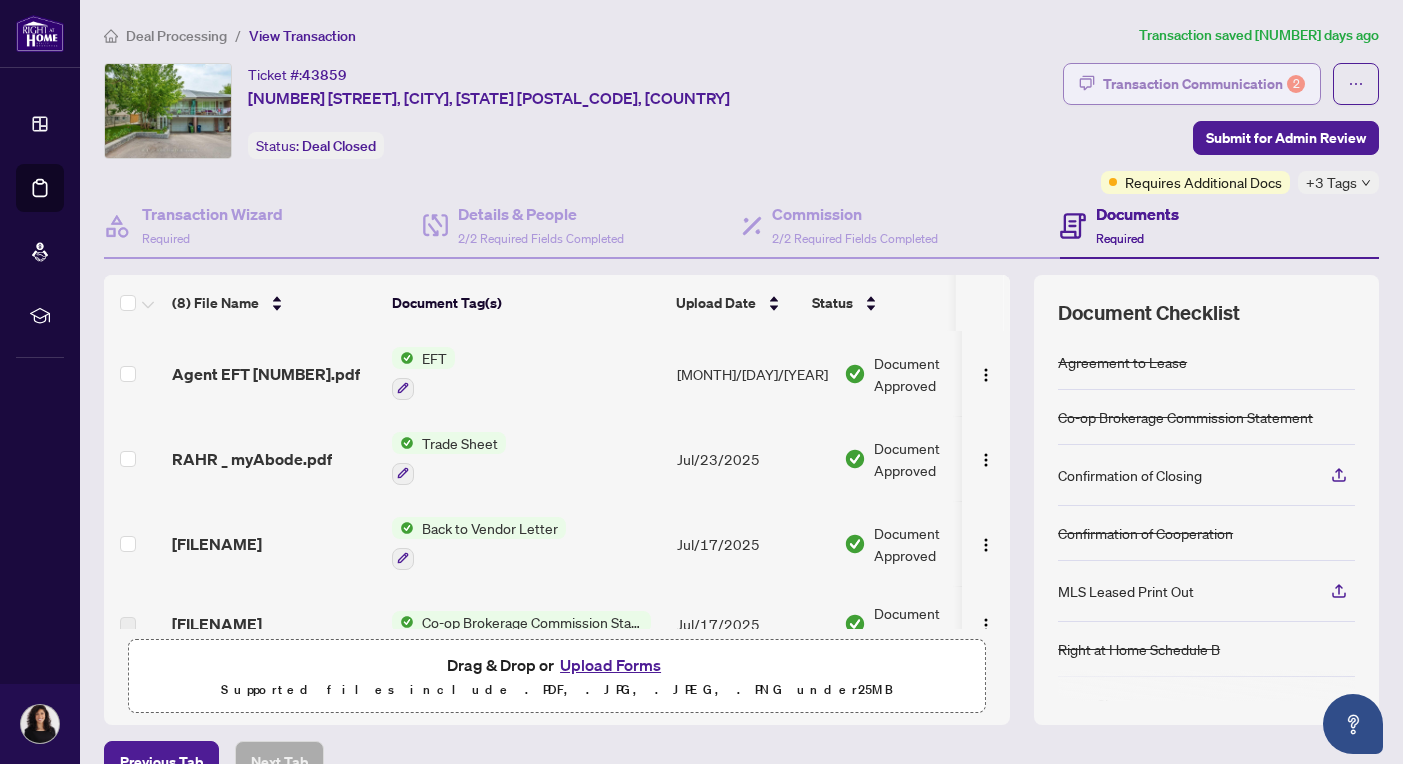 click on "Transaction Communication 2" at bounding box center (1204, 84) 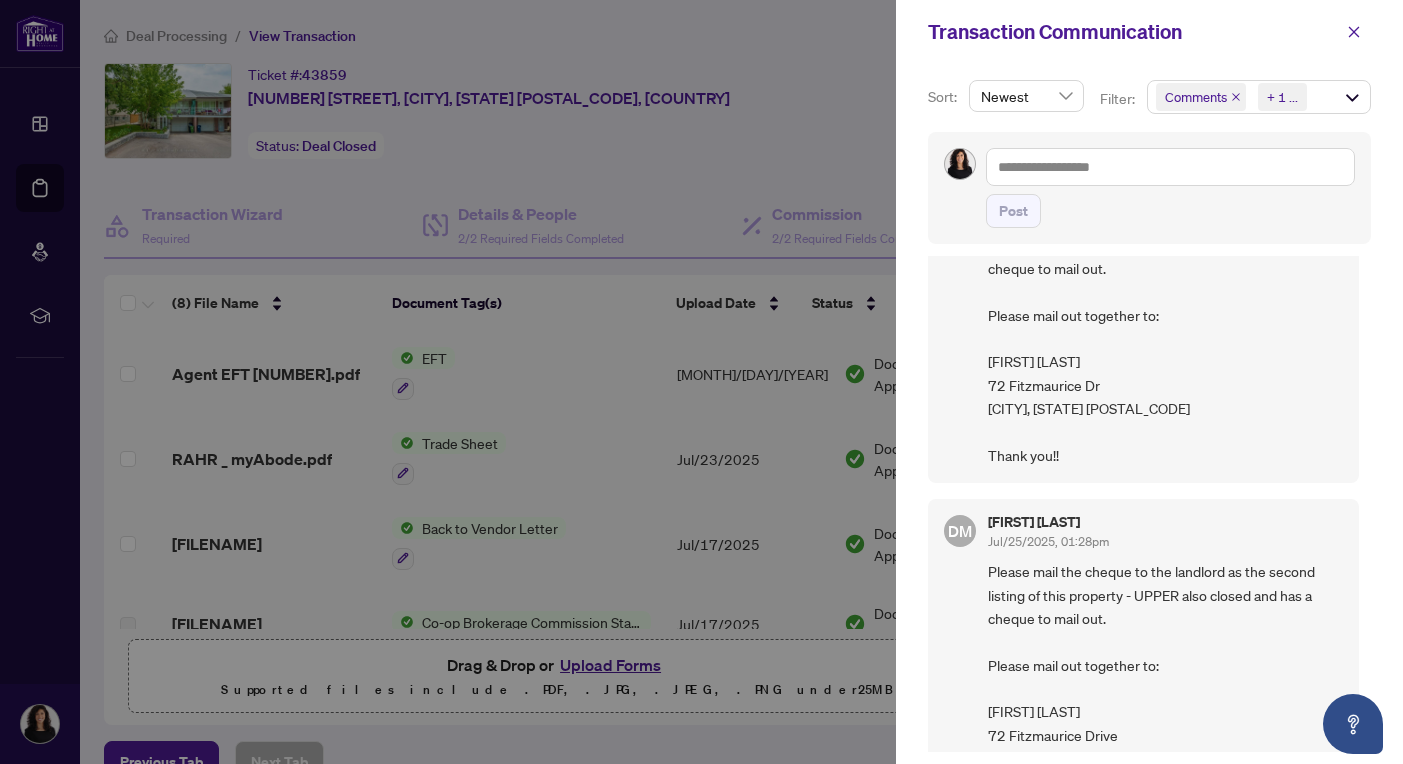 scroll, scrollTop: 0, scrollLeft: 0, axis: both 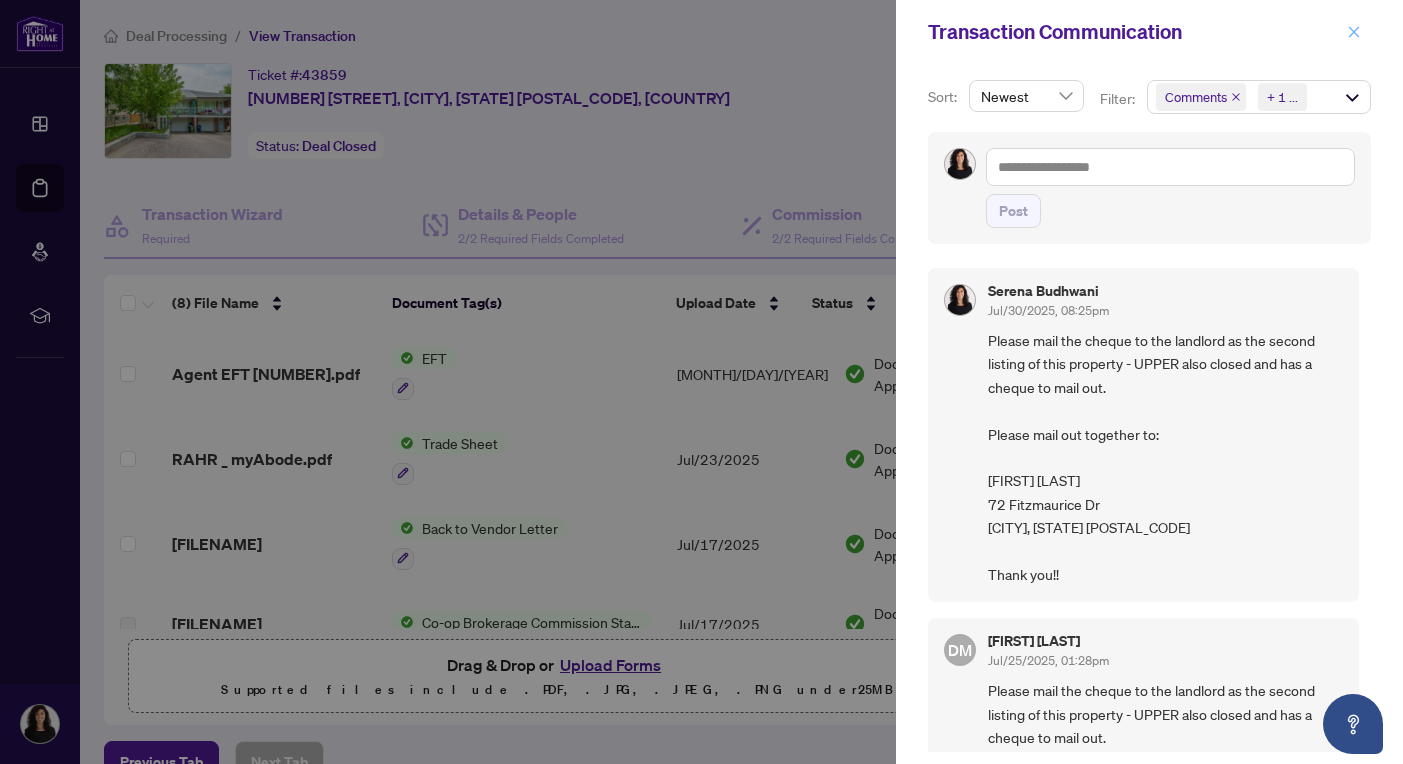 click 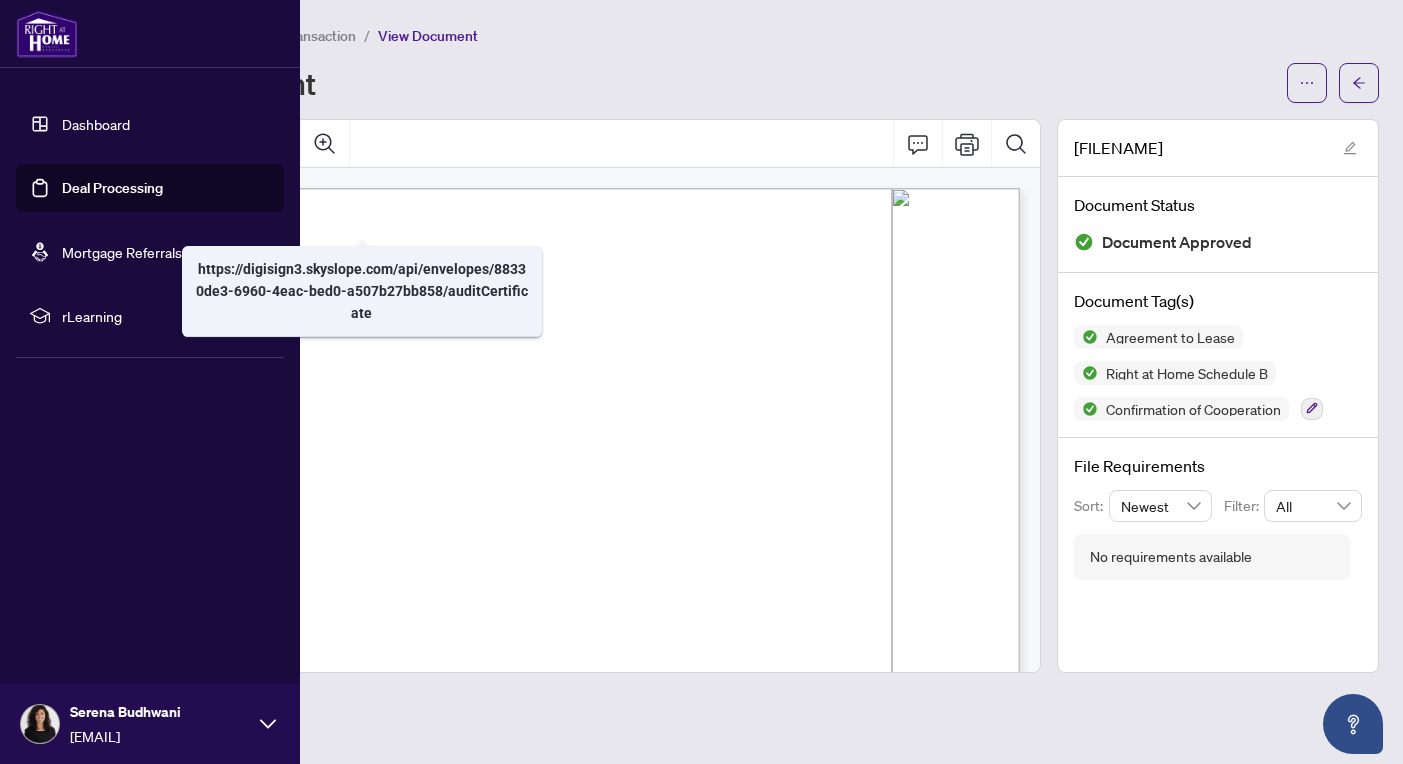 click on "Deal Processing" at bounding box center (112, 188) 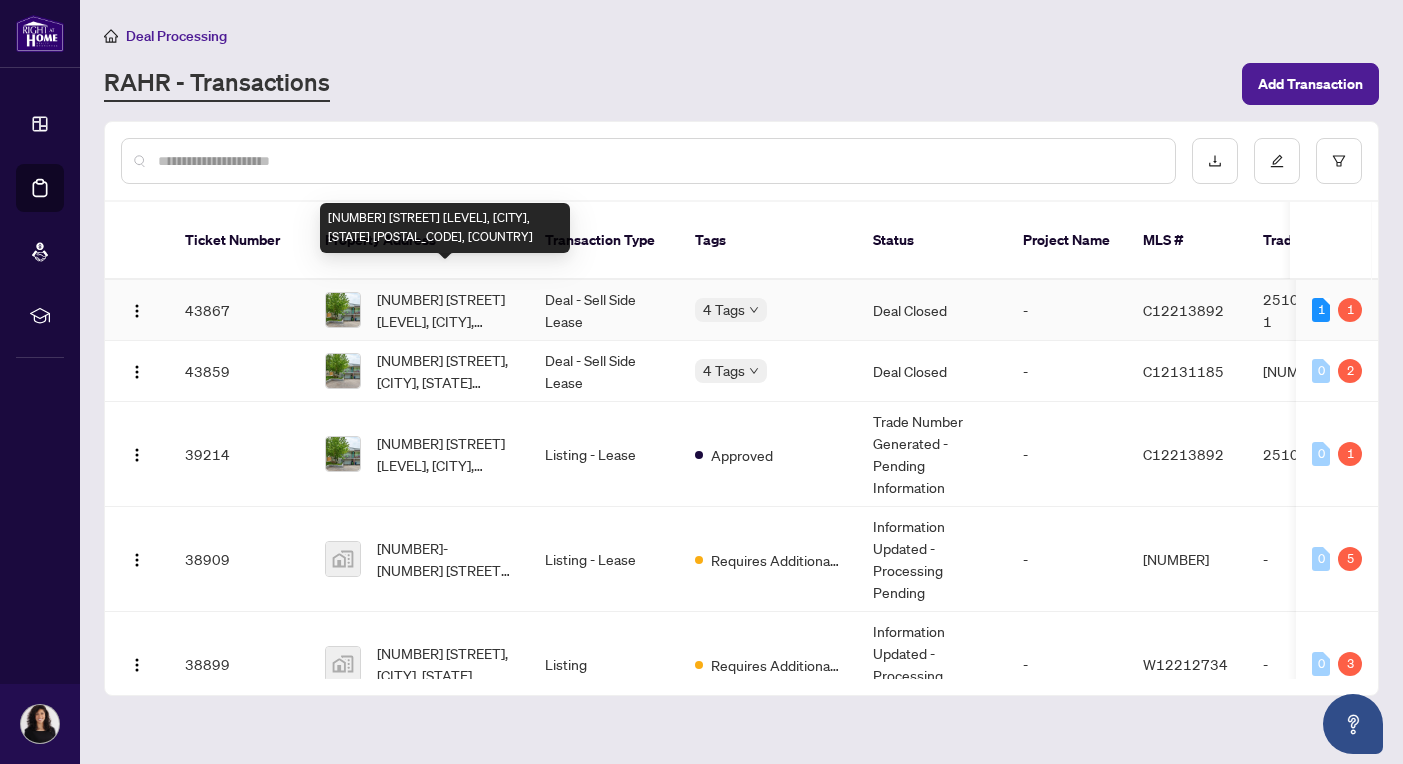click on "[NUMBER] [STREET] [LEVEL], [CITY], [STATE] [POSTAL_CODE], [COUNTRY]" at bounding box center (445, 310) 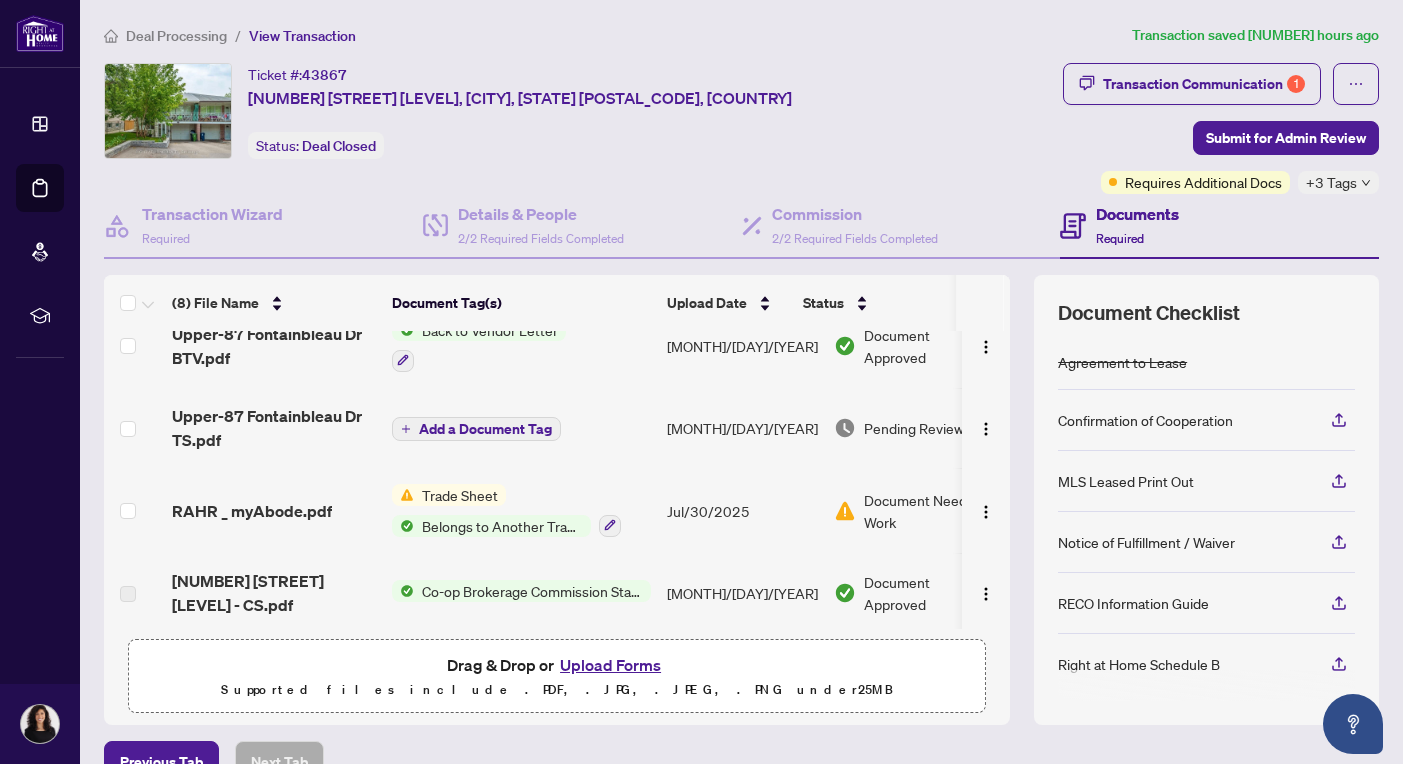 scroll, scrollTop: 0, scrollLeft: 0, axis: both 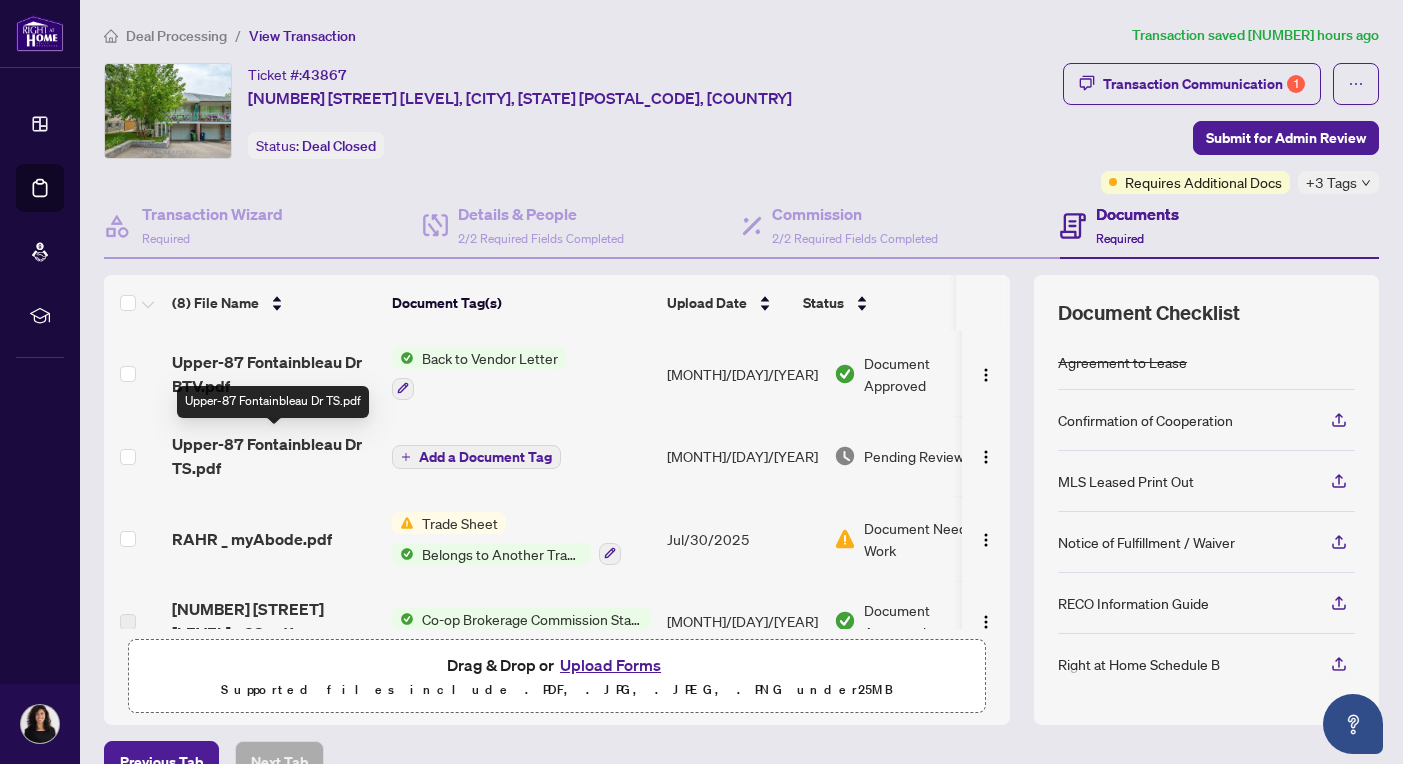 click on "Upper-87 Fontainbleau Dr TS.pdf" at bounding box center [274, 456] 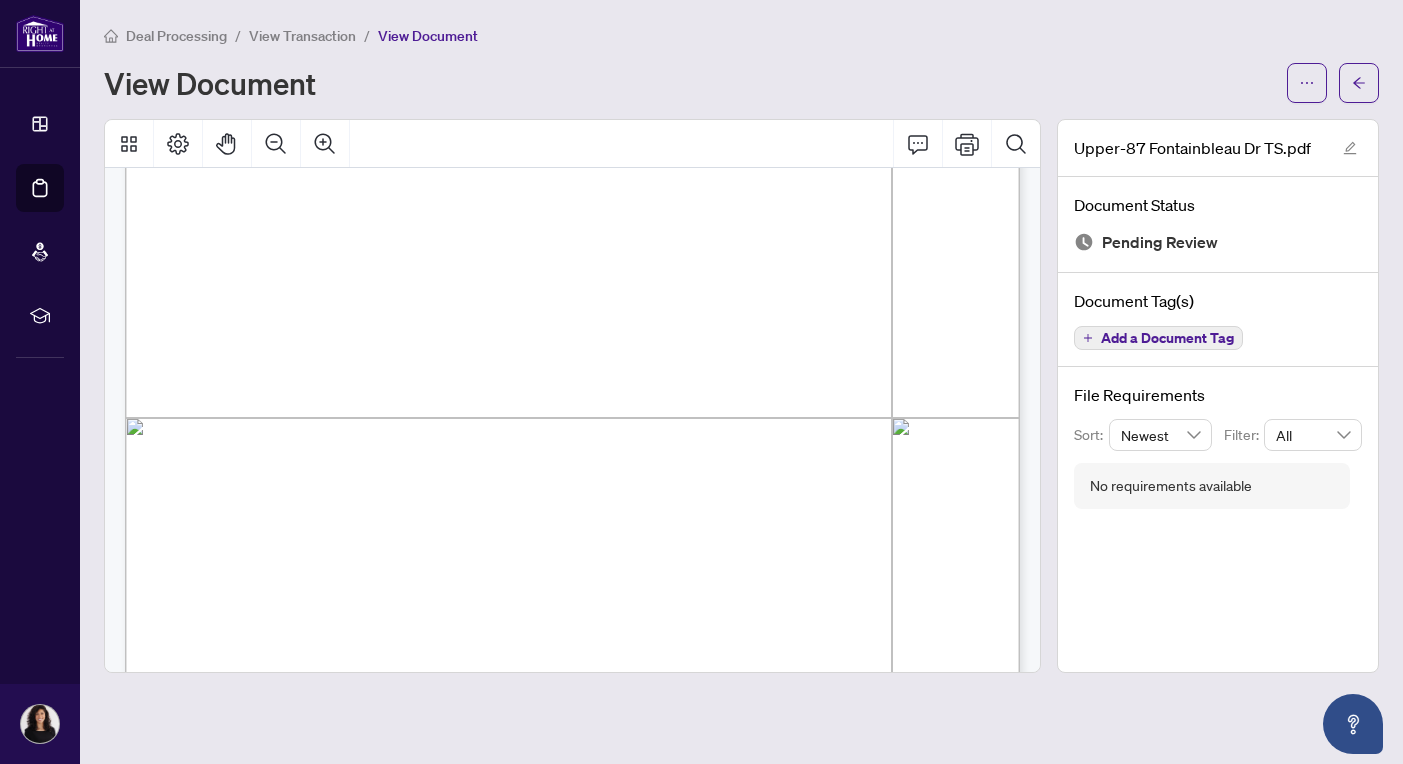 scroll, scrollTop: 538, scrollLeft: 0, axis: vertical 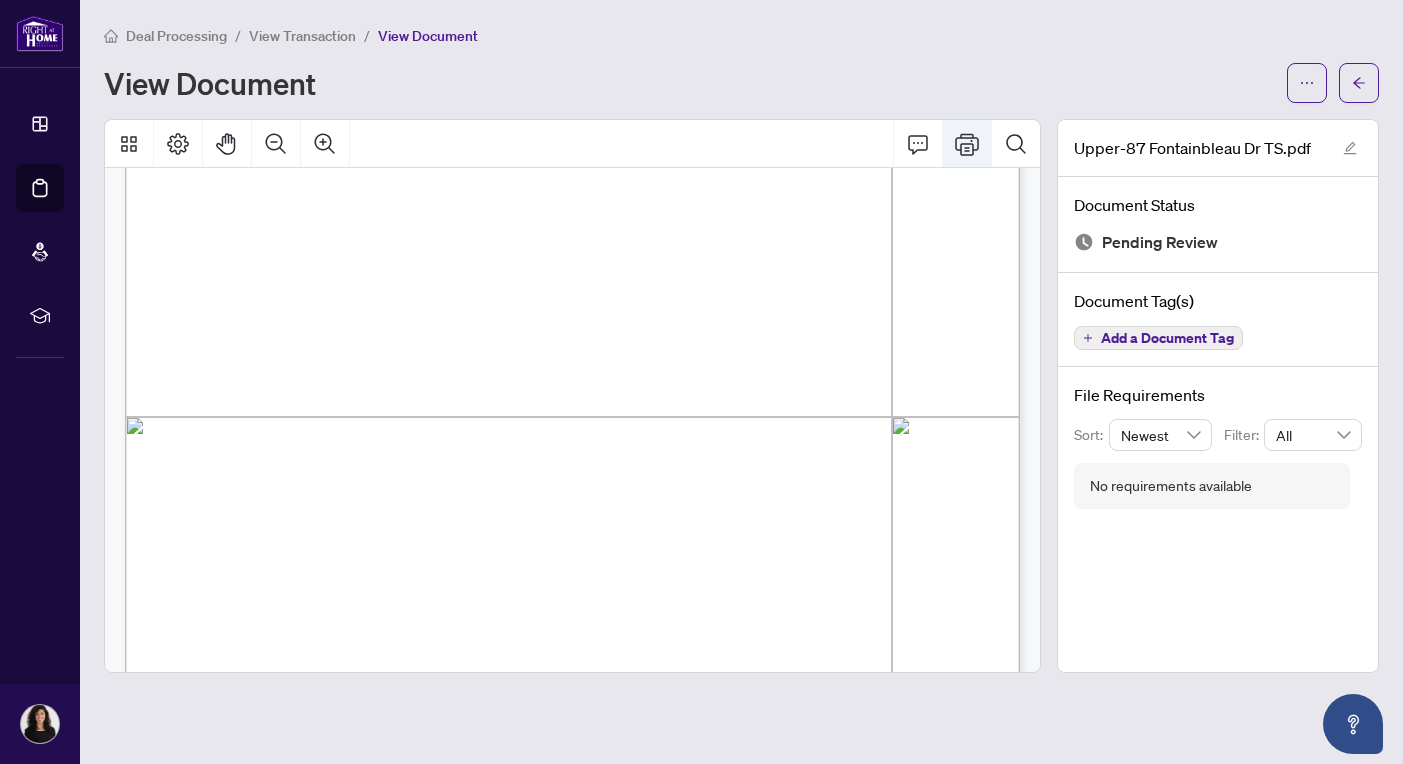 click at bounding box center (967, 144) 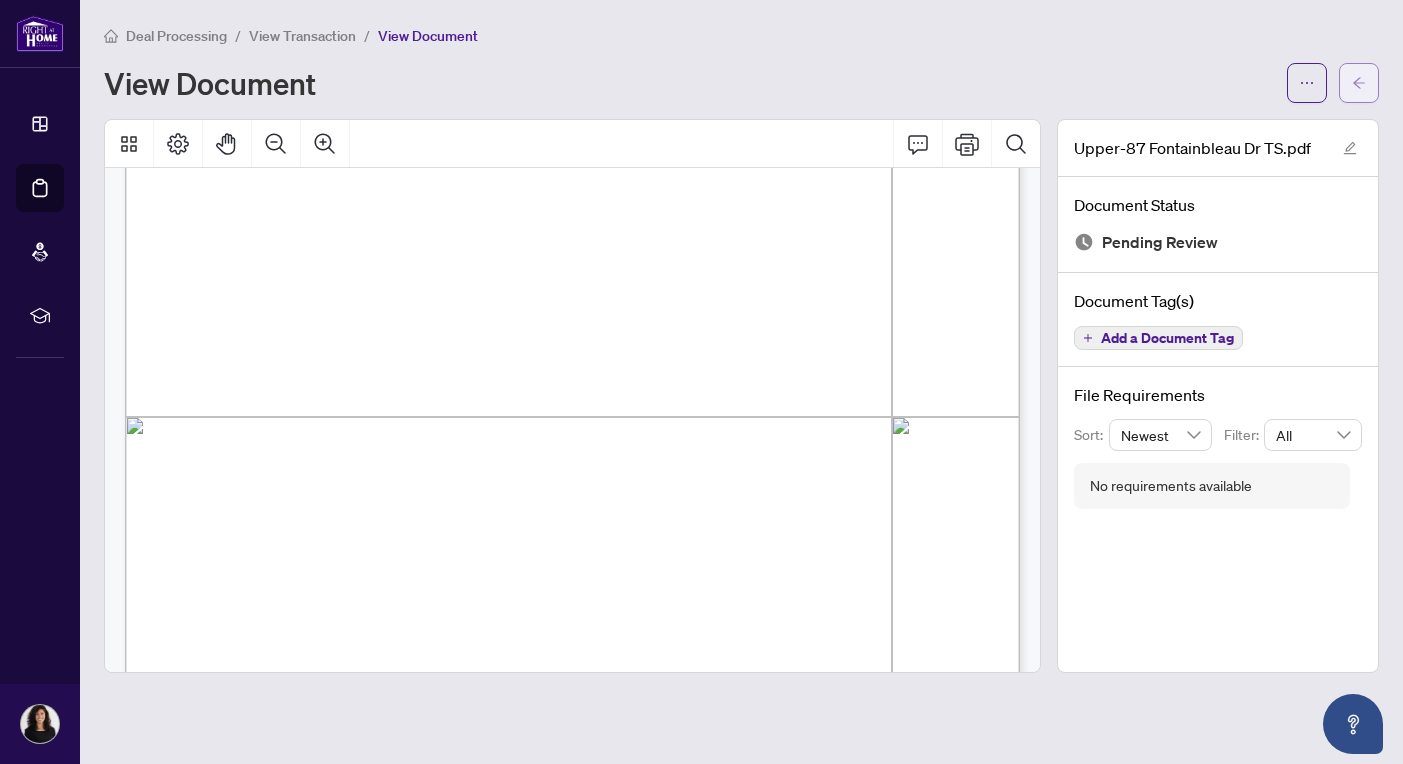 click at bounding box center (1359, 83) 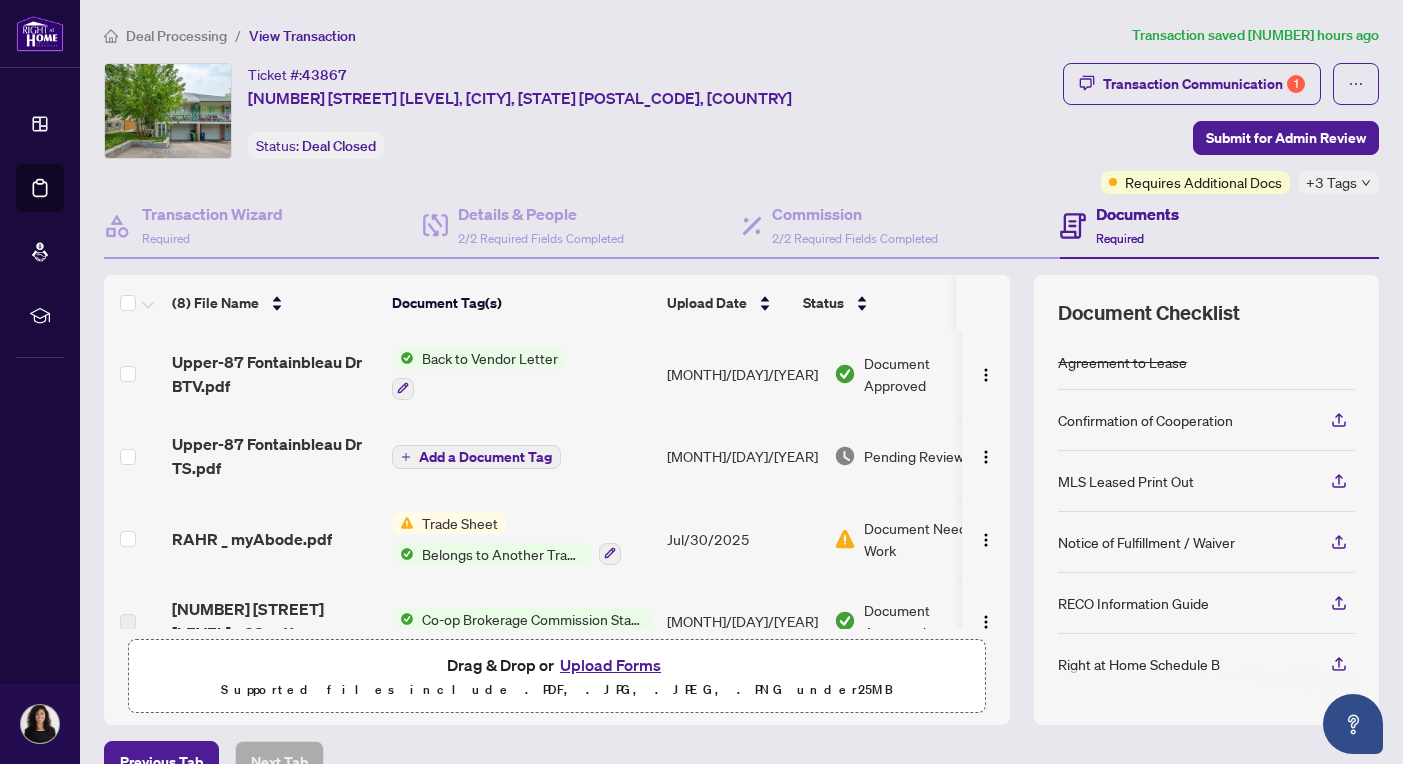 click on "Upload Forms" at bounding box center (610, 665) 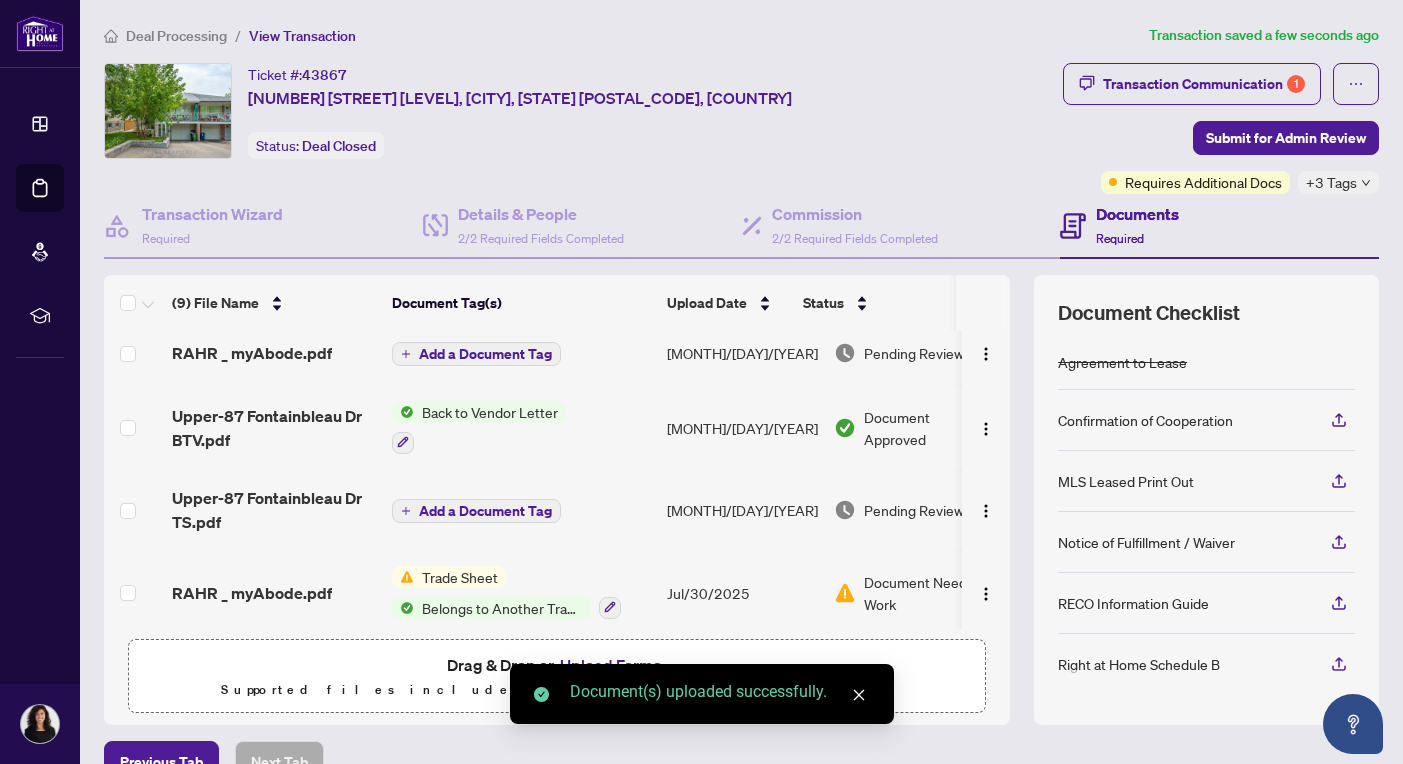 scroll, scrollTop: 0, scrollLeft: 0, axis: both 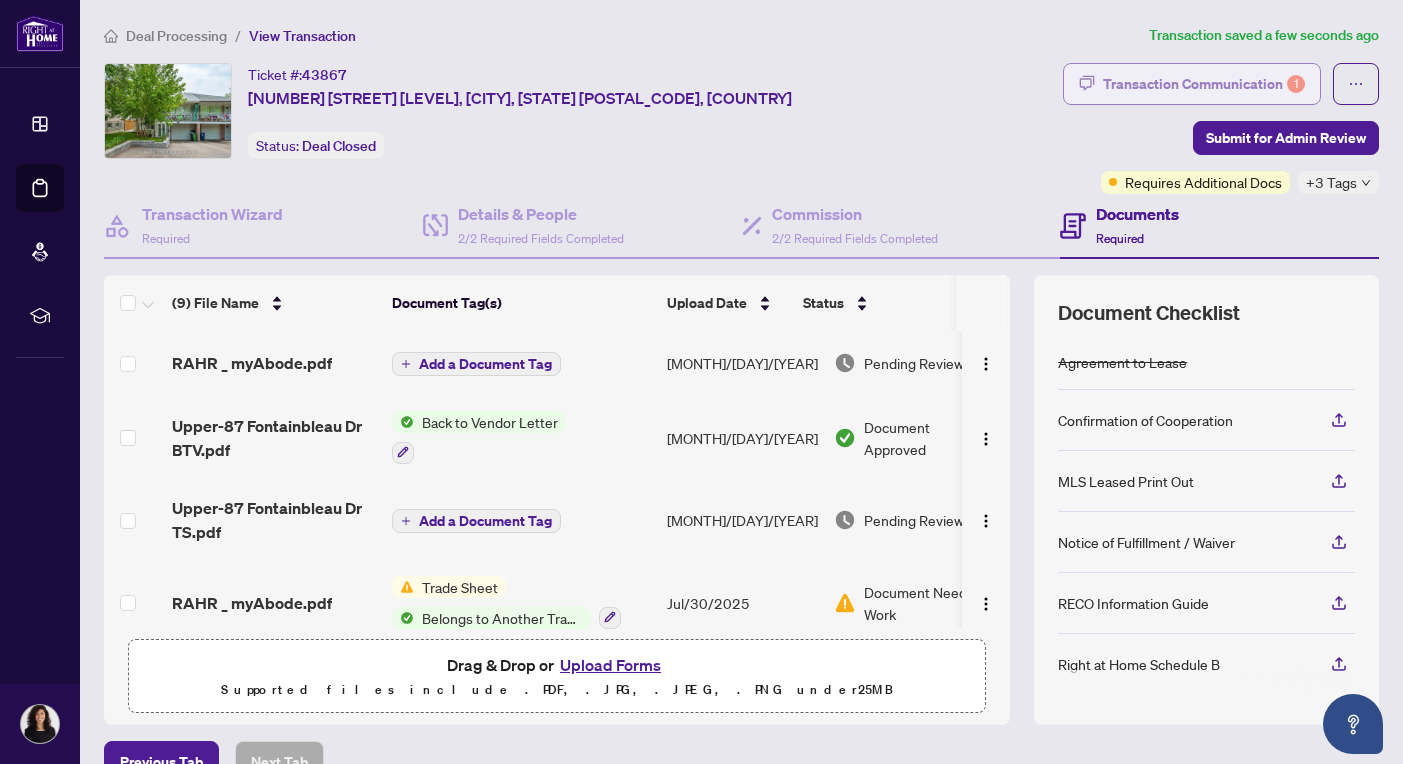 click on "Transaction Communication 1" at bounding box center [1204, 84] 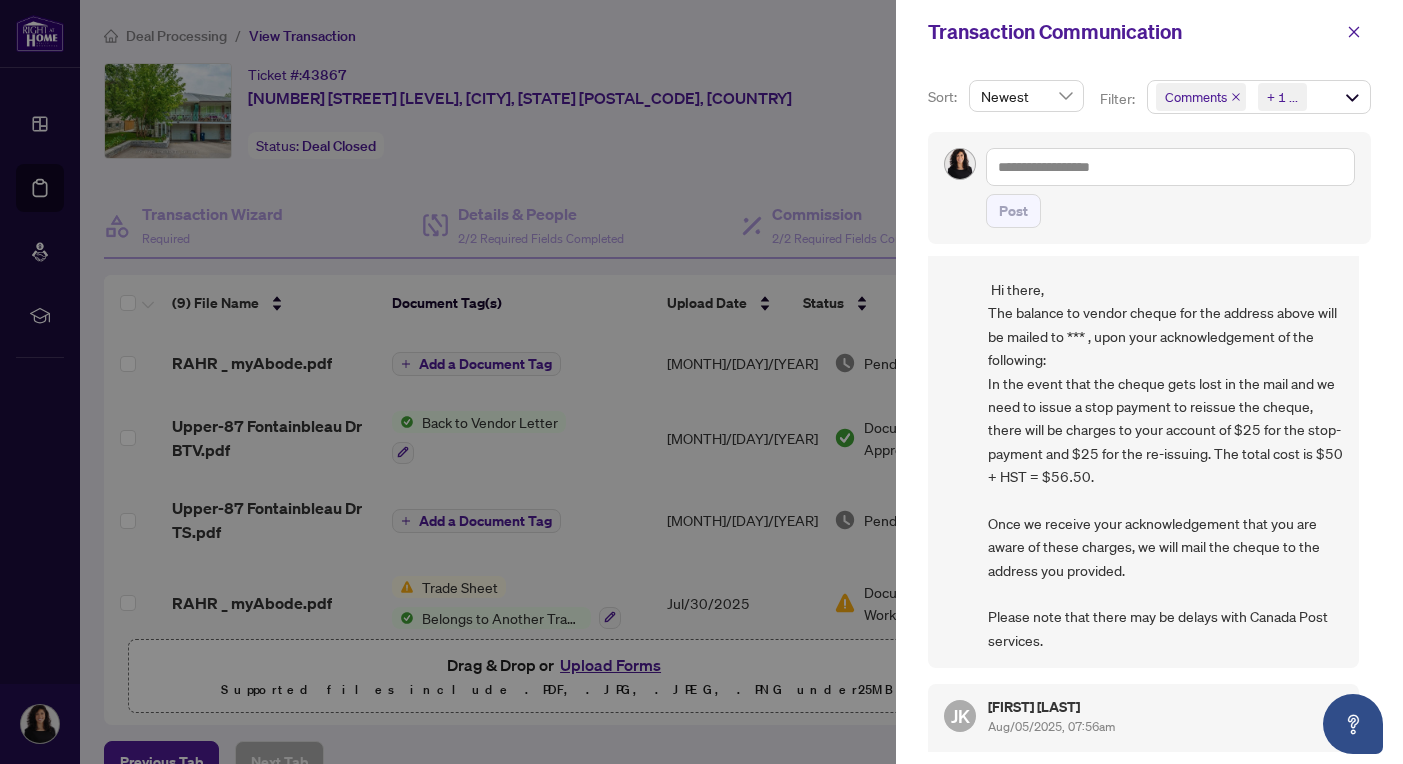 scroll, scrollTop: 0, scrollLeft: 0, axis: both 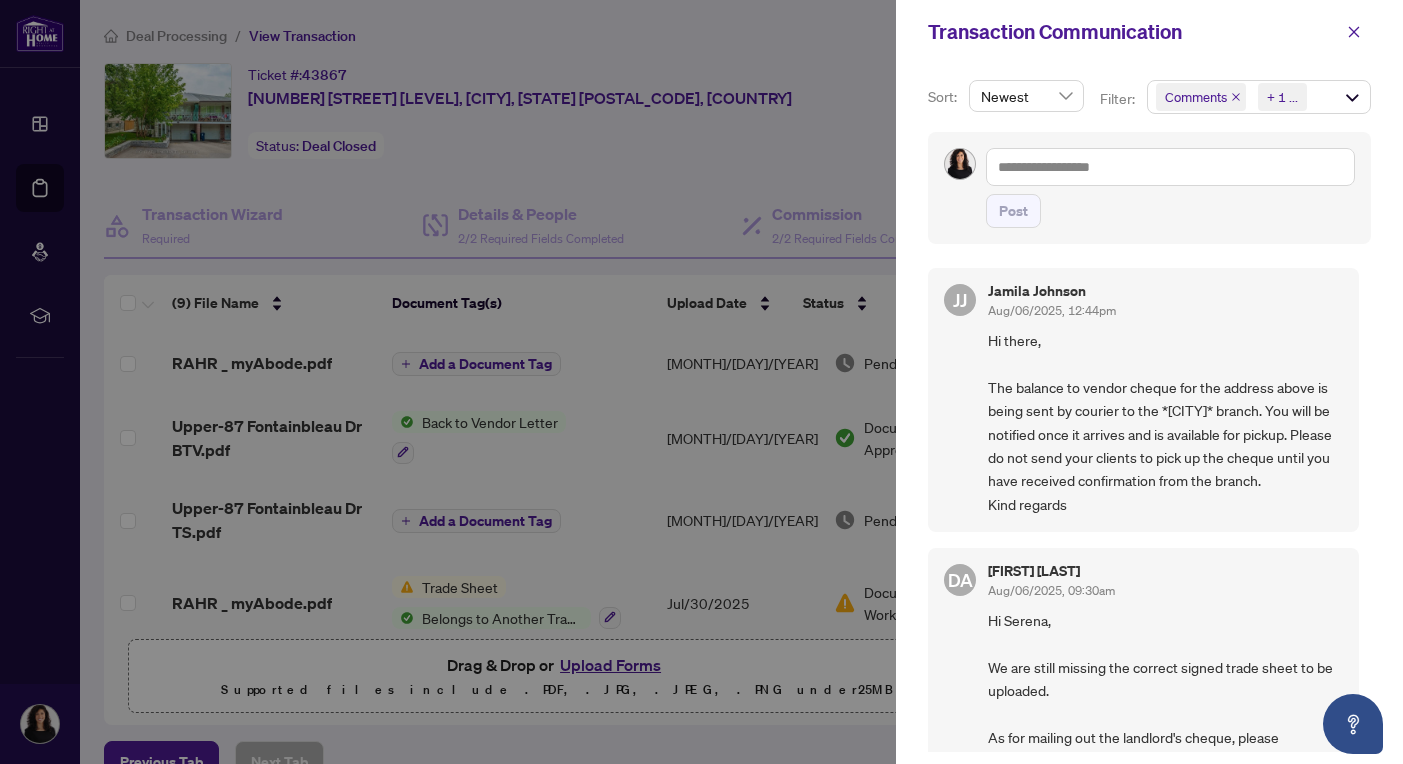 click on "Post" at bounding box center [1170, 211] 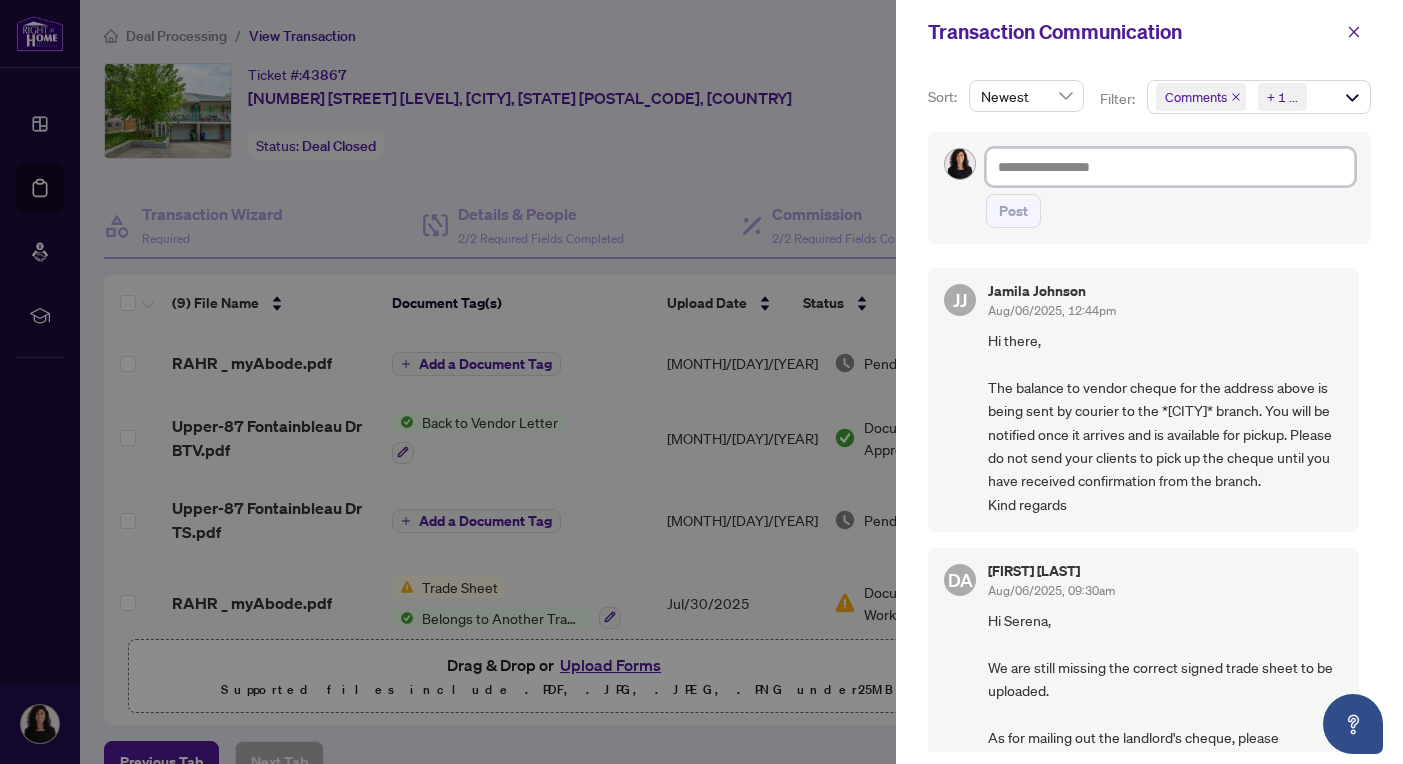 click at bounding box center (1170, 167) 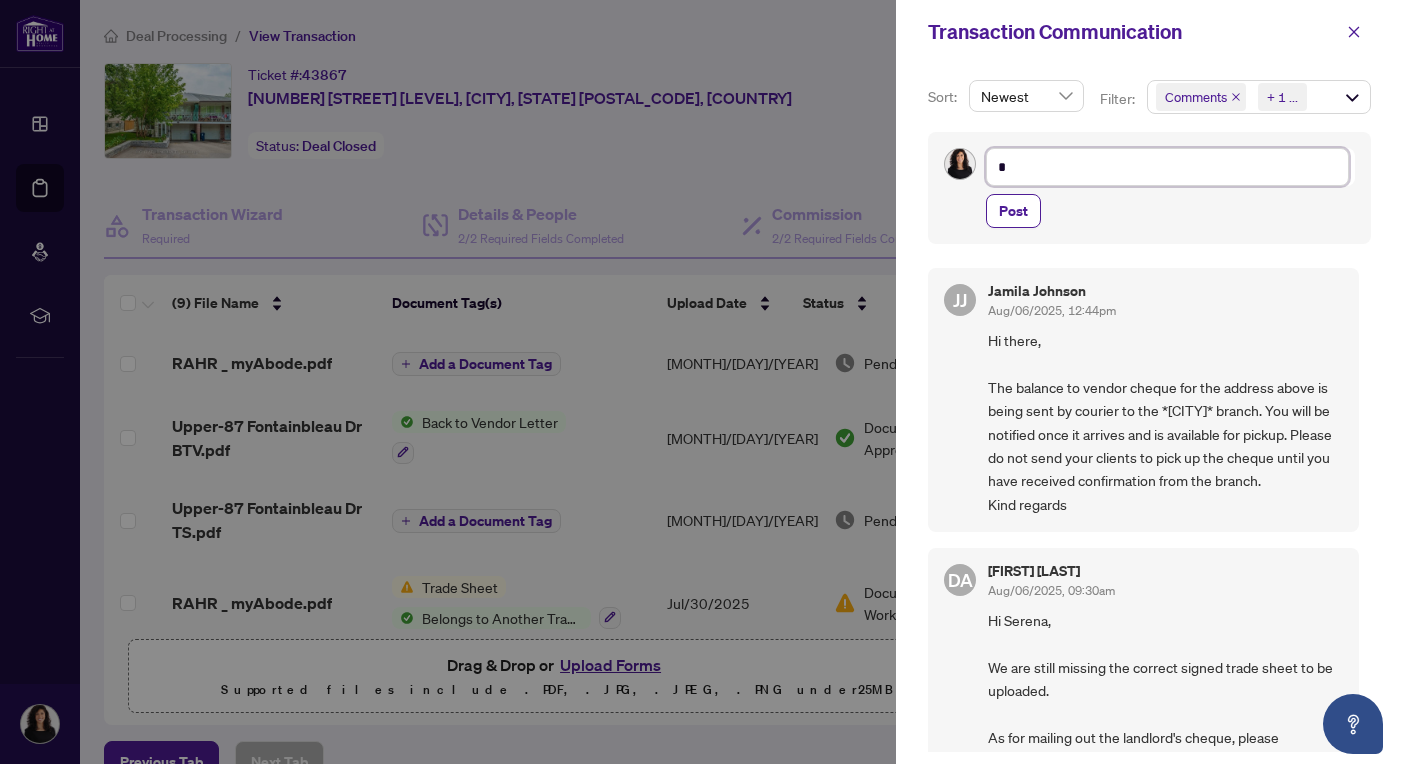 type on "**" 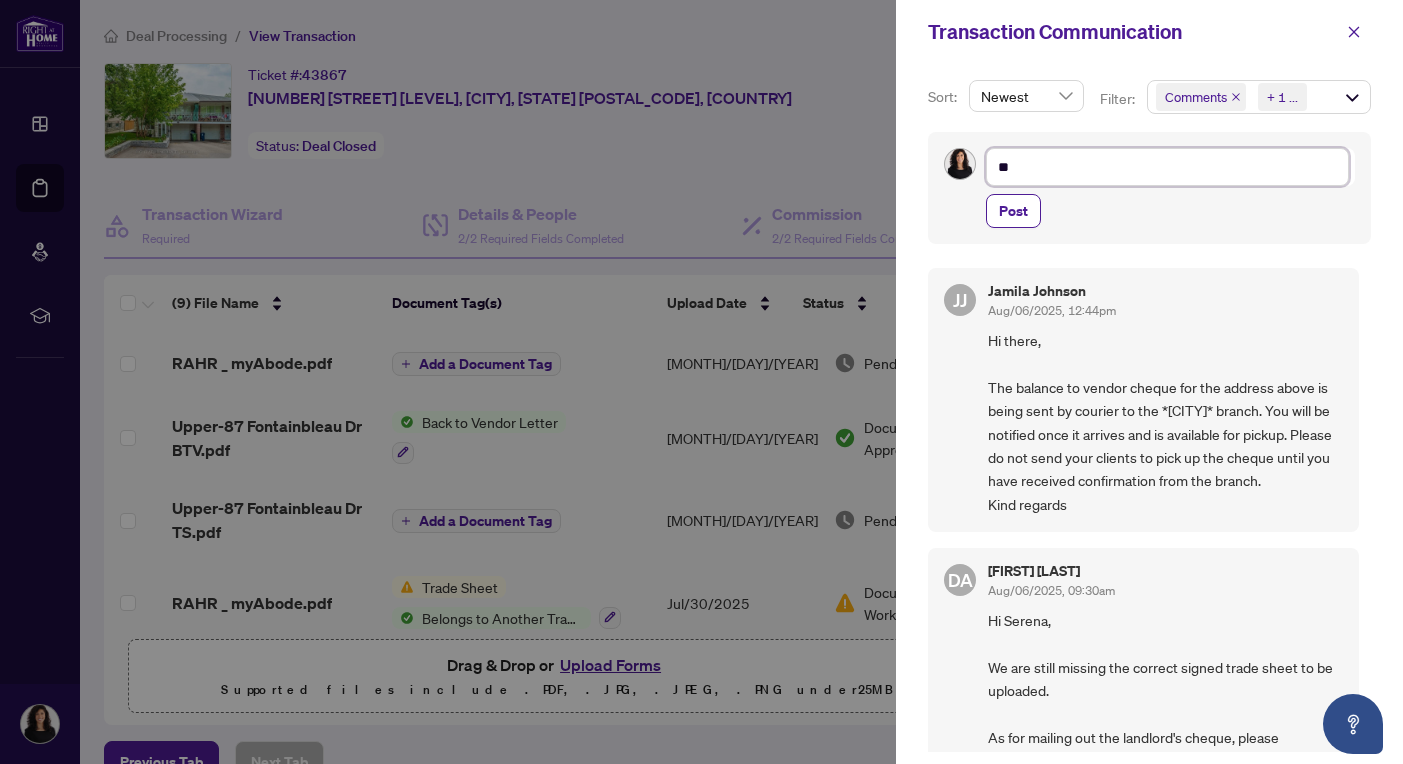type on "***" 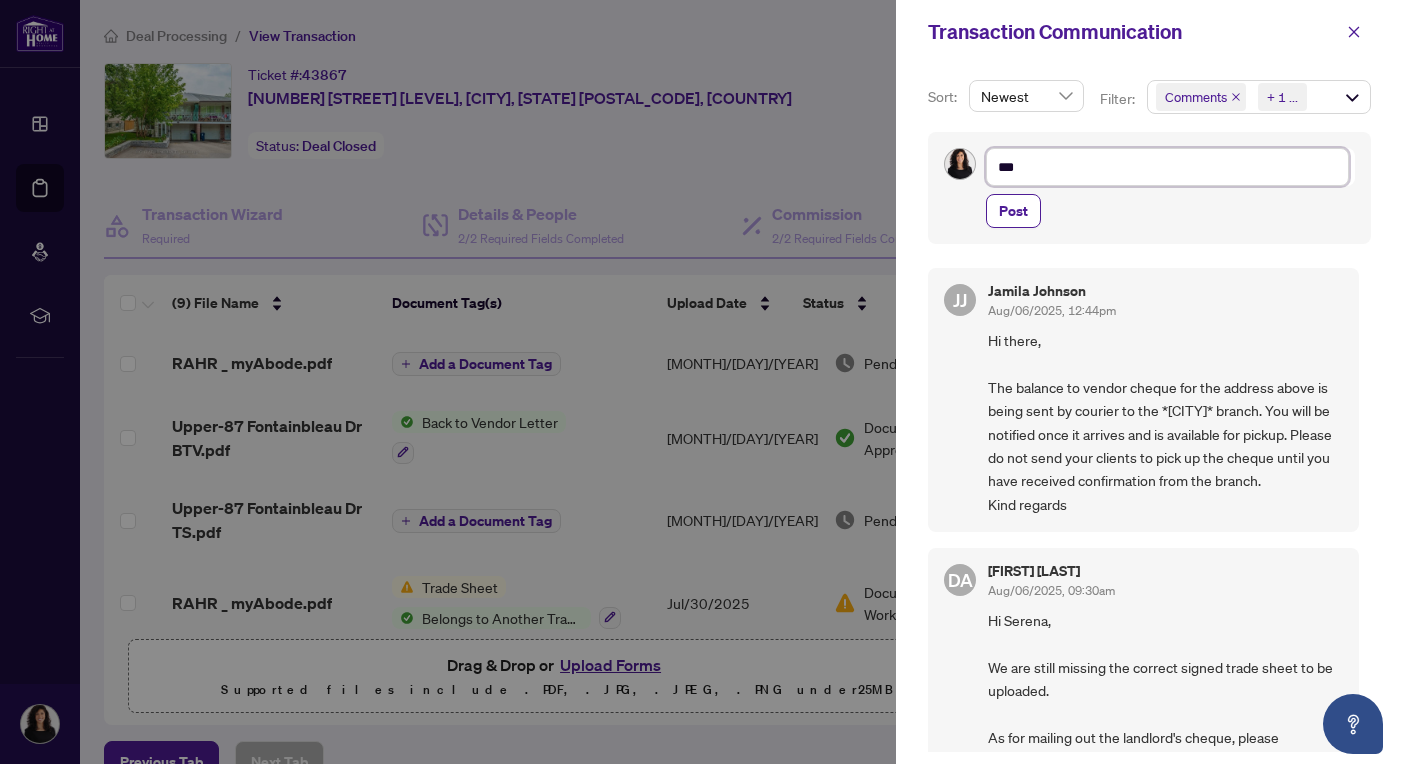 type on "****" 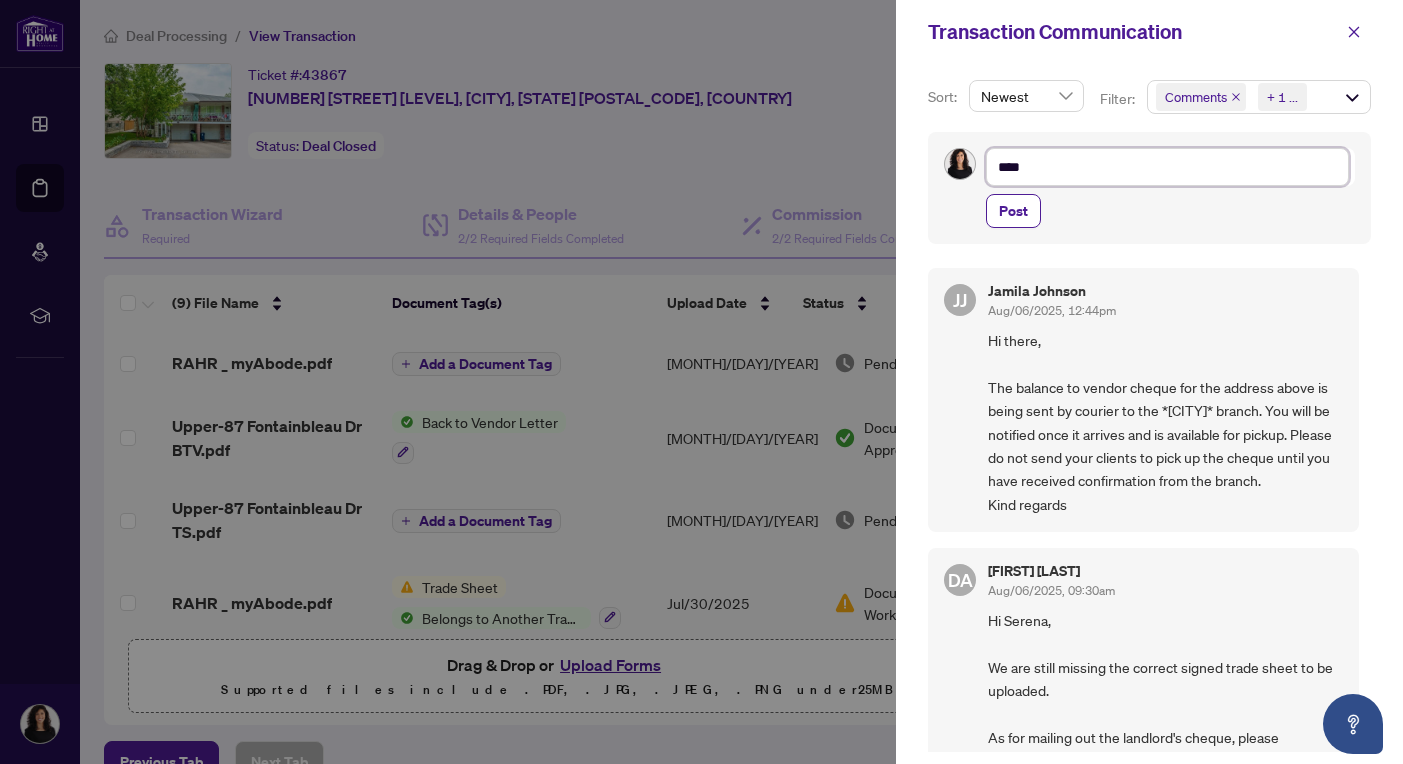 type on "*****" 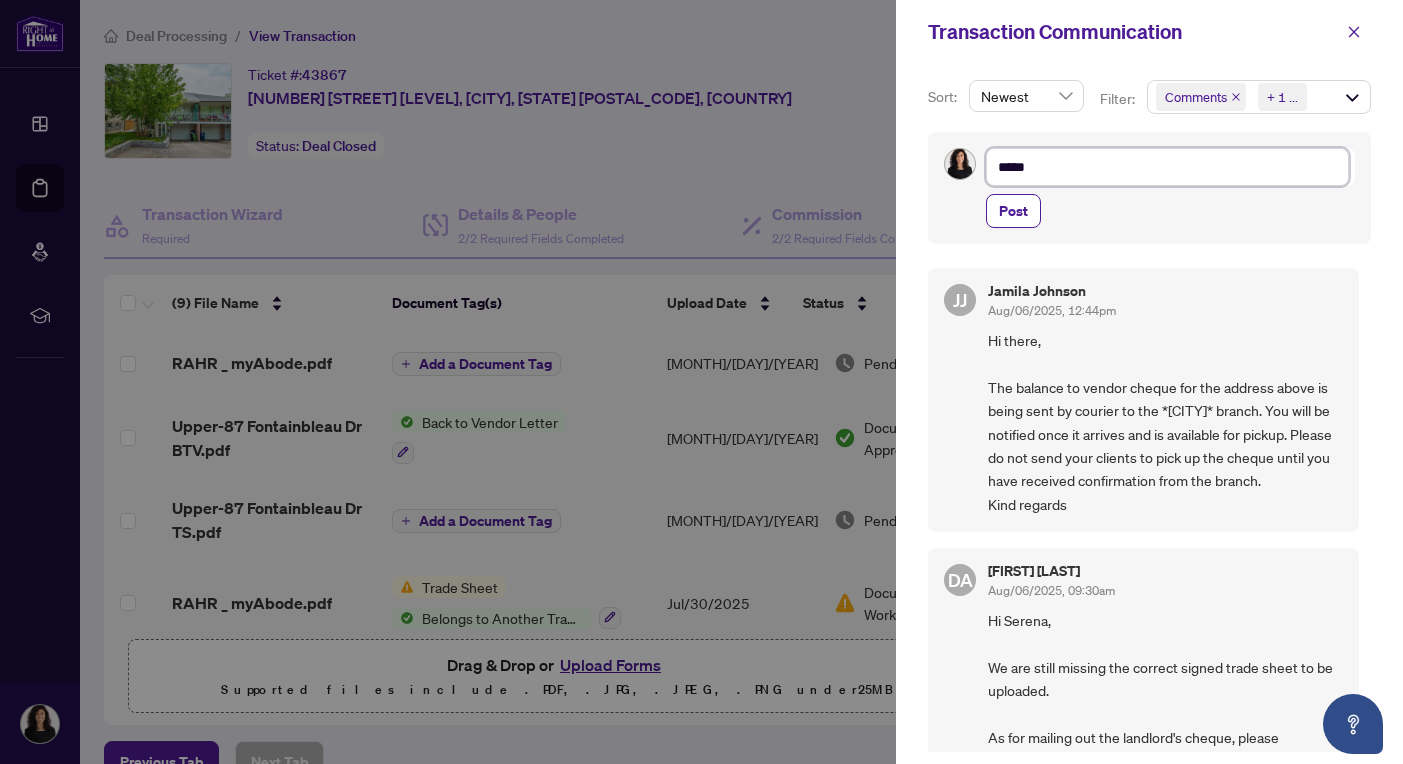 type on "******" 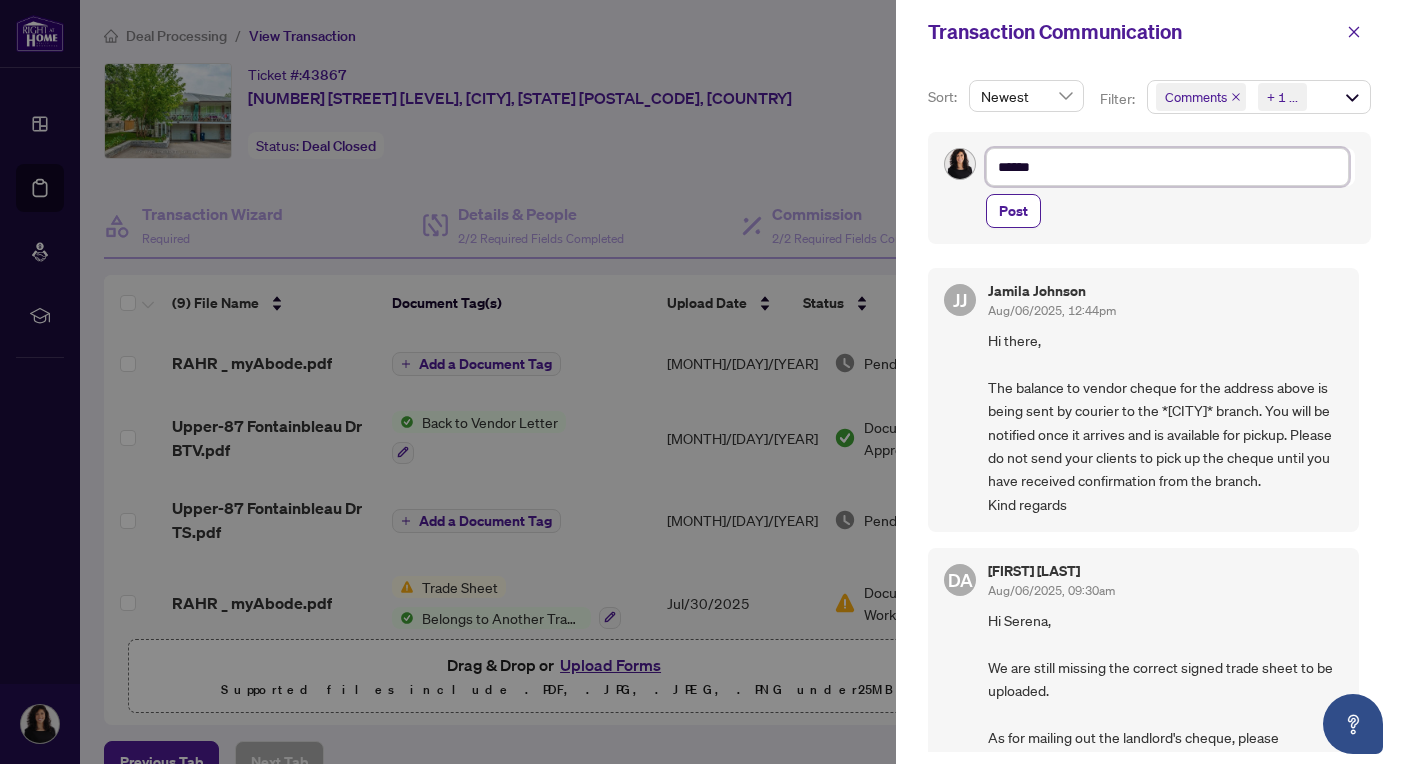 type on "******" 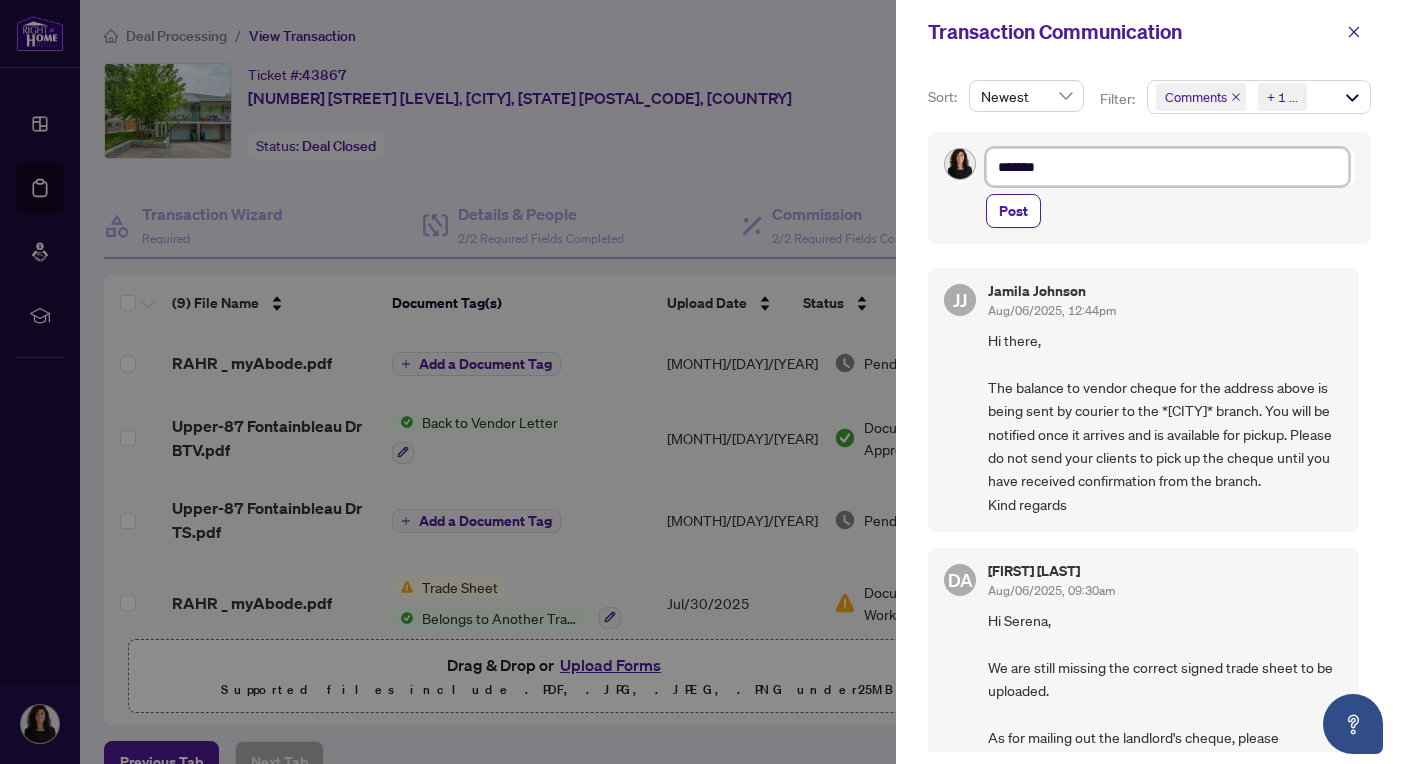 type on "********" 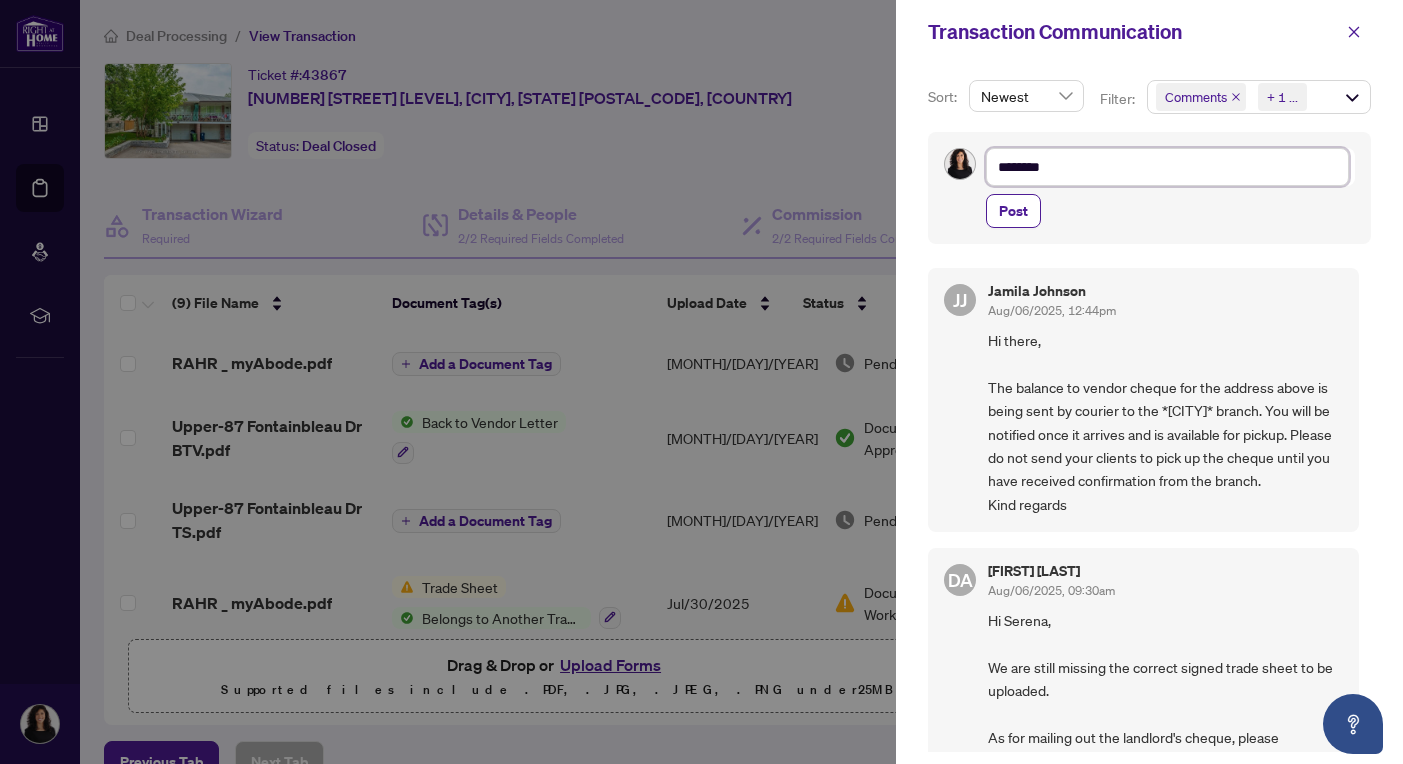 type on "*********" 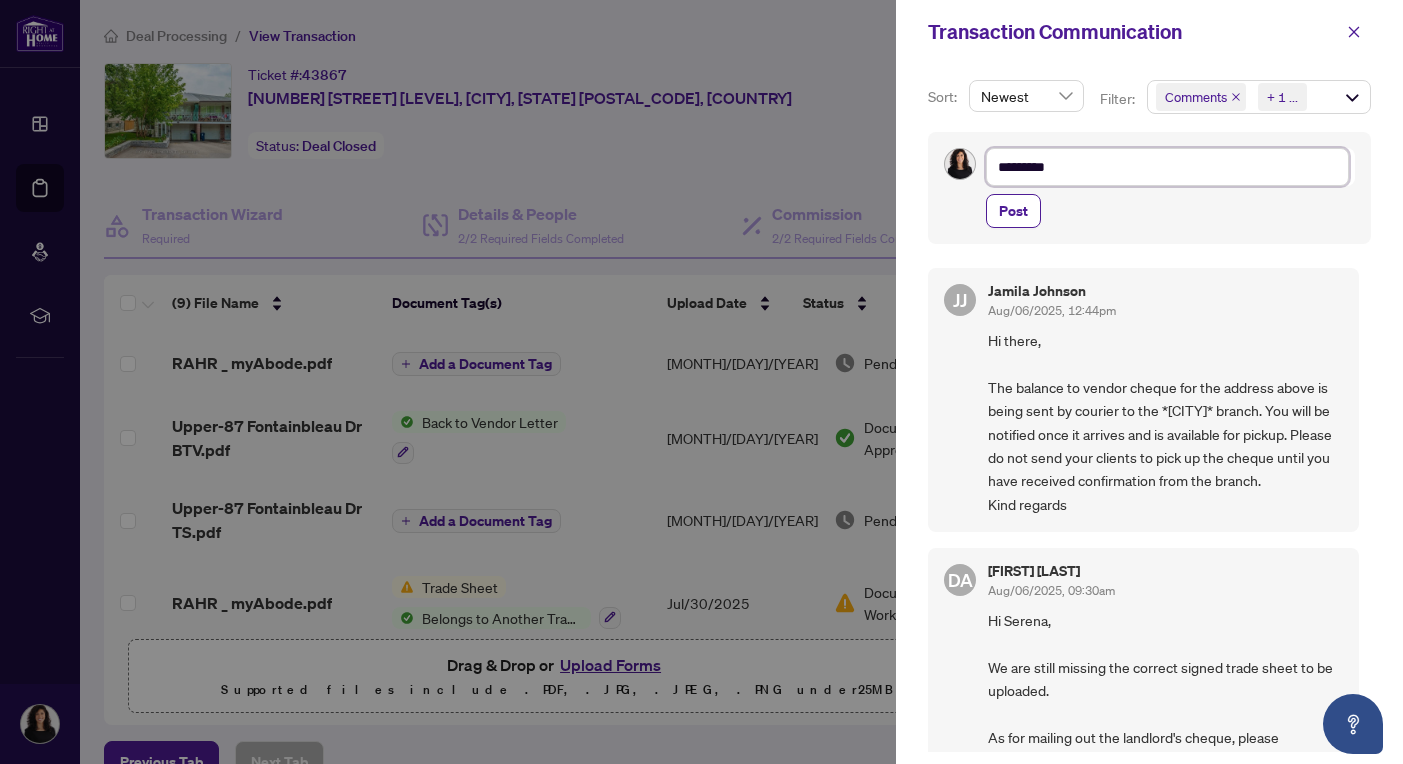 type on "**********" 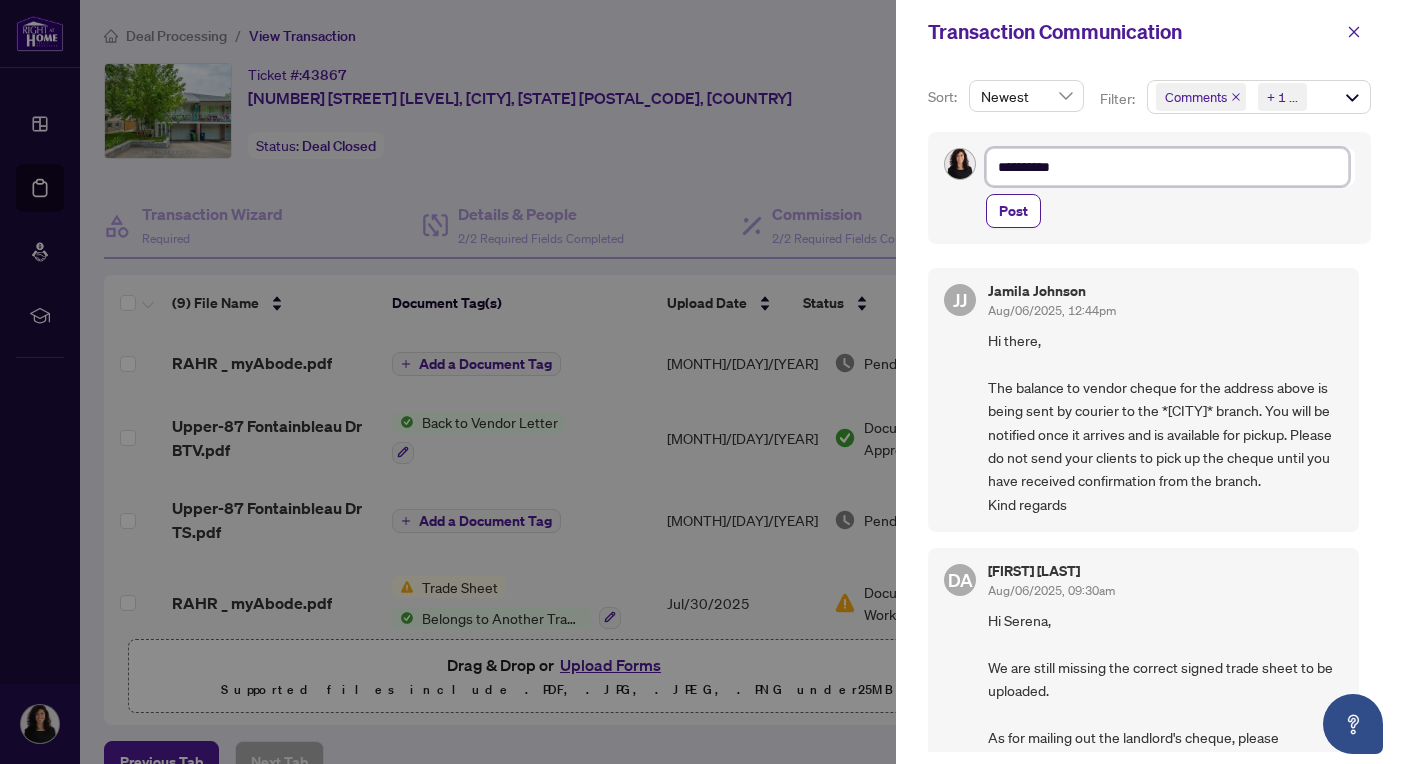 type on "**********" 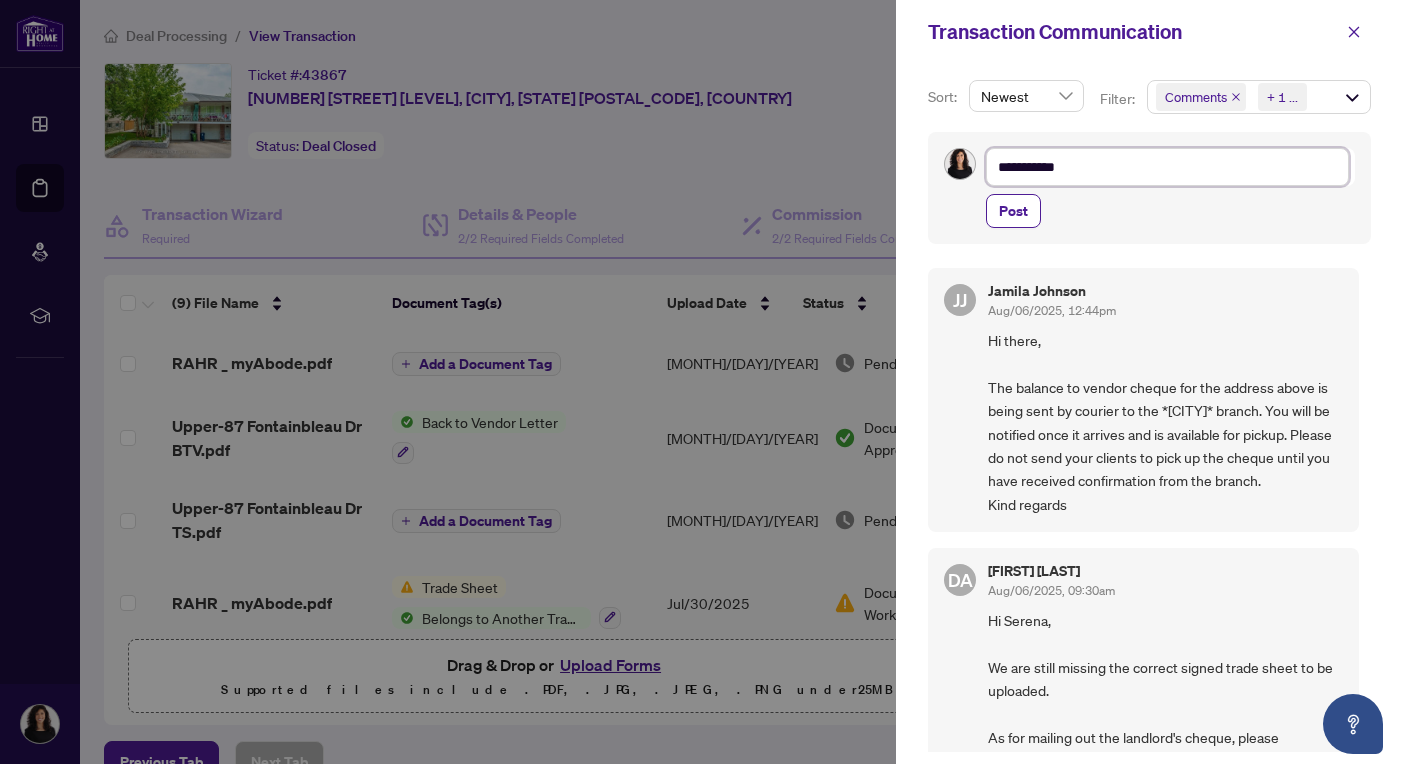 type on "**********" 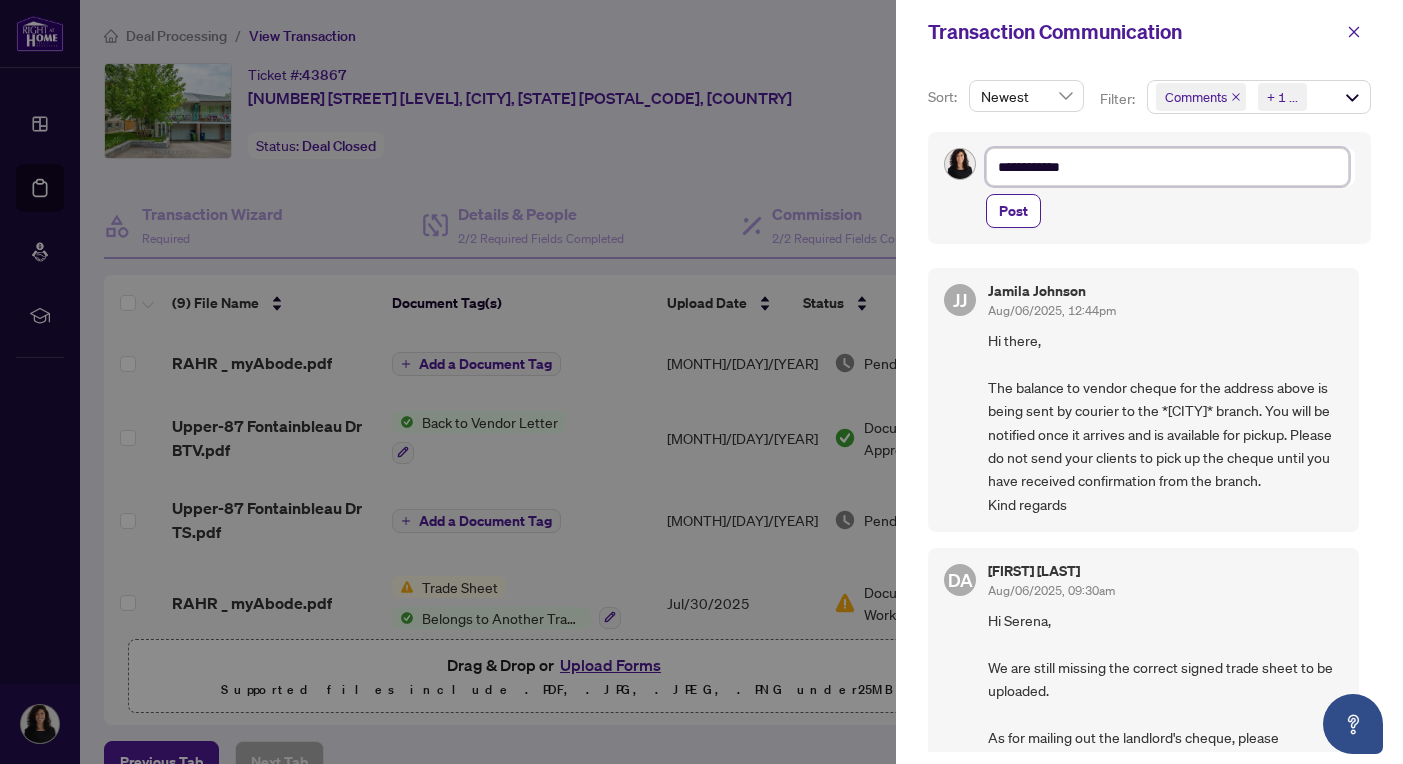 type on "**********" 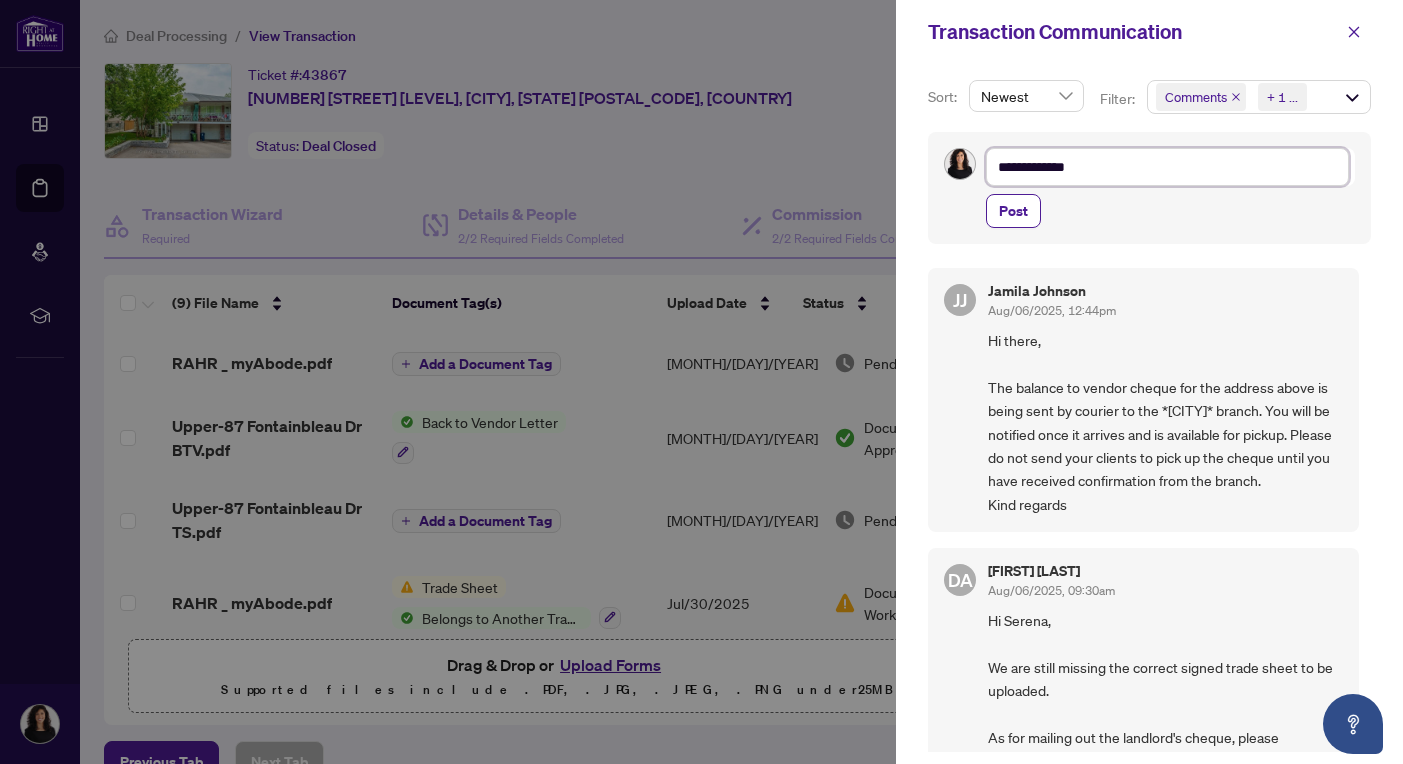 type on "**********" 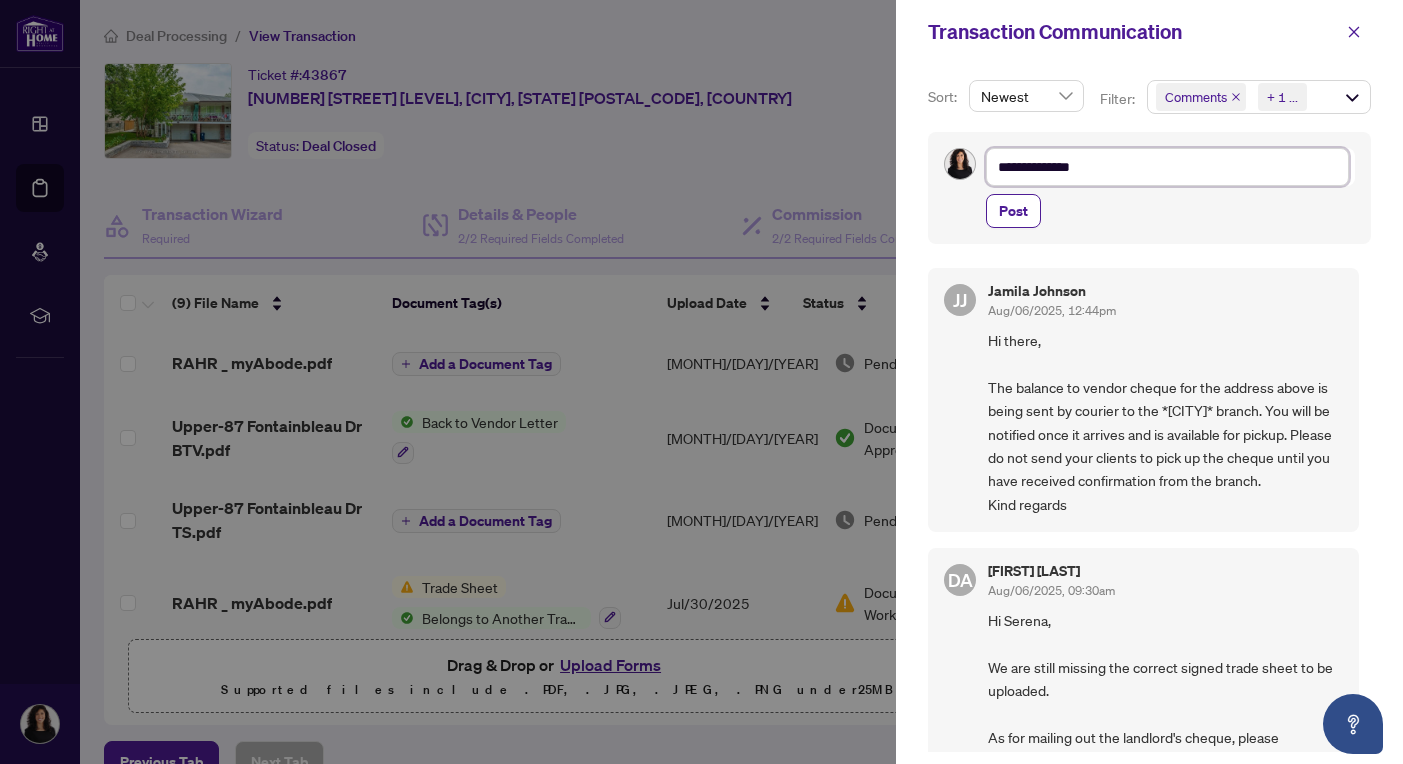 type on "**********" 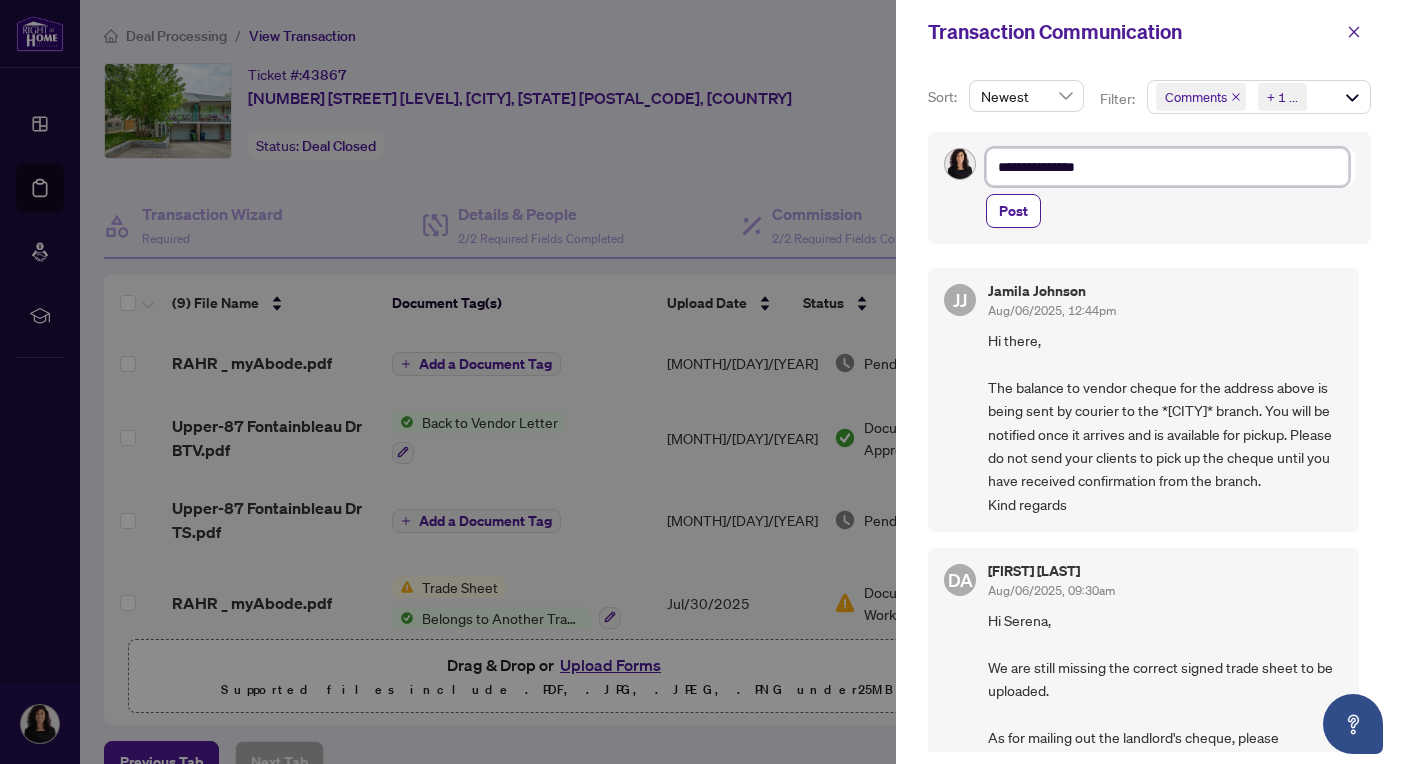 type on "**********" 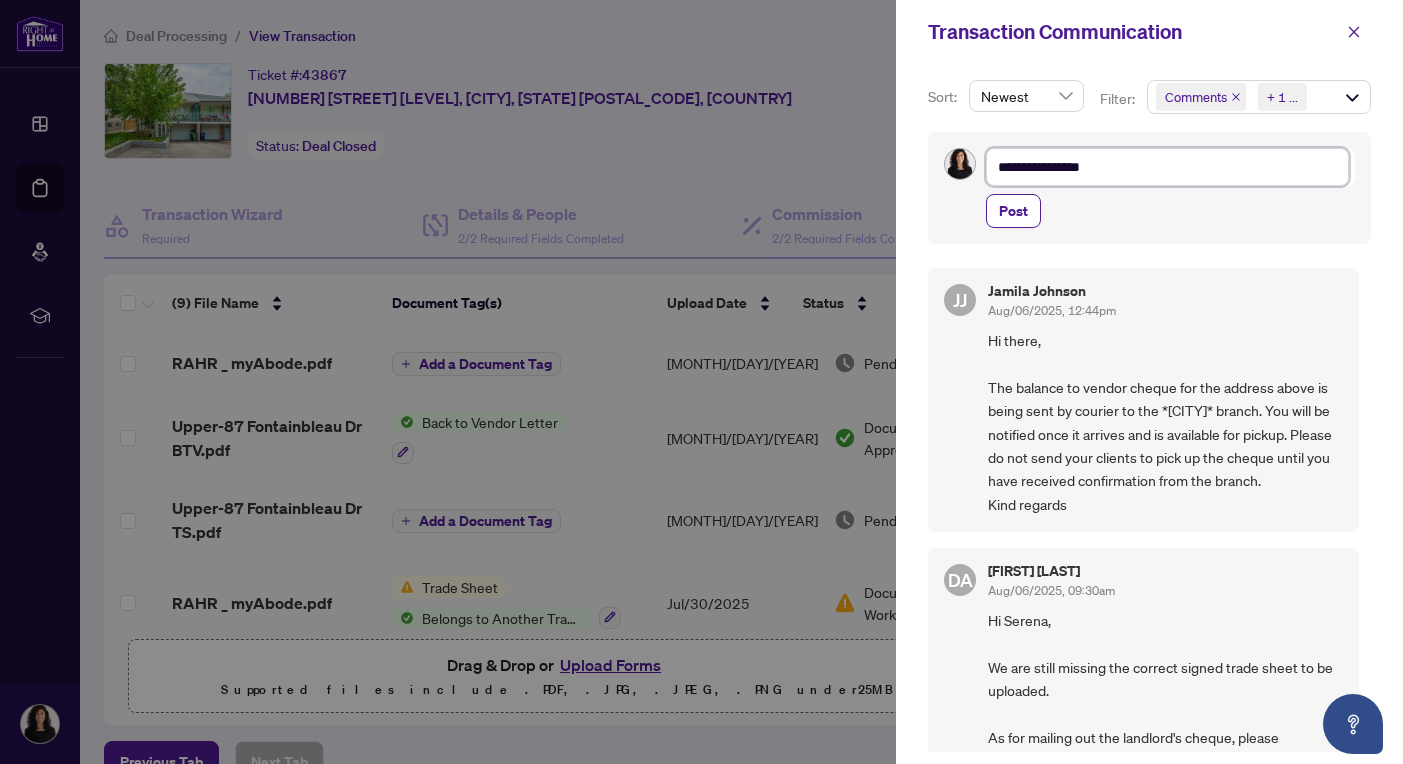 type on "**********" 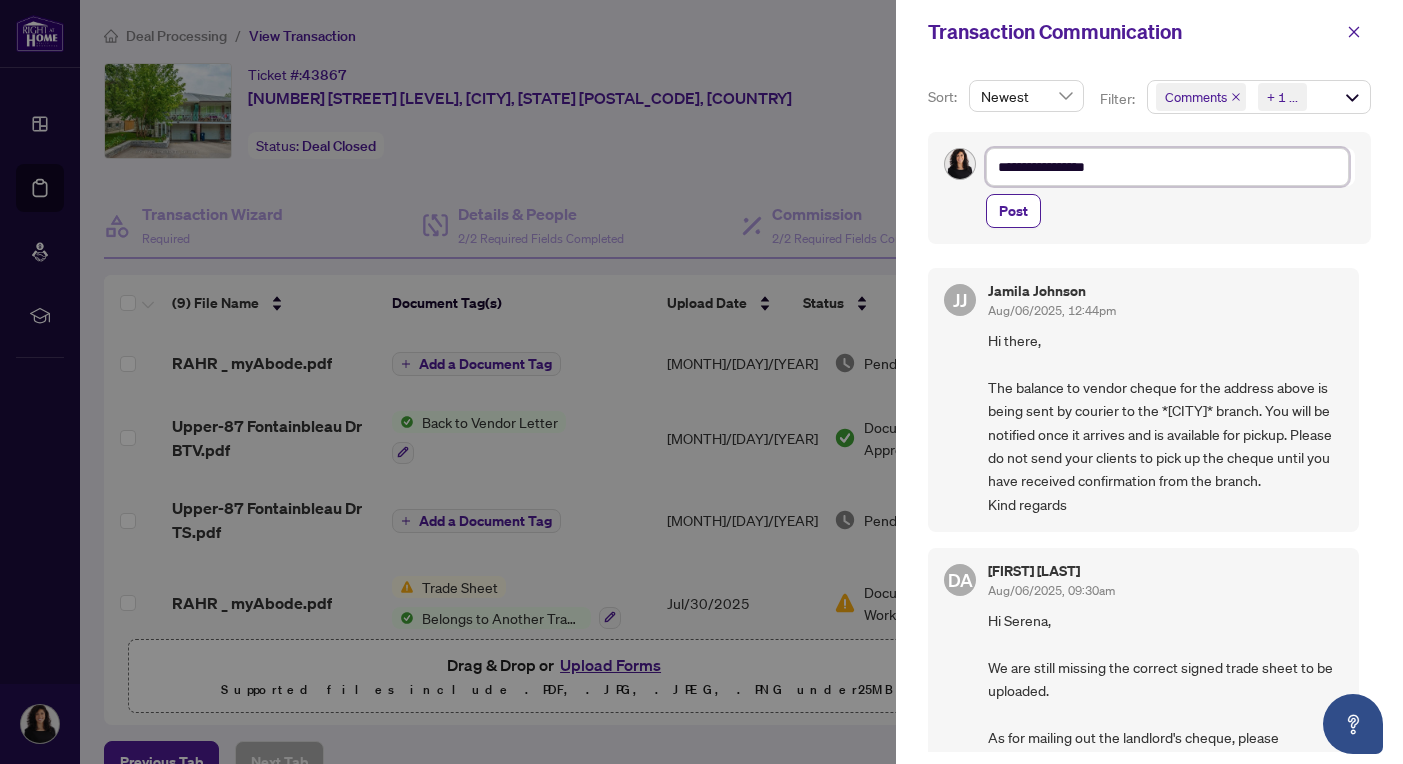type on "**********" 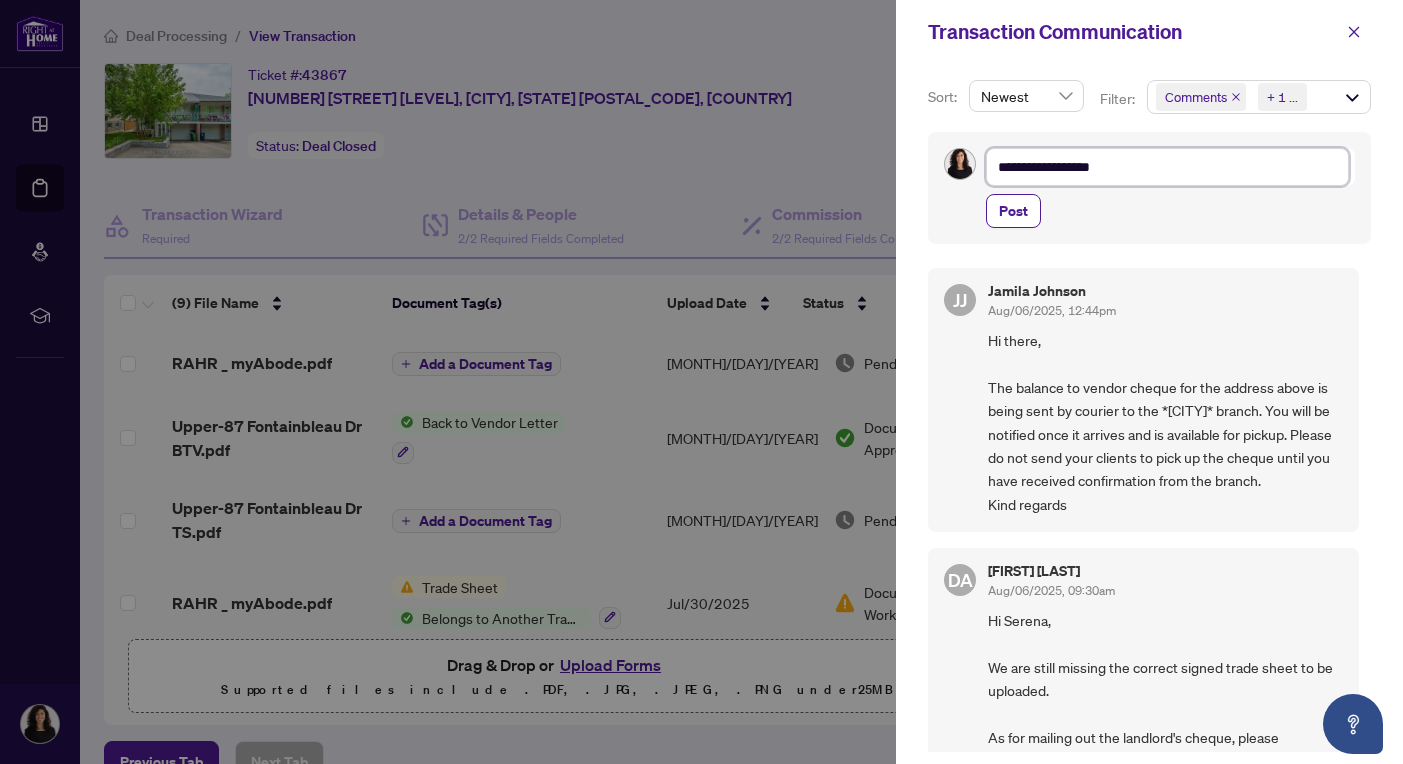 type on "**********" 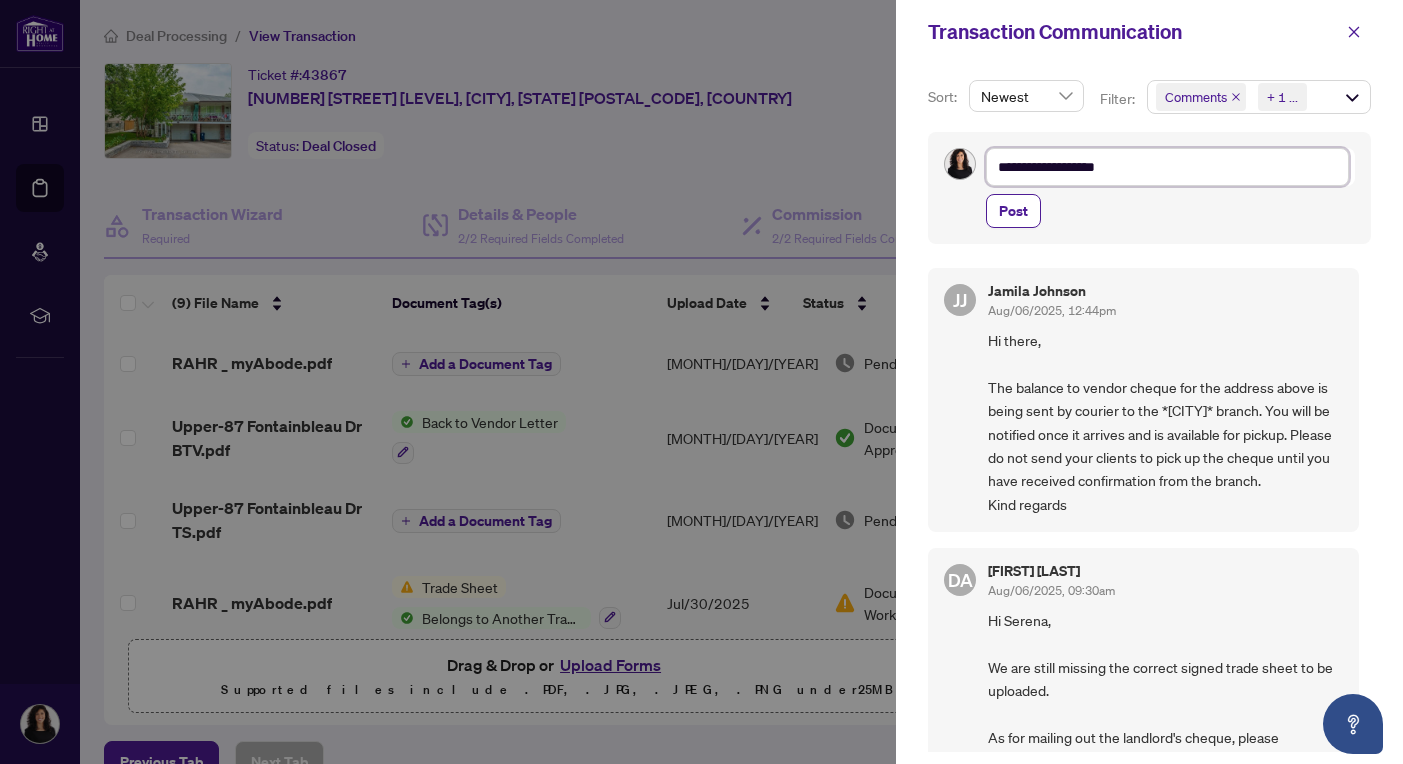 type on "**********" 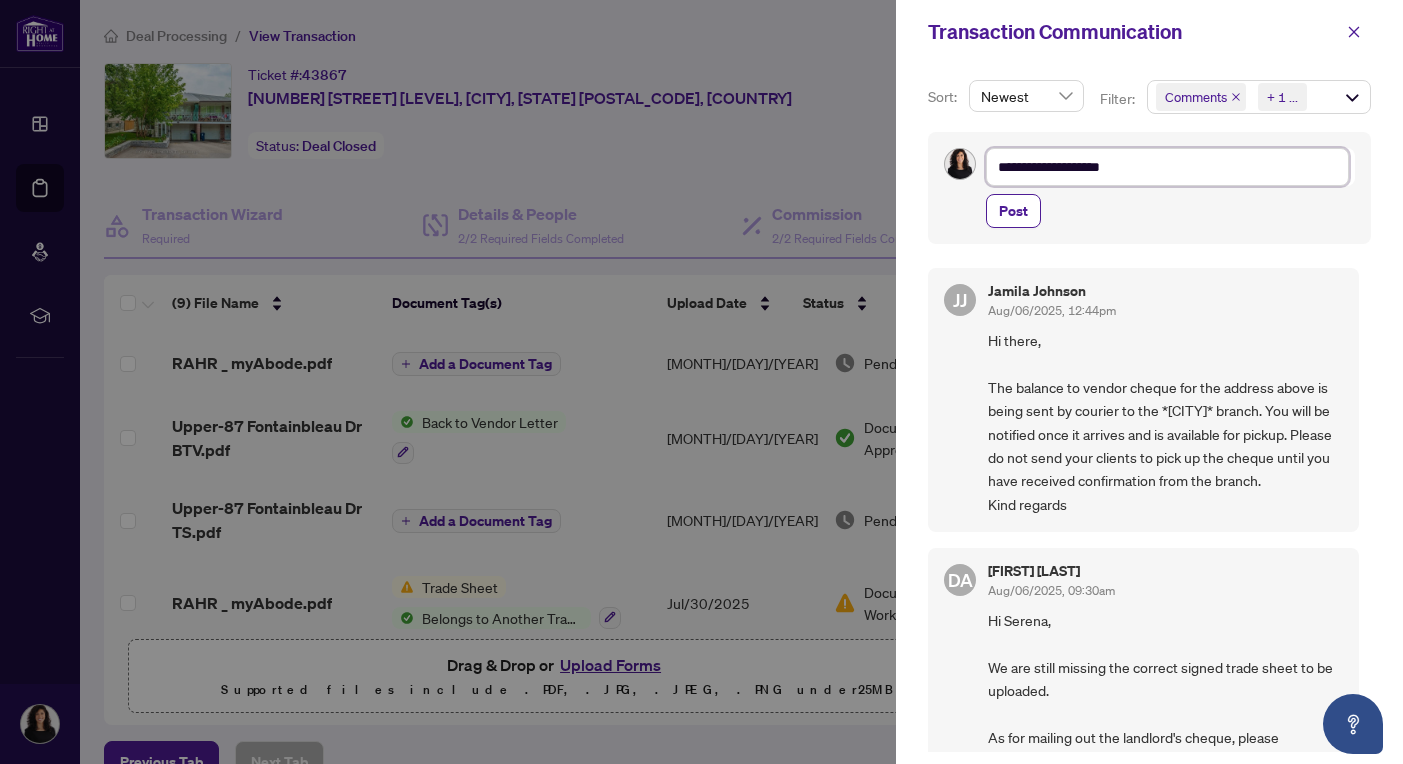 type on "**********" 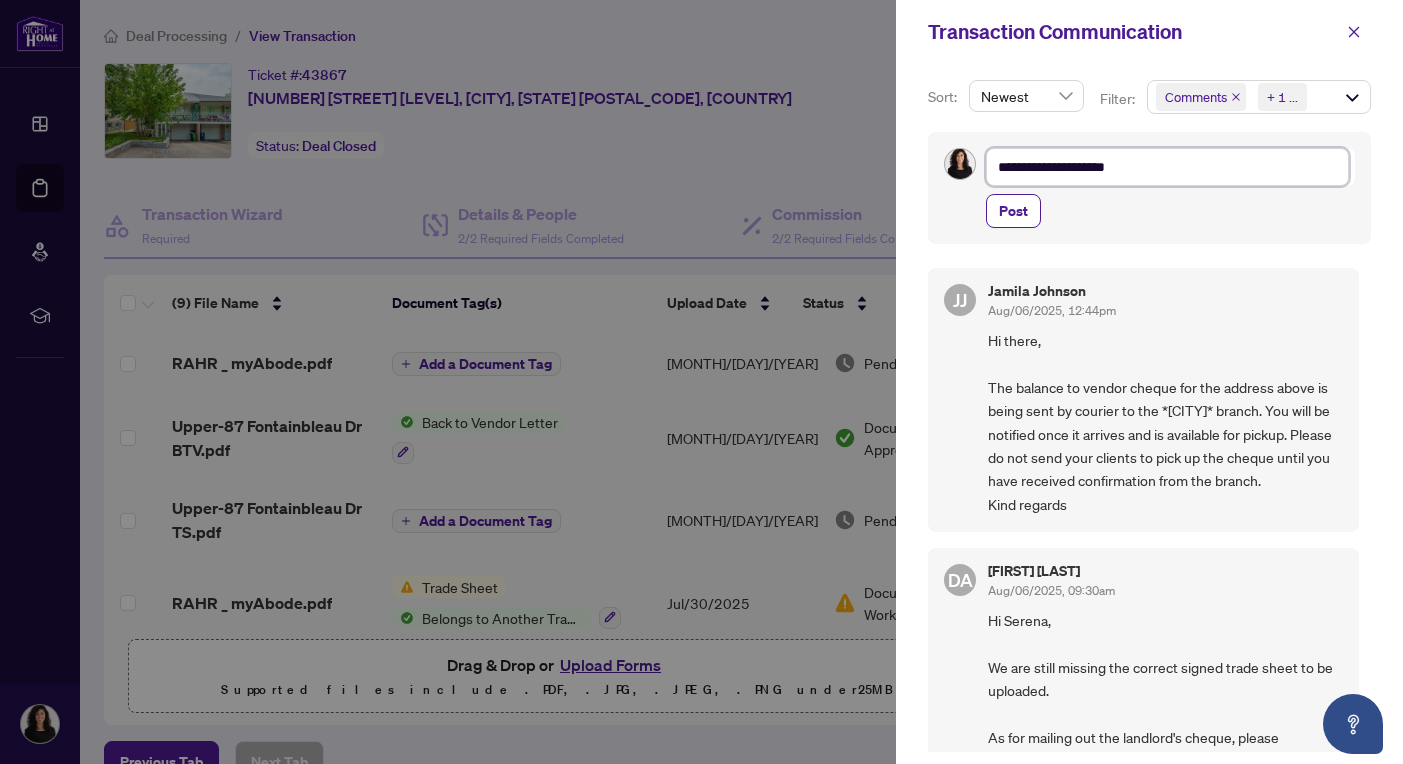 type on "**********" 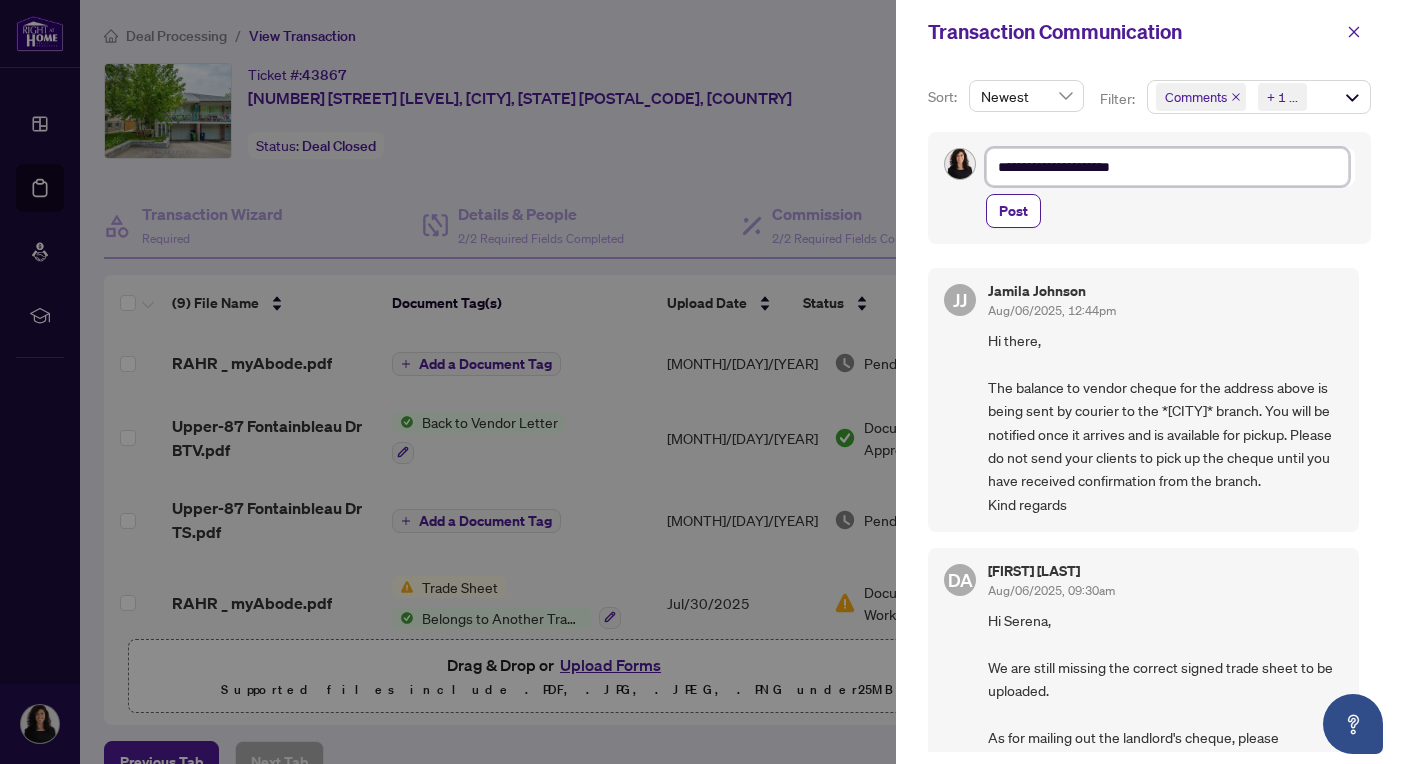type on "**********" 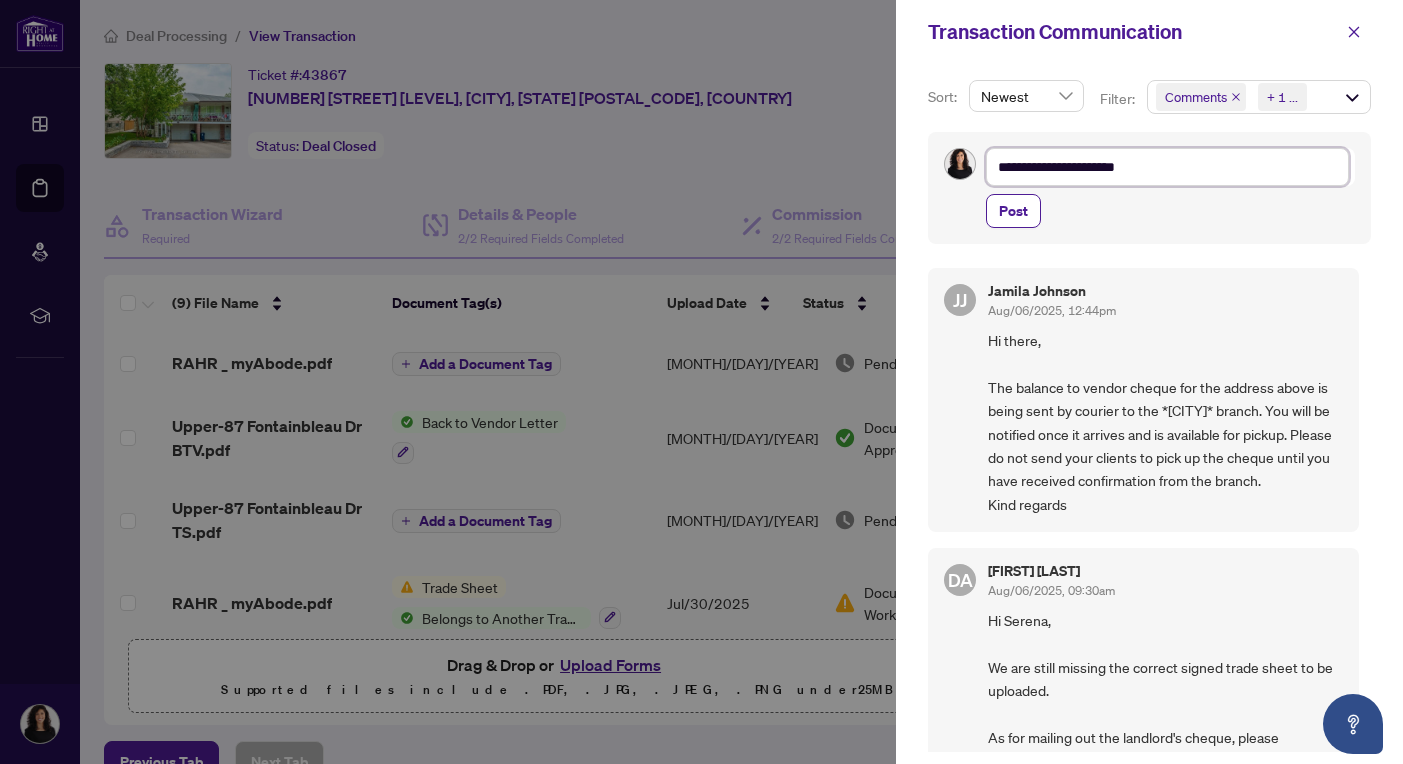 type on "**********" 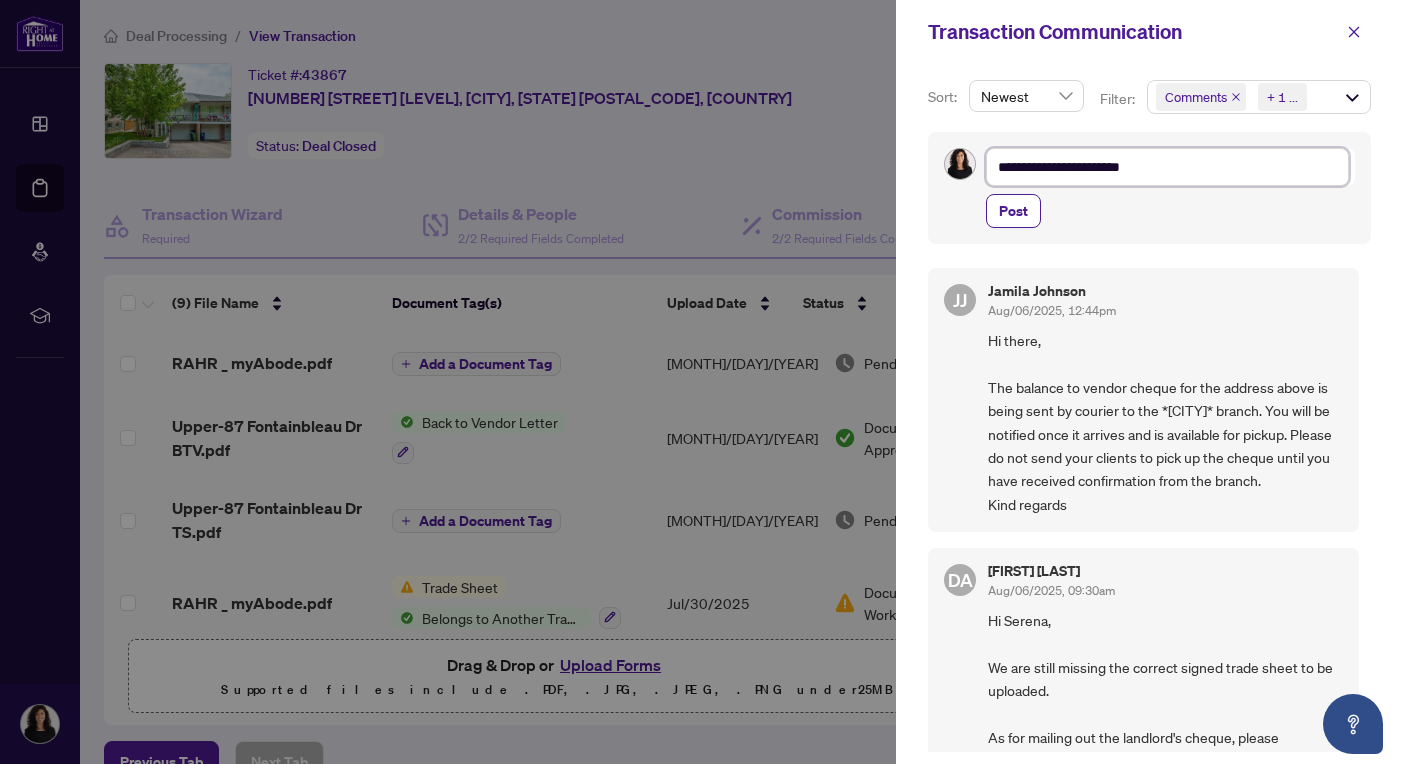 type on "**********" 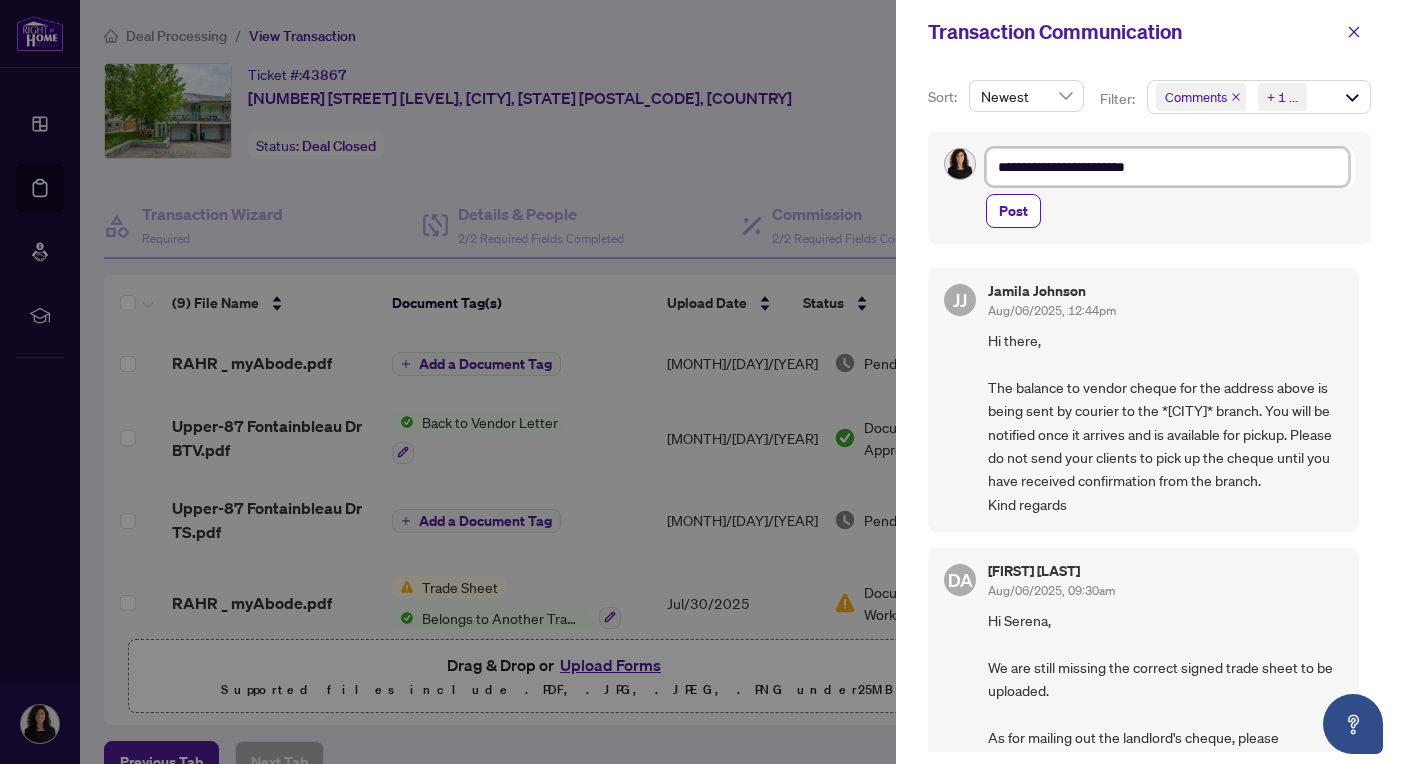 type on "**********" 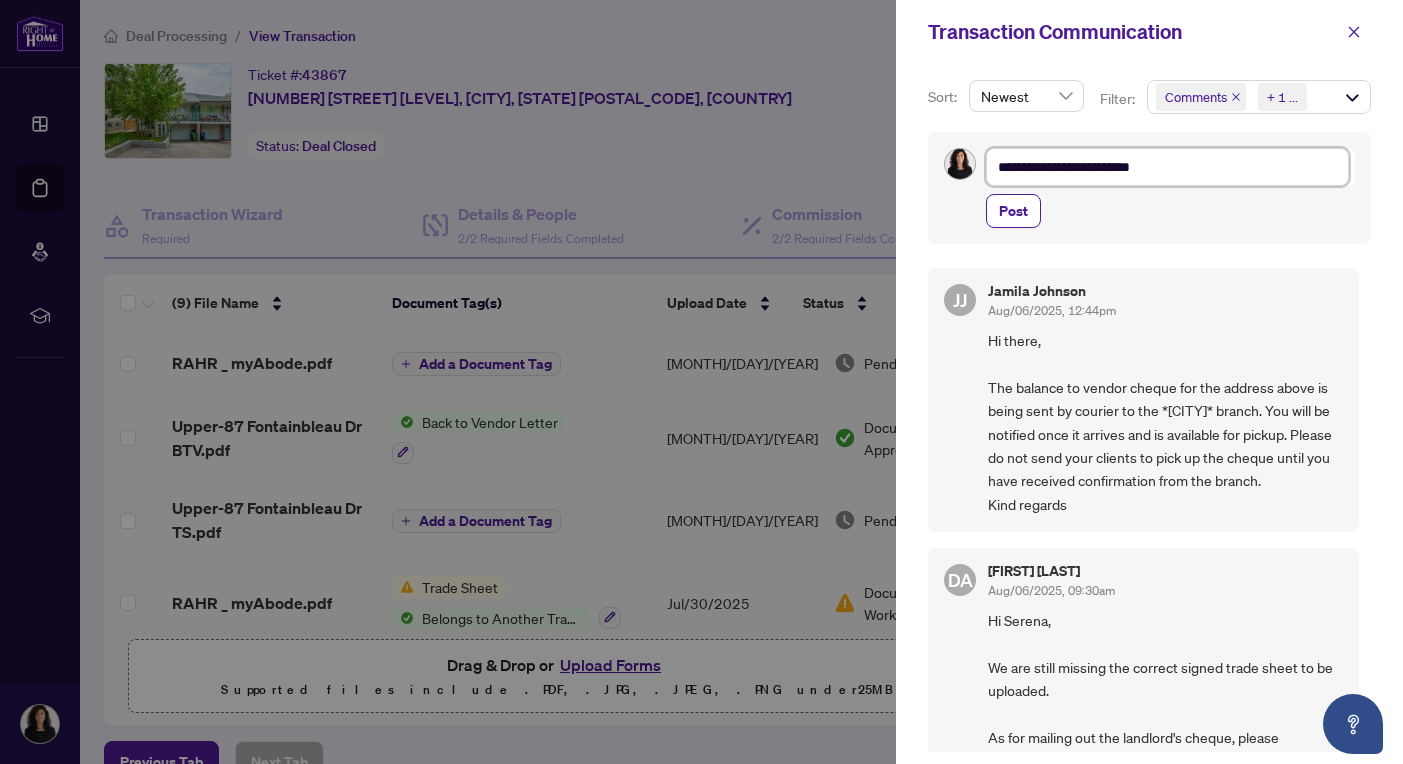 type on "**********" 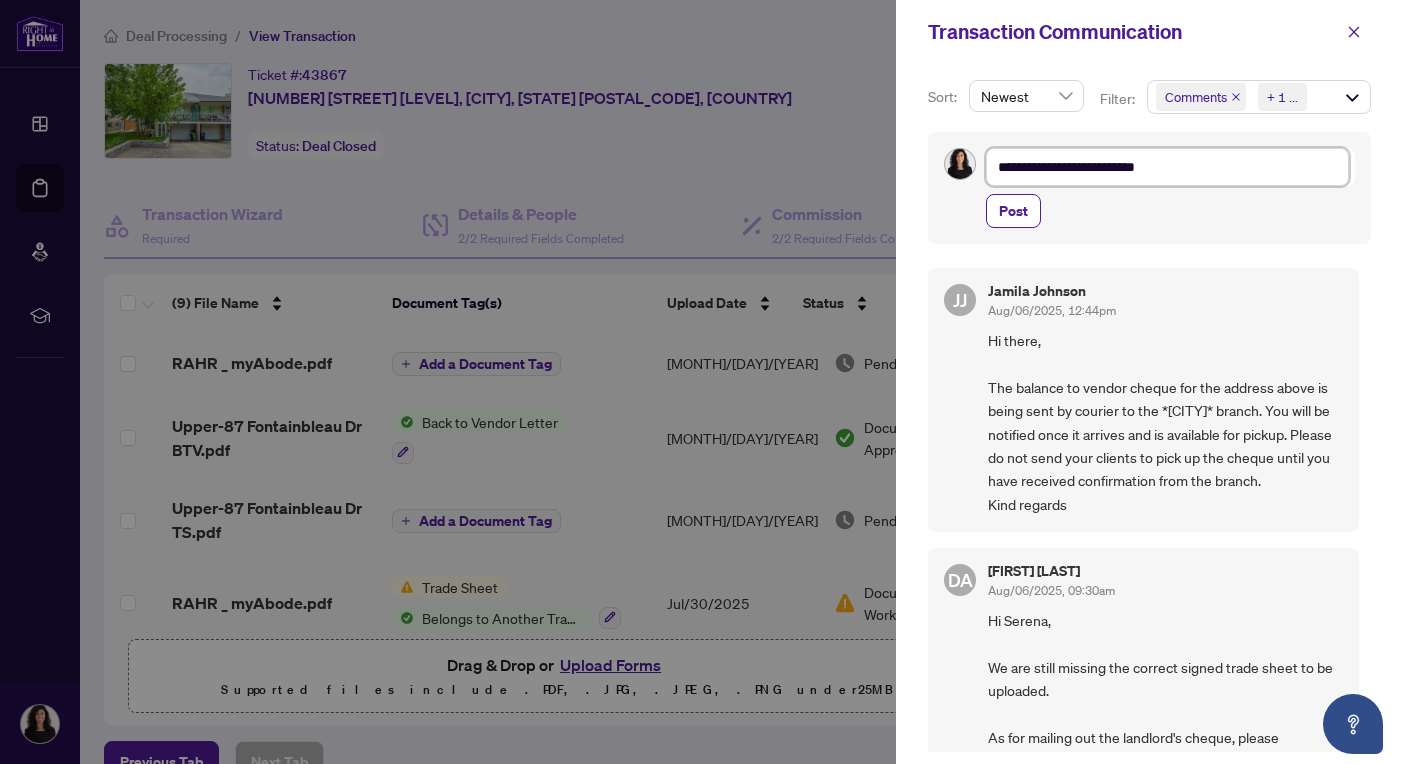type on "**********" 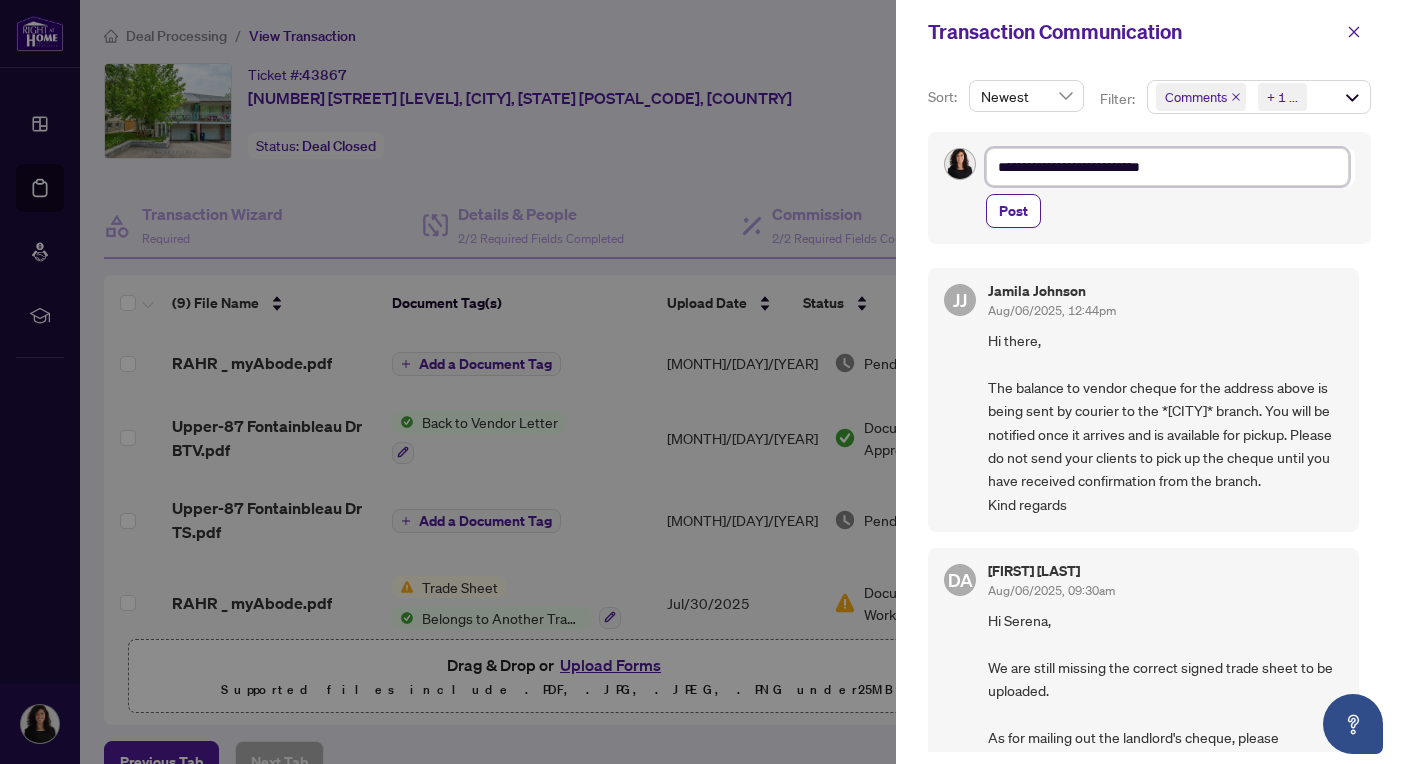 type on "**********" 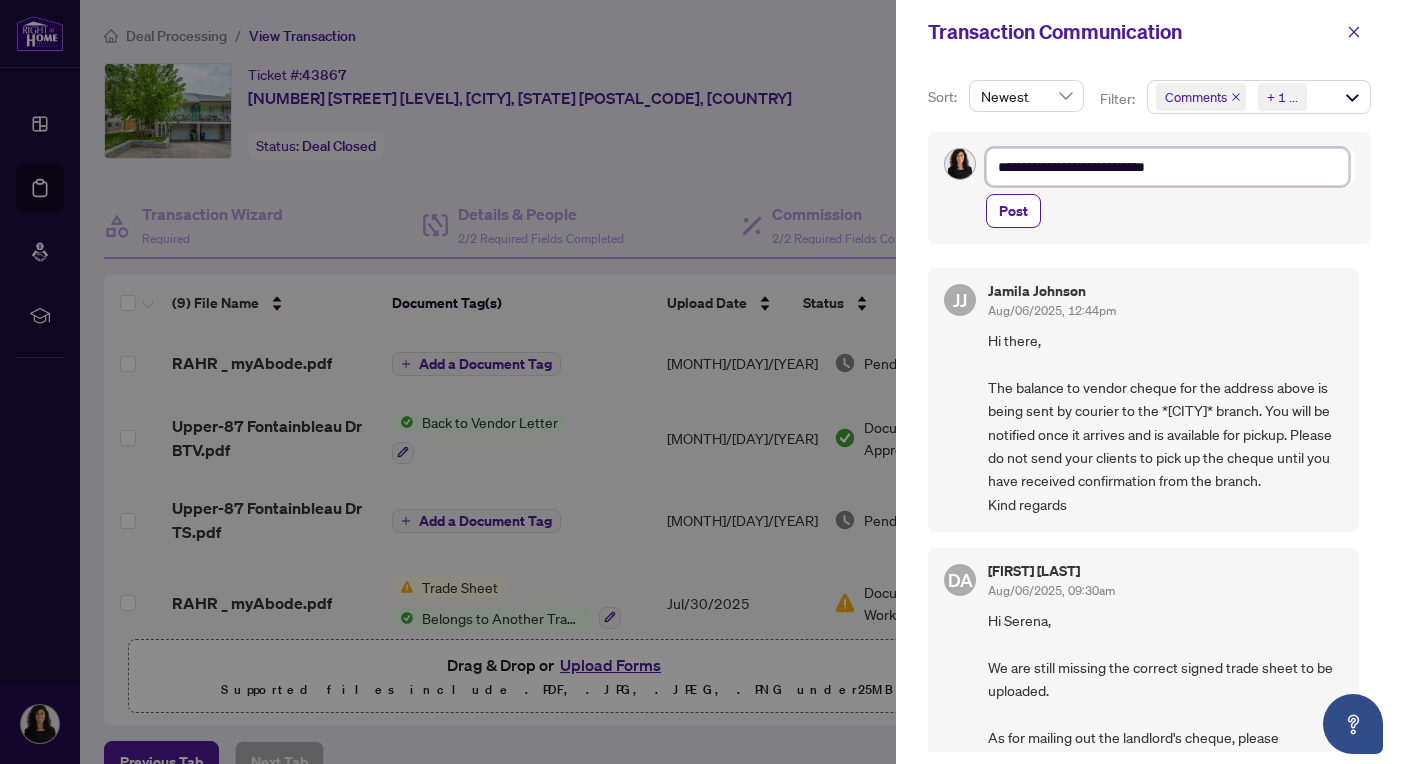 type on "**********" 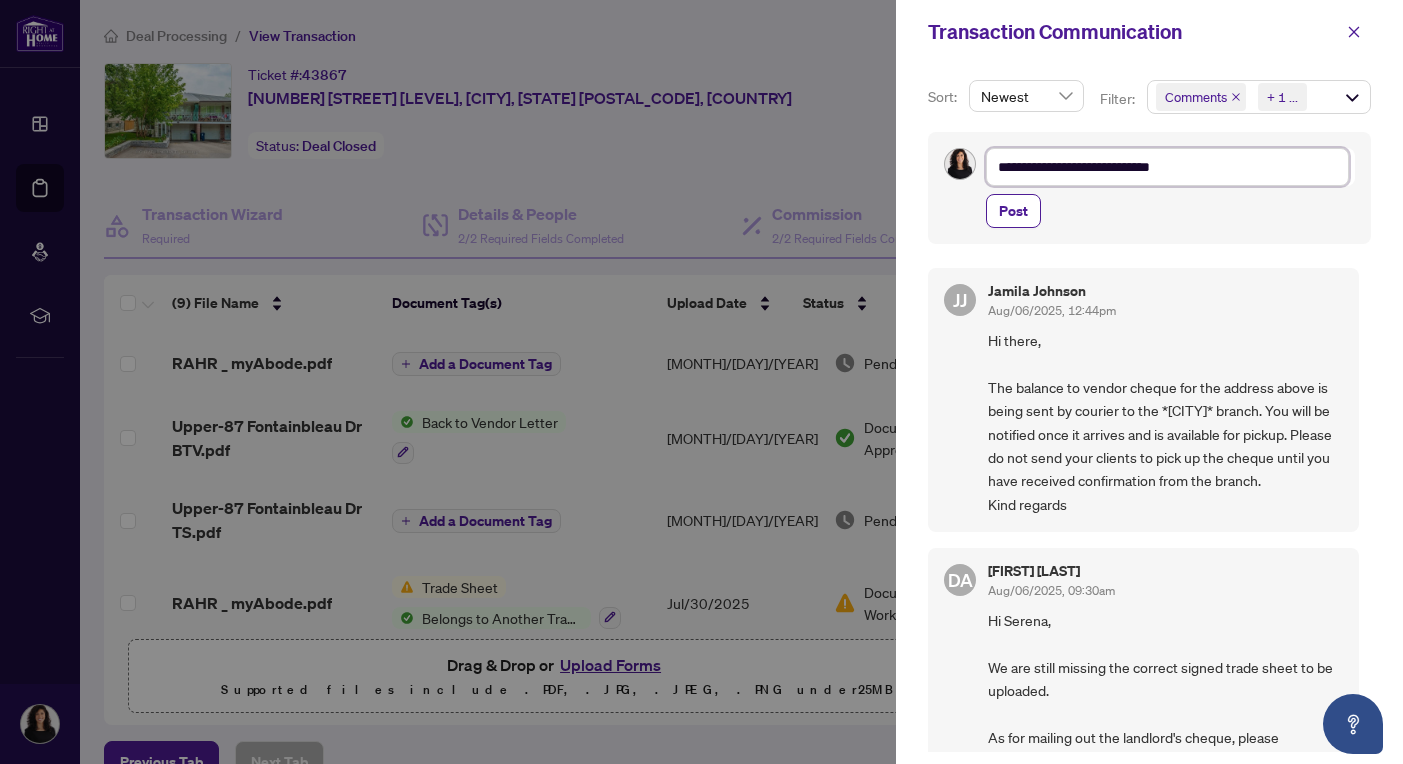 type on "**********" 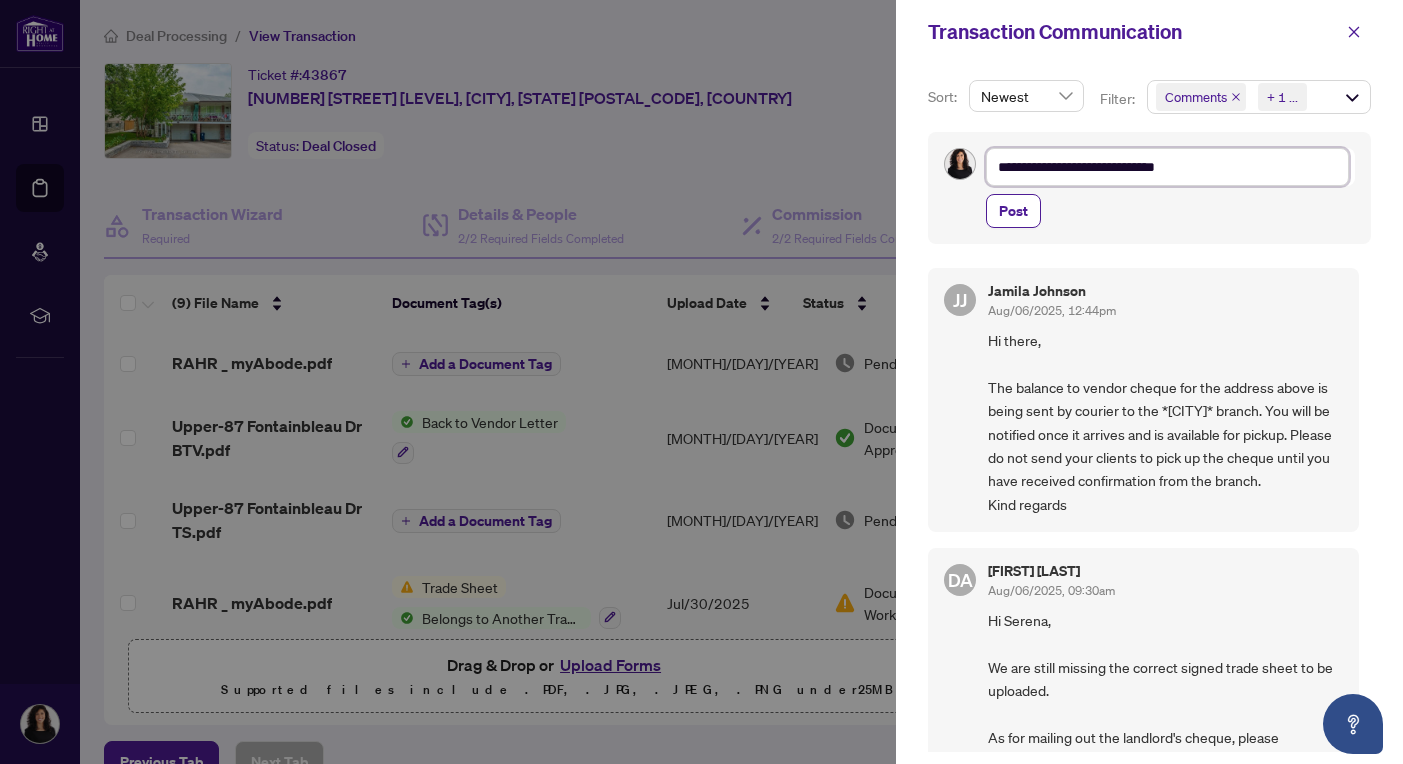type on "**********" 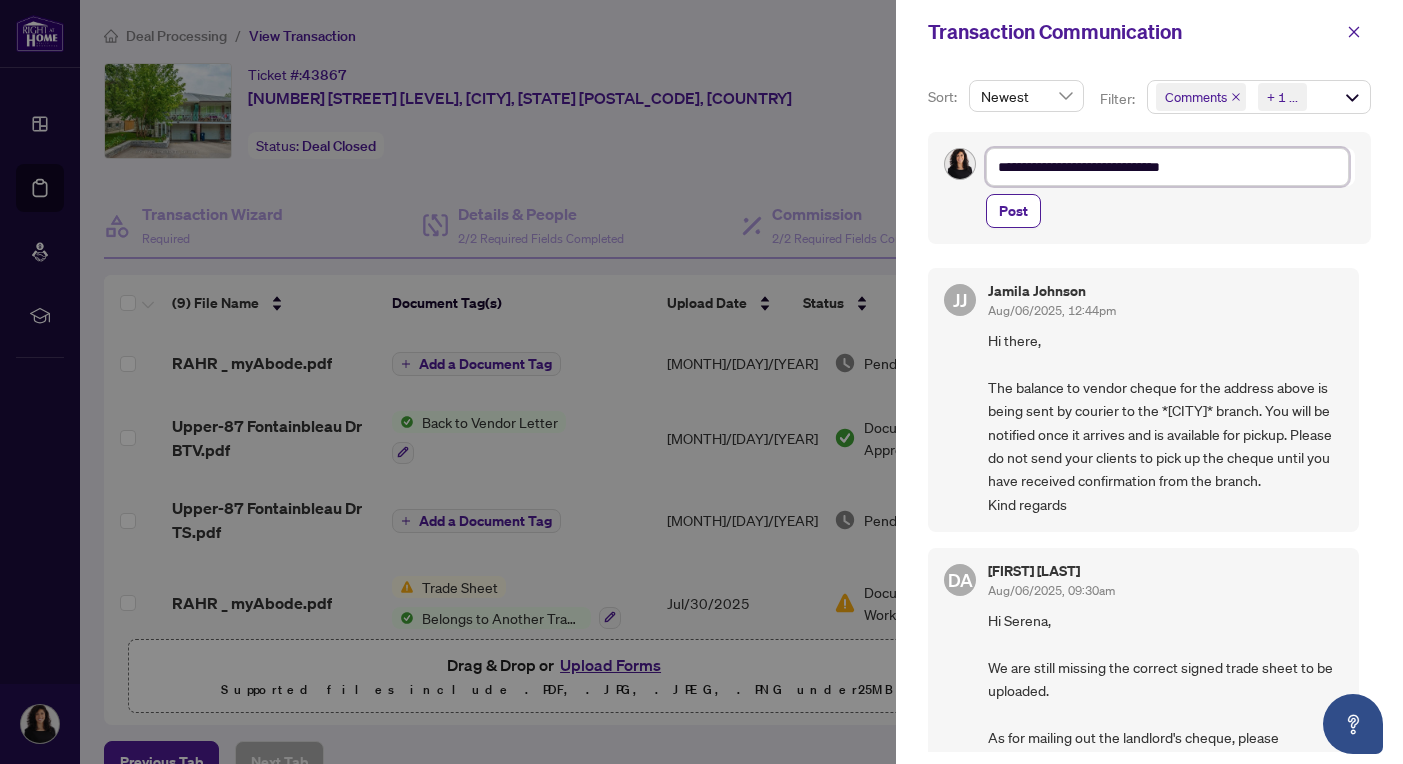 type on "**********" 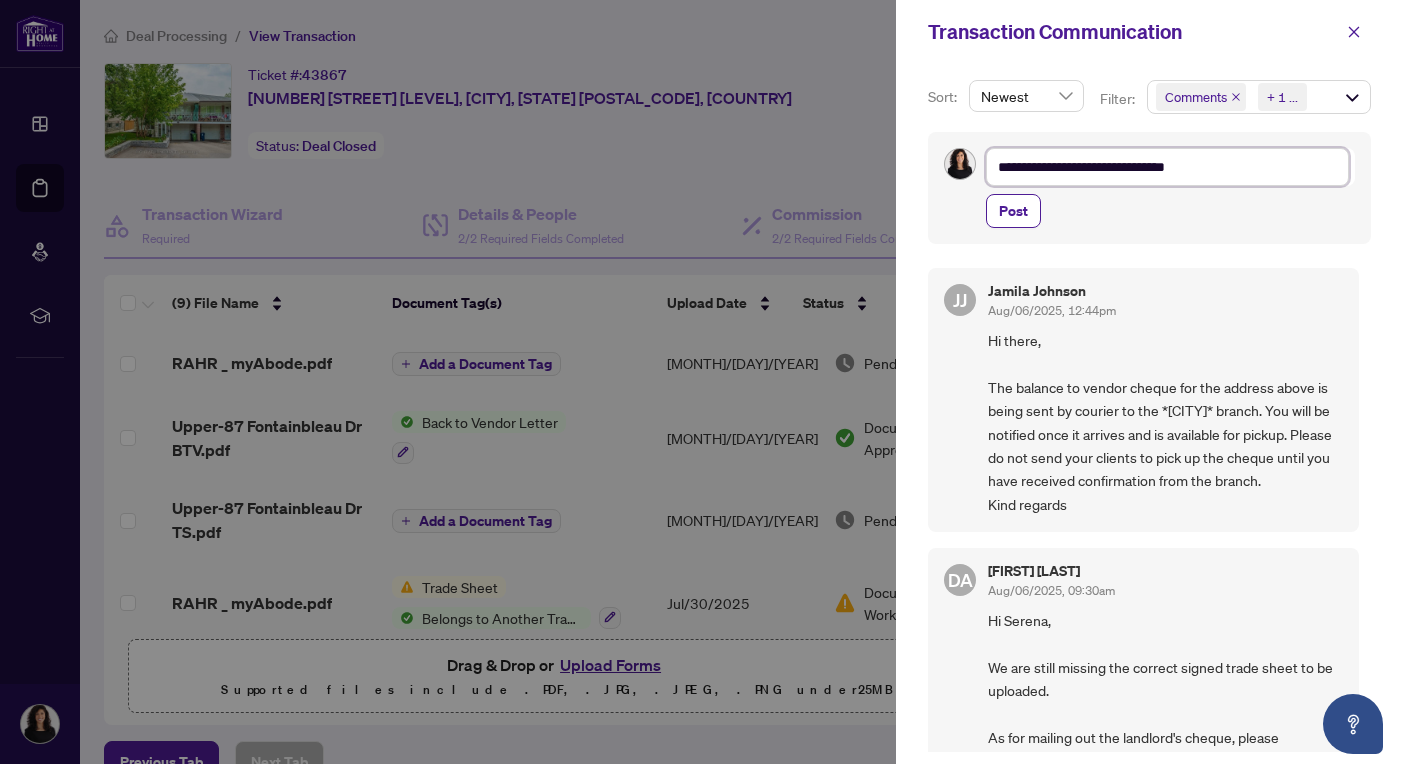 type on "**********" 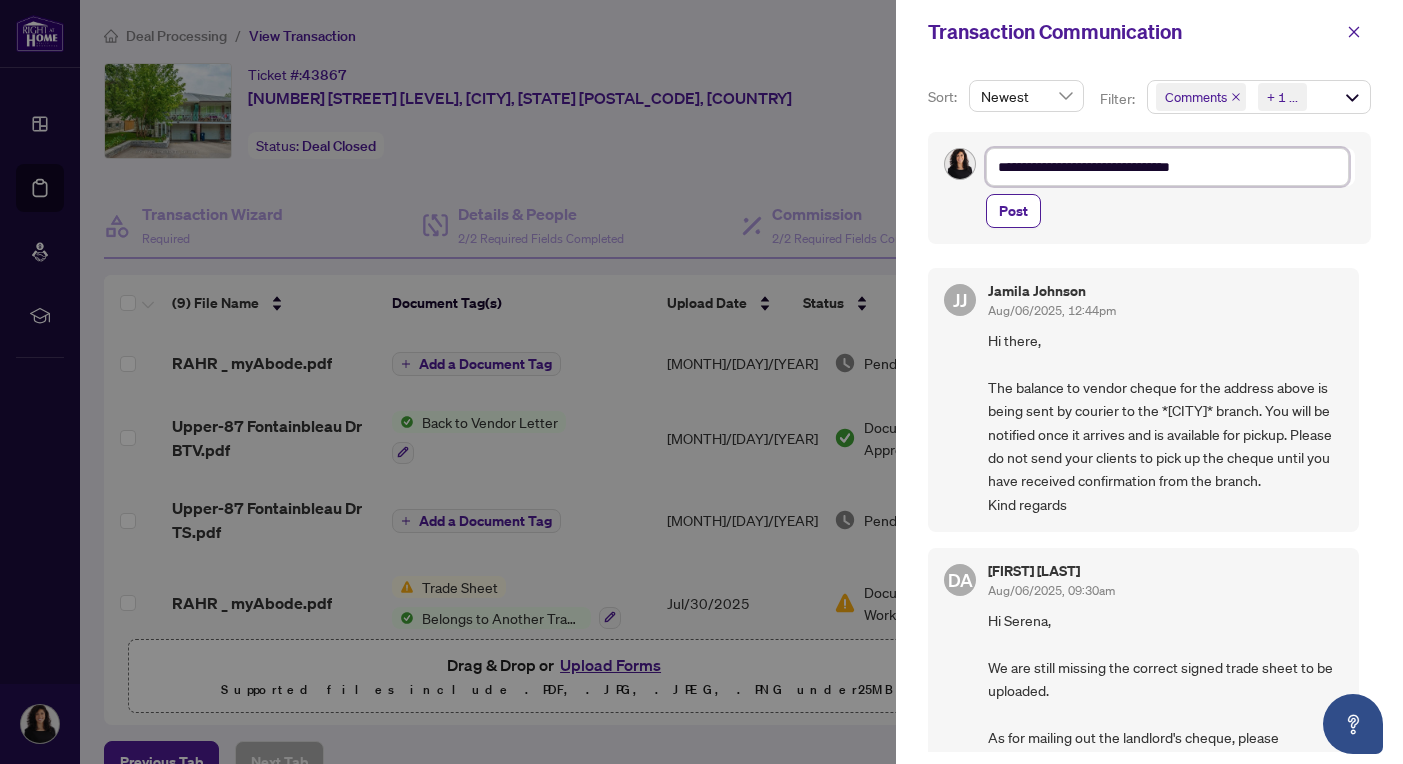 type on "**********" 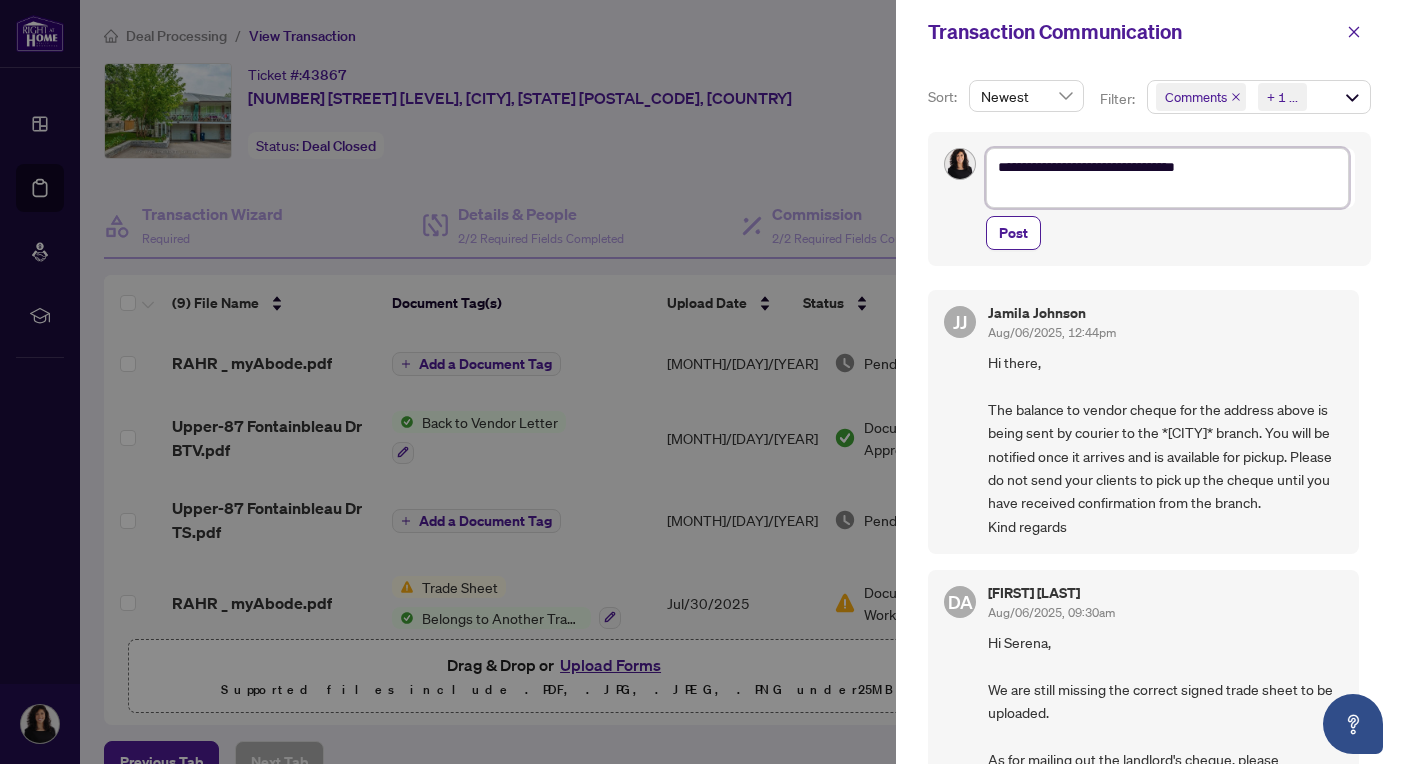 type on "**********" 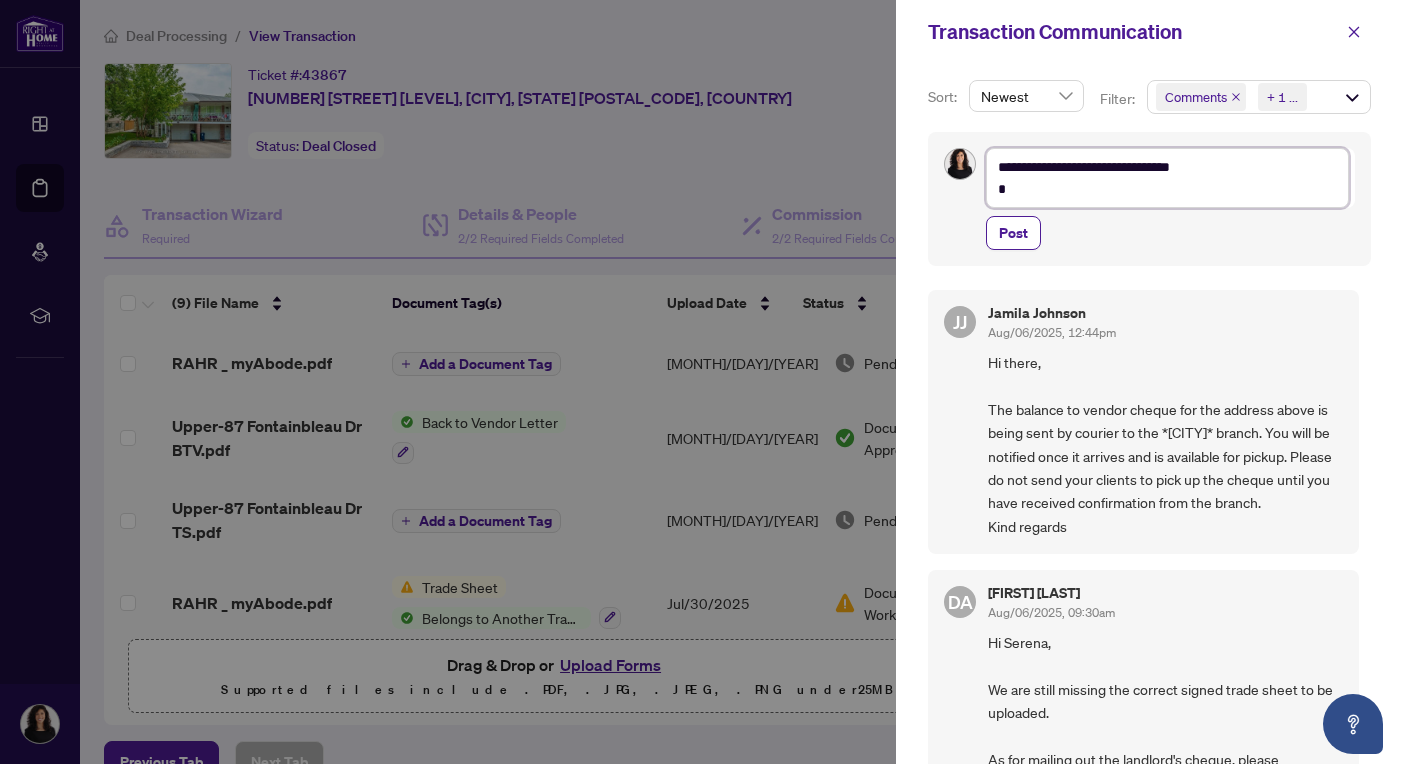 type on "**********" 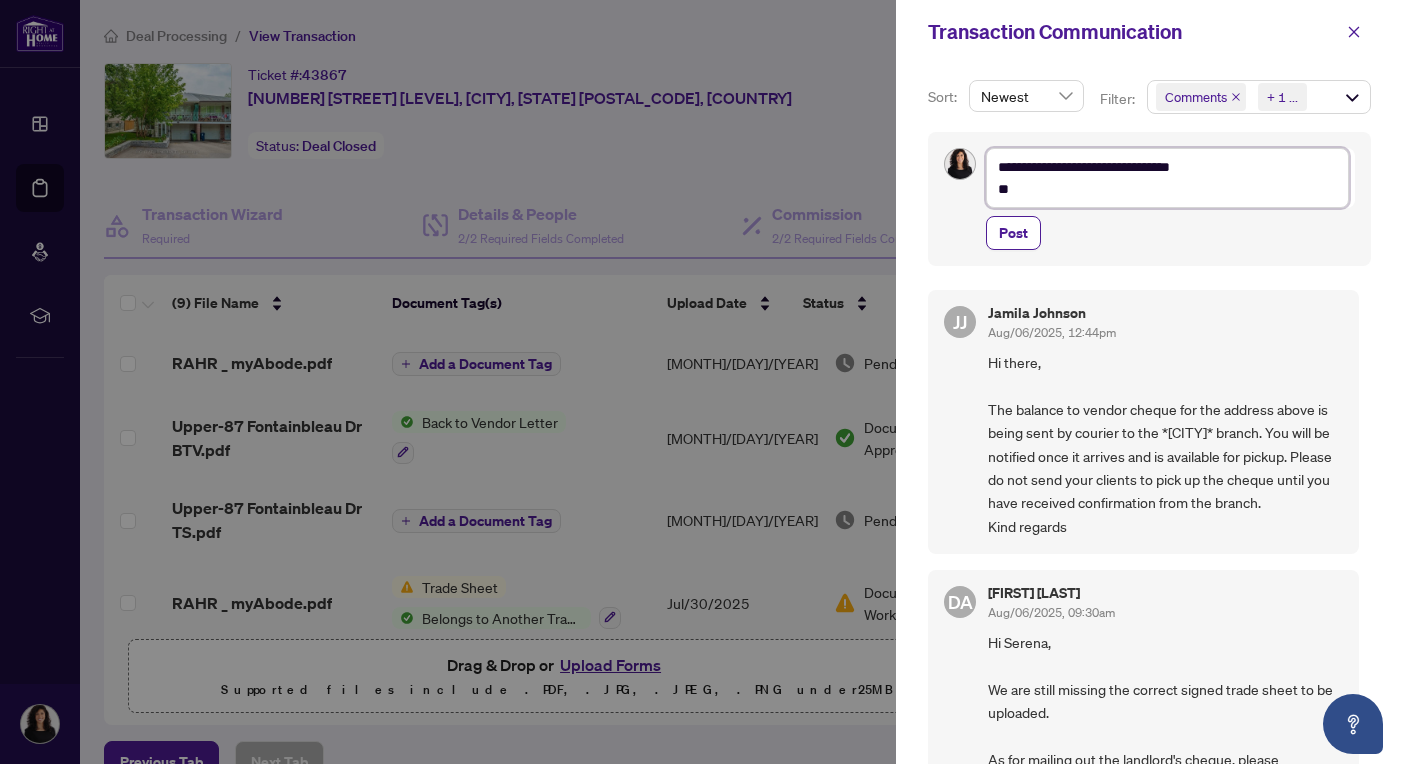 type on "**********" 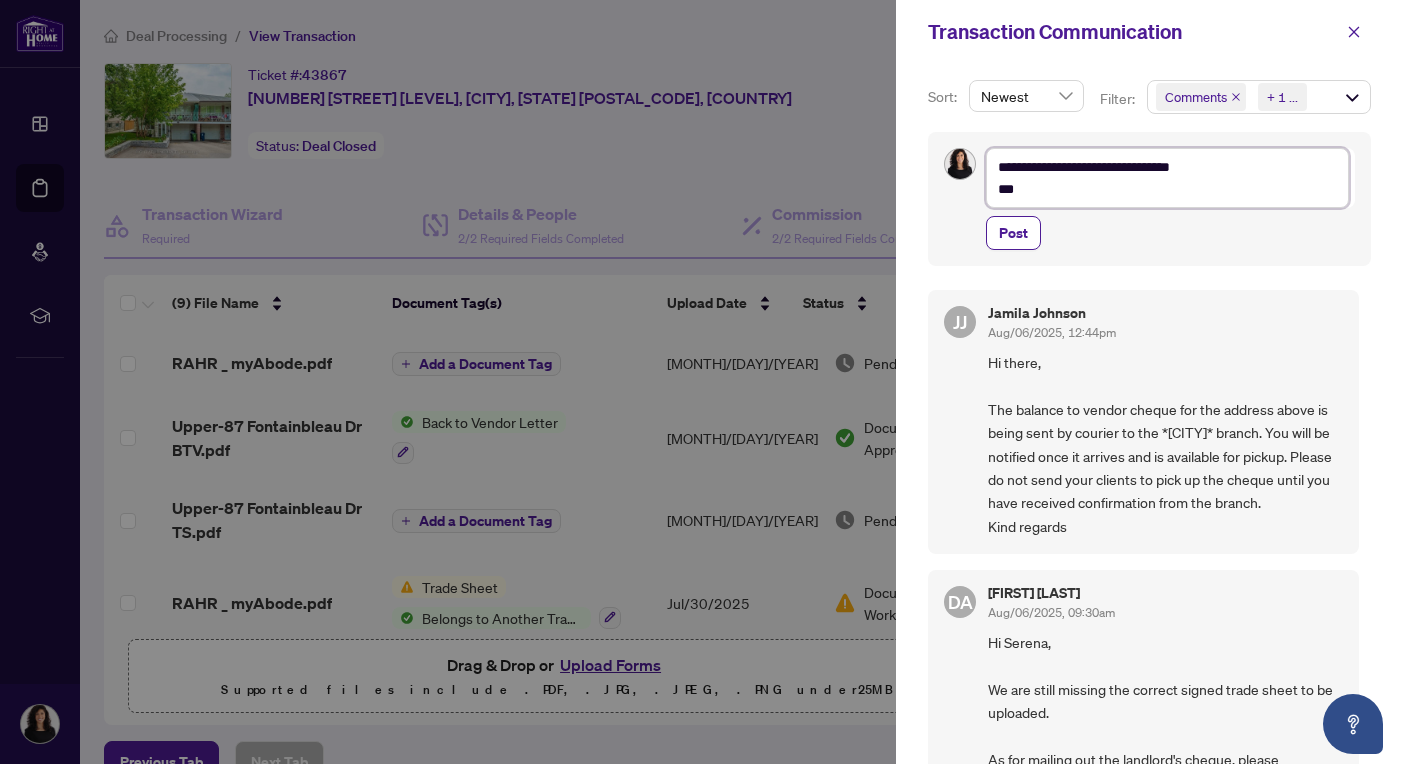 type on "**********" 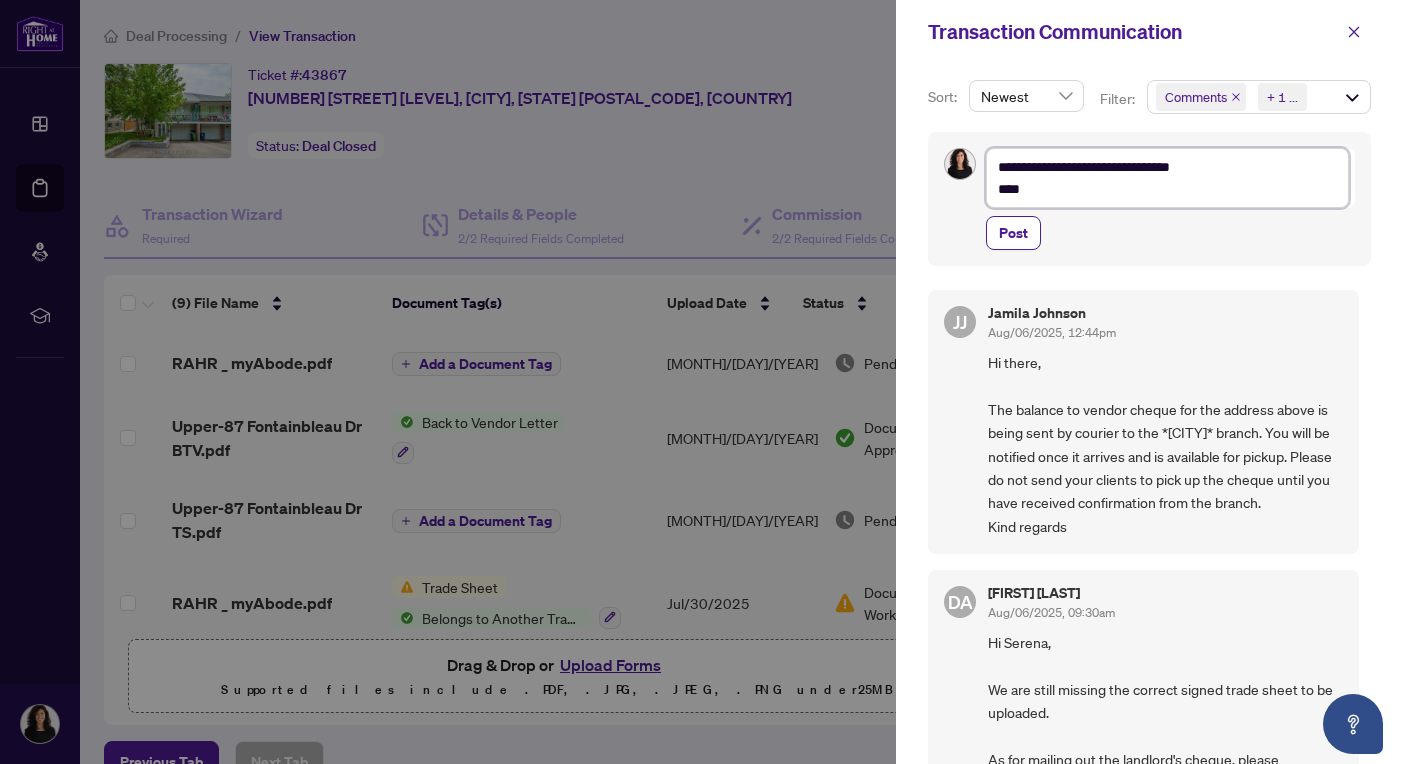 type on "**********" 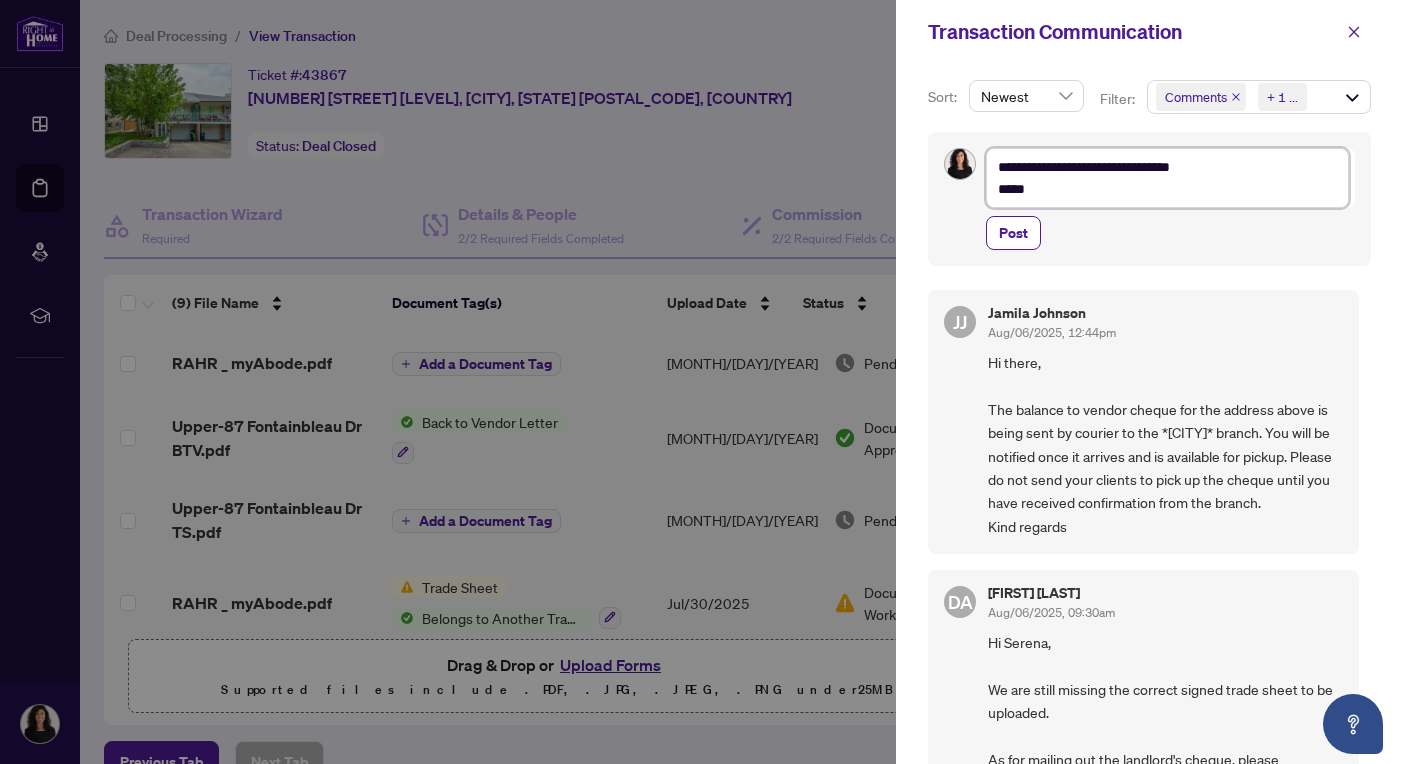 type on "**********" 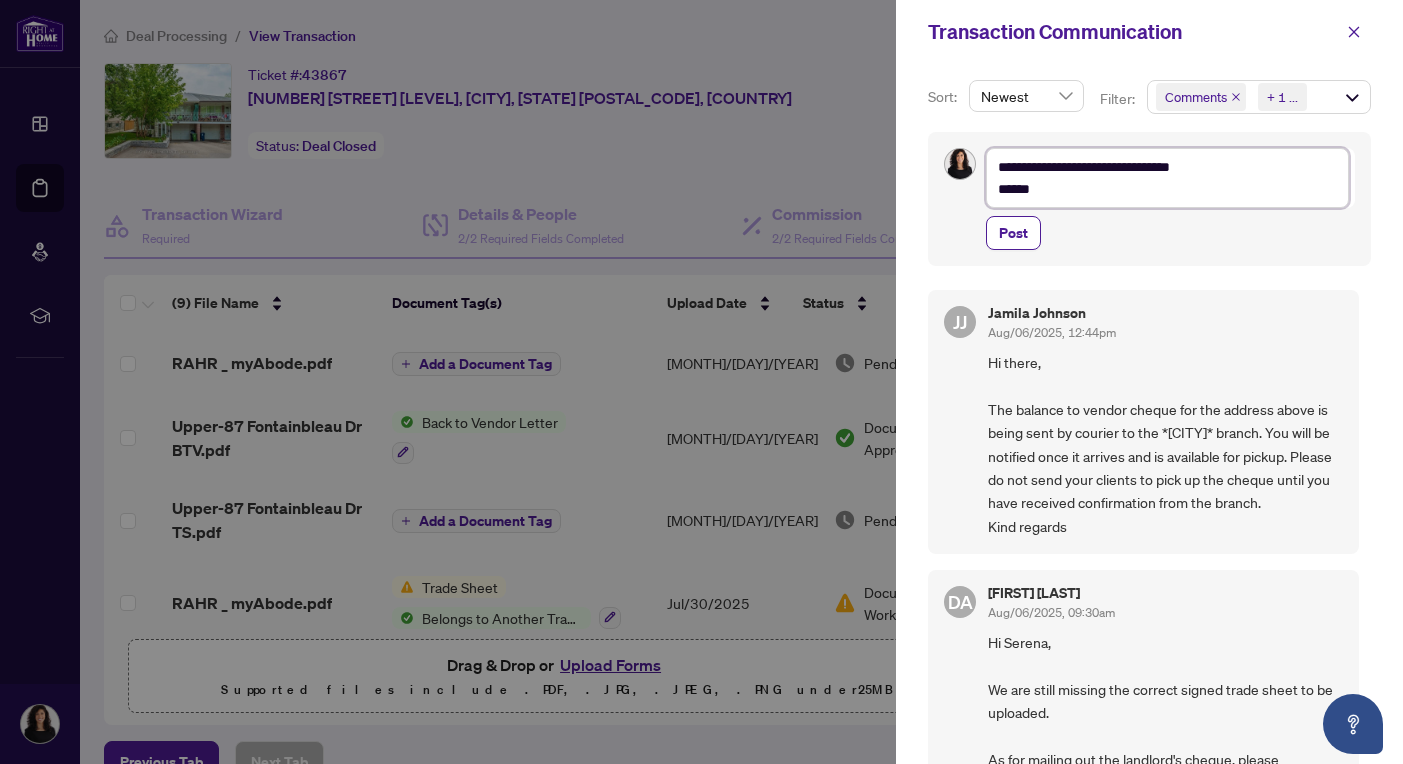 type on "**********" 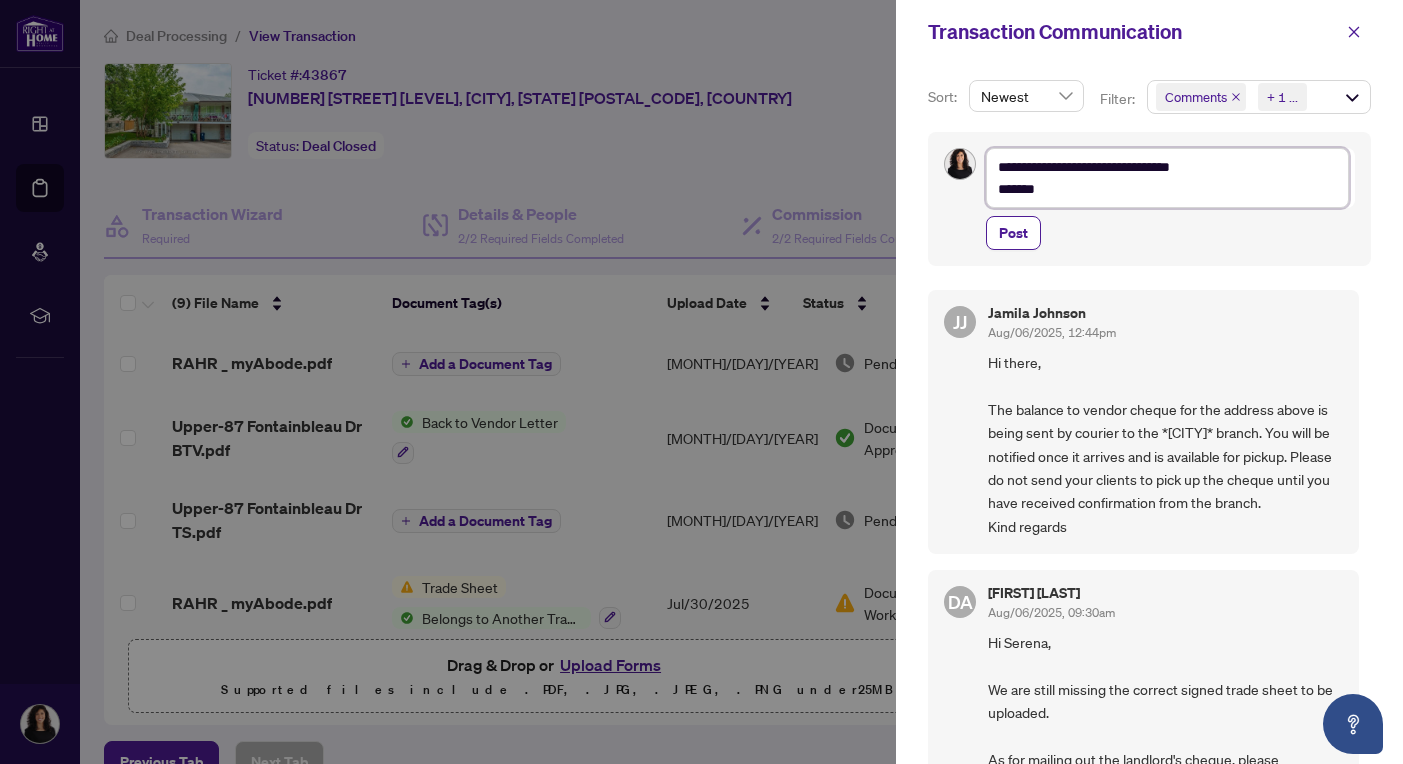 type on "**********" 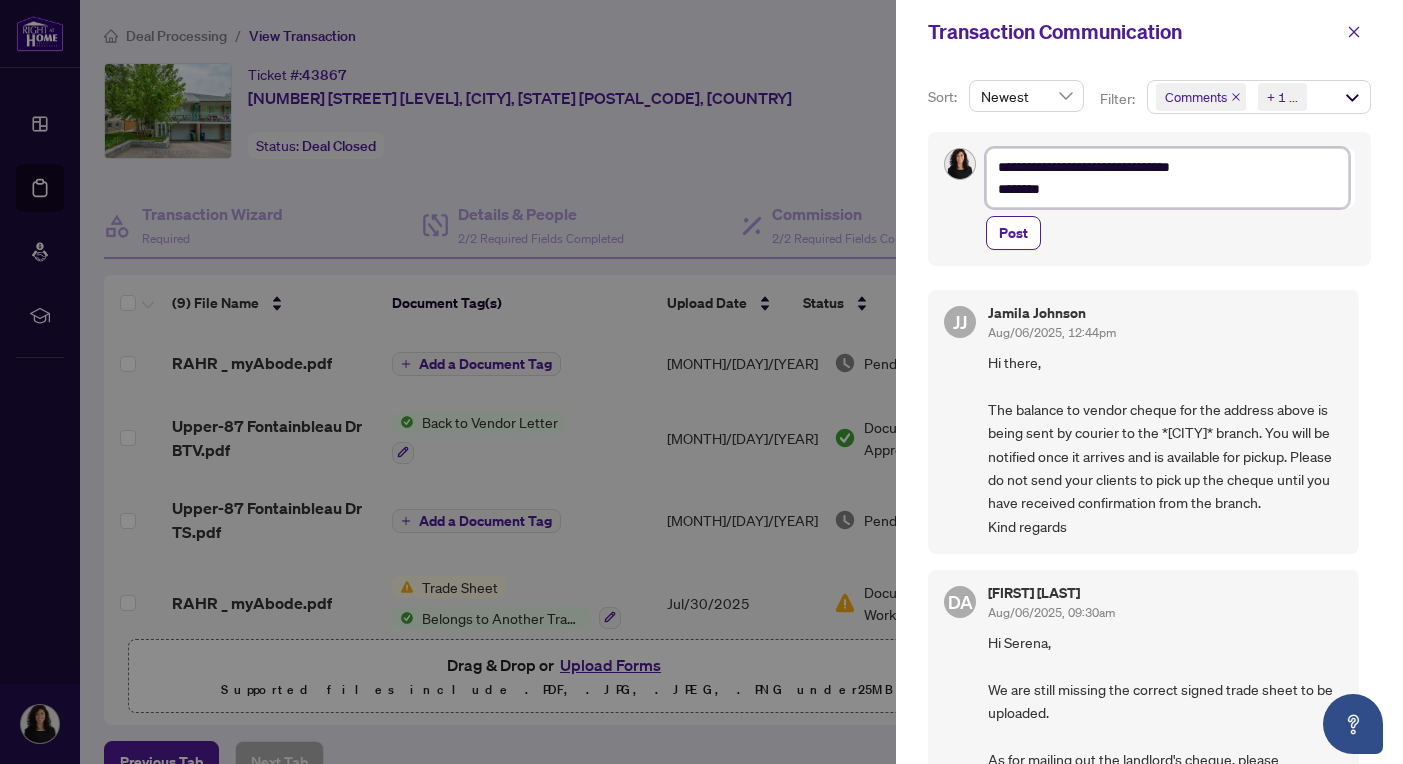 type on "**********" 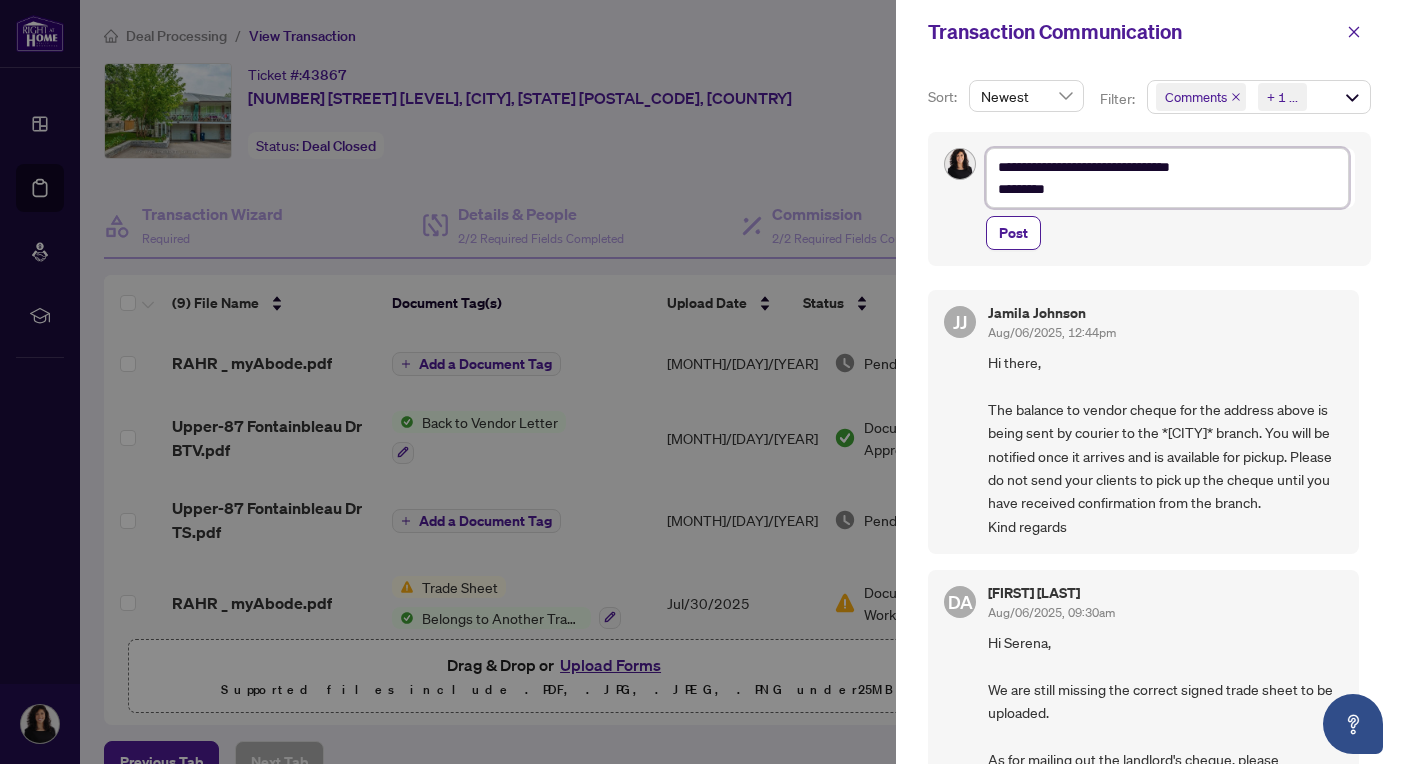 type on "**********" 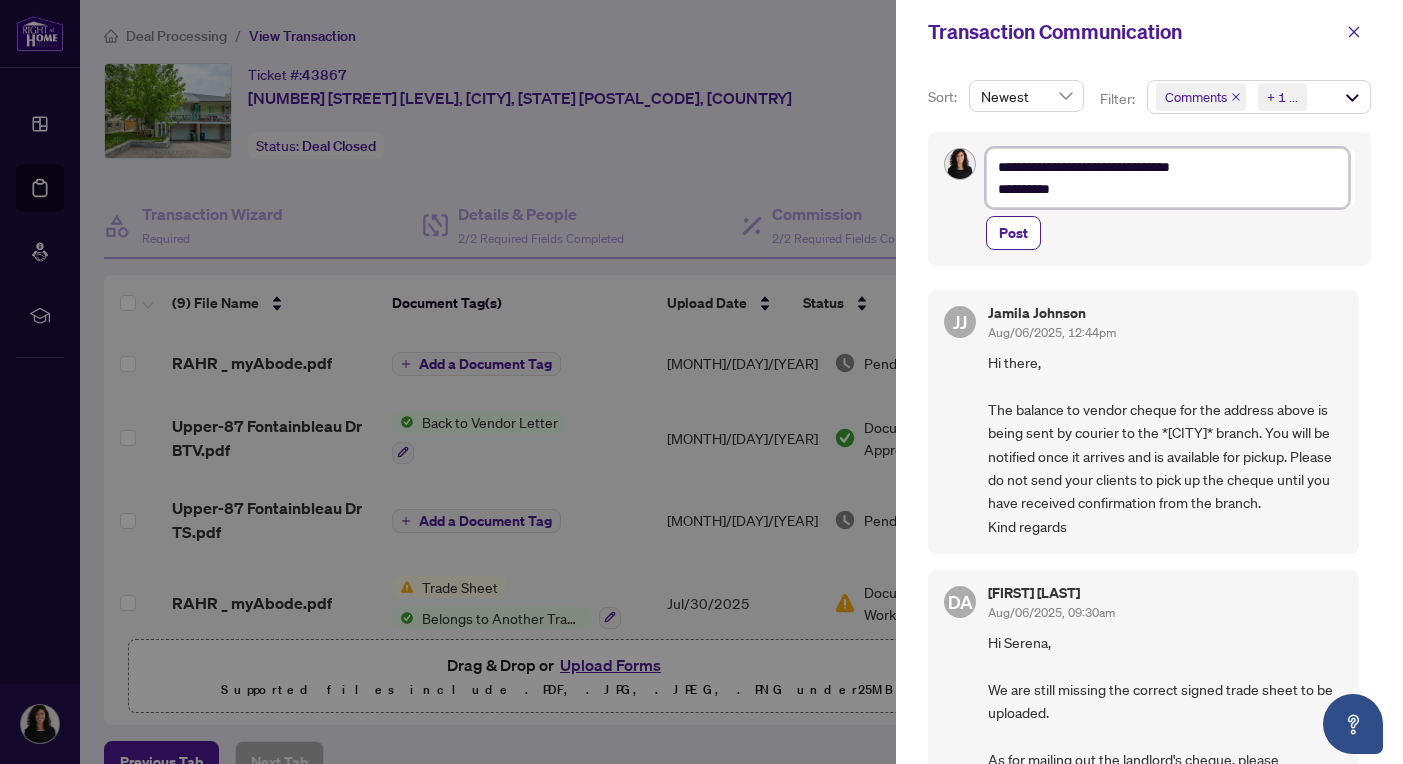 type on "**********" 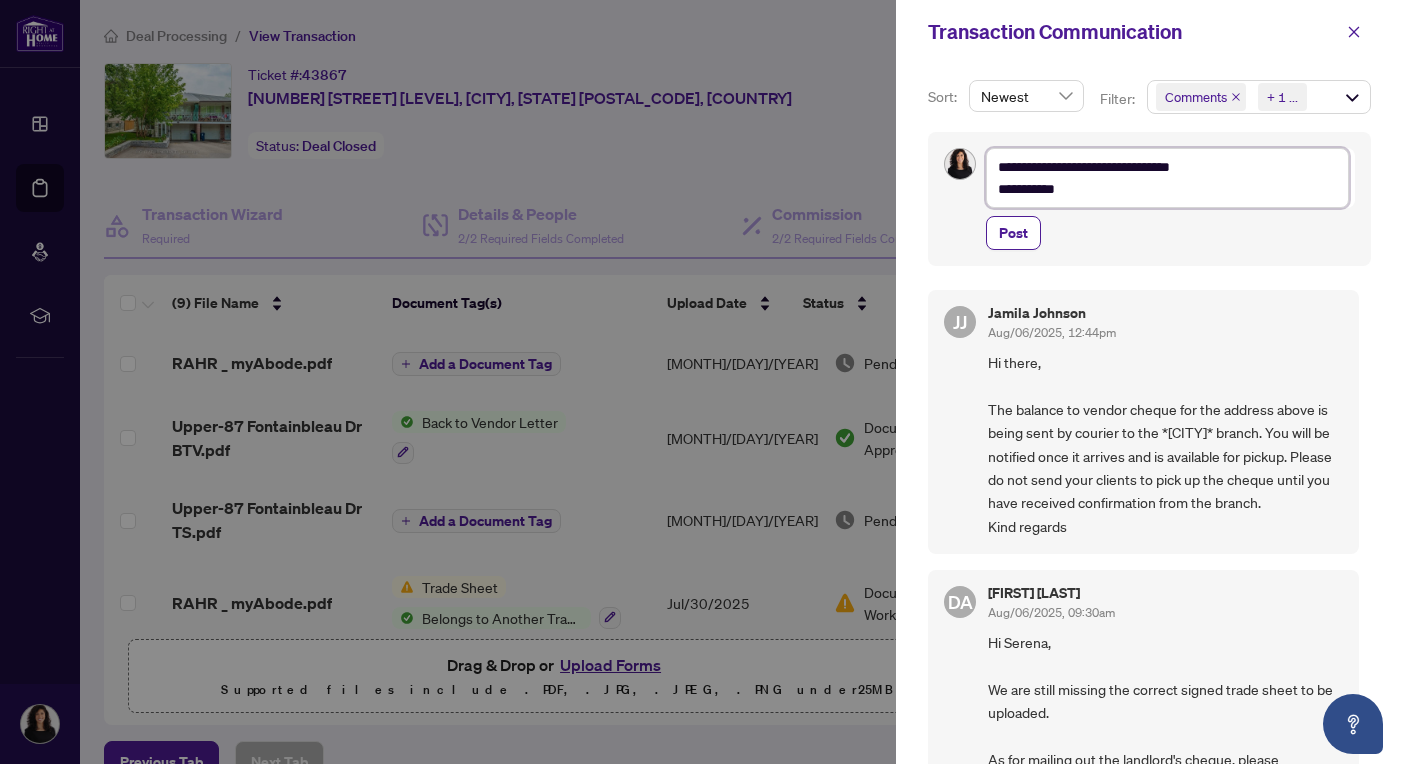 type on "**********" 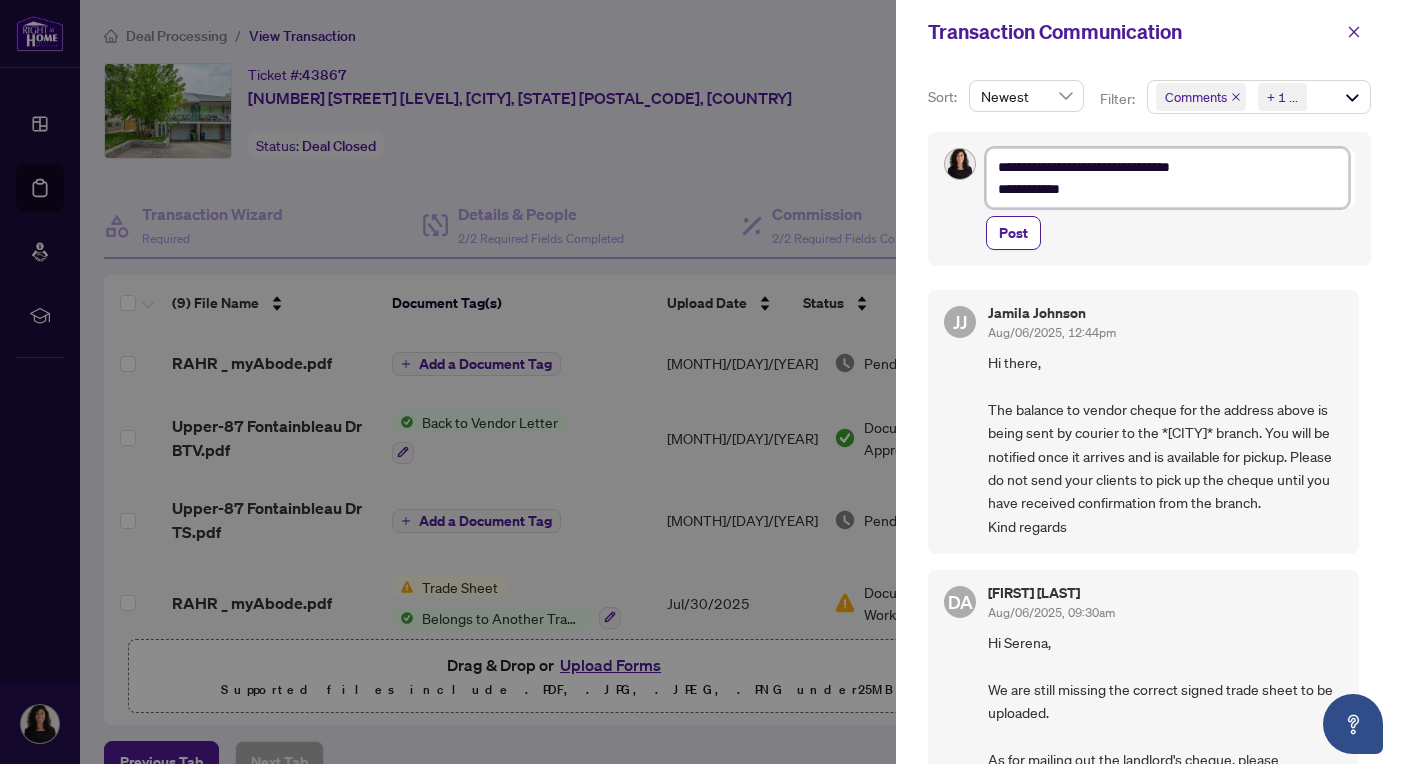 type on "**********" 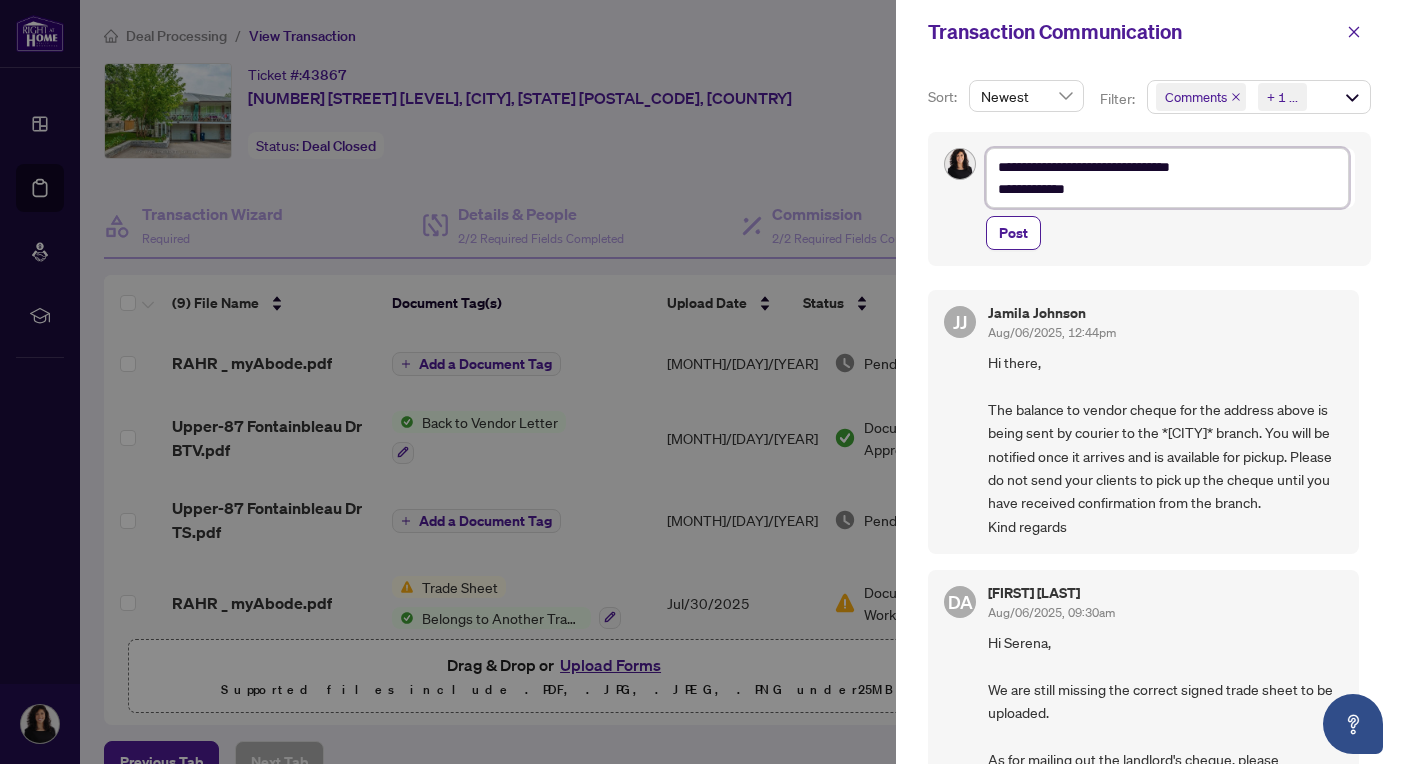 type on "**********" 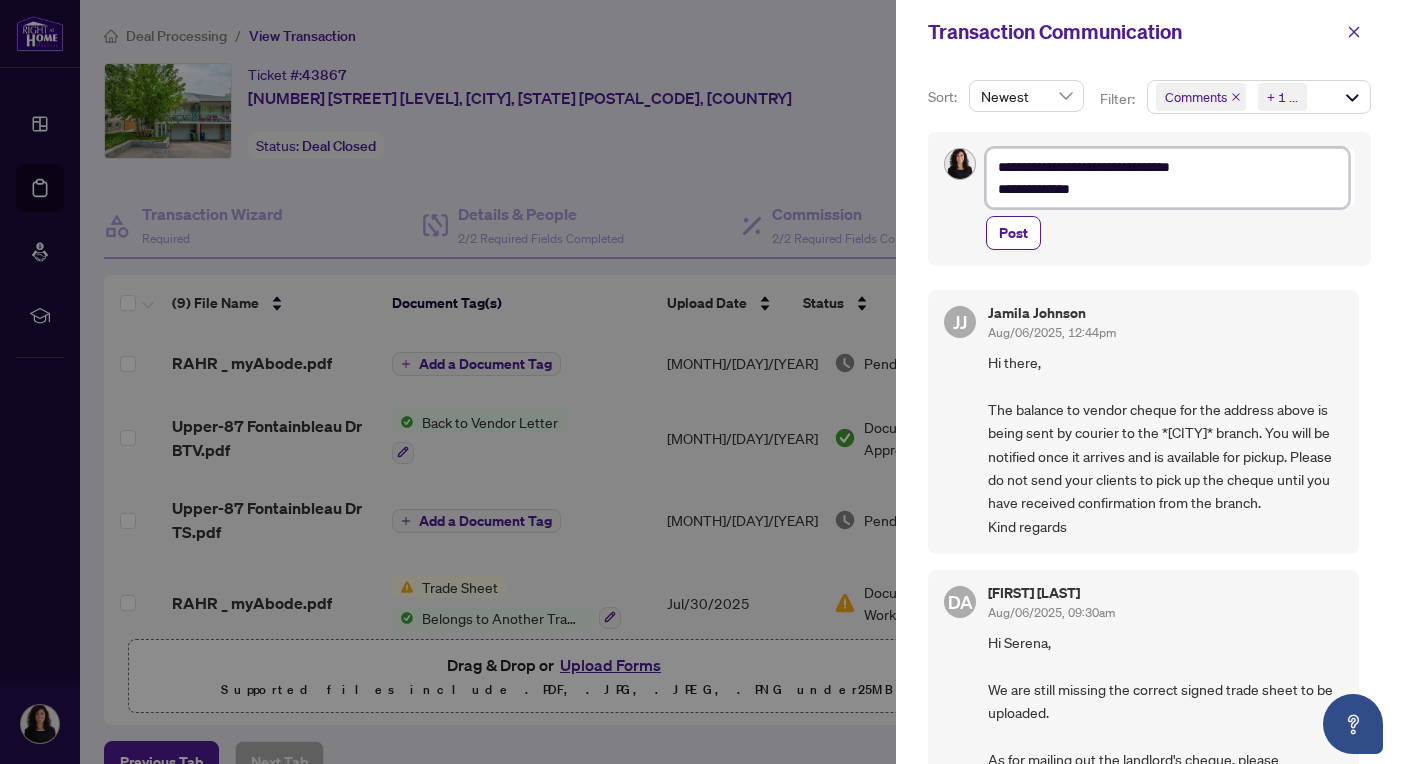 type on "**********" 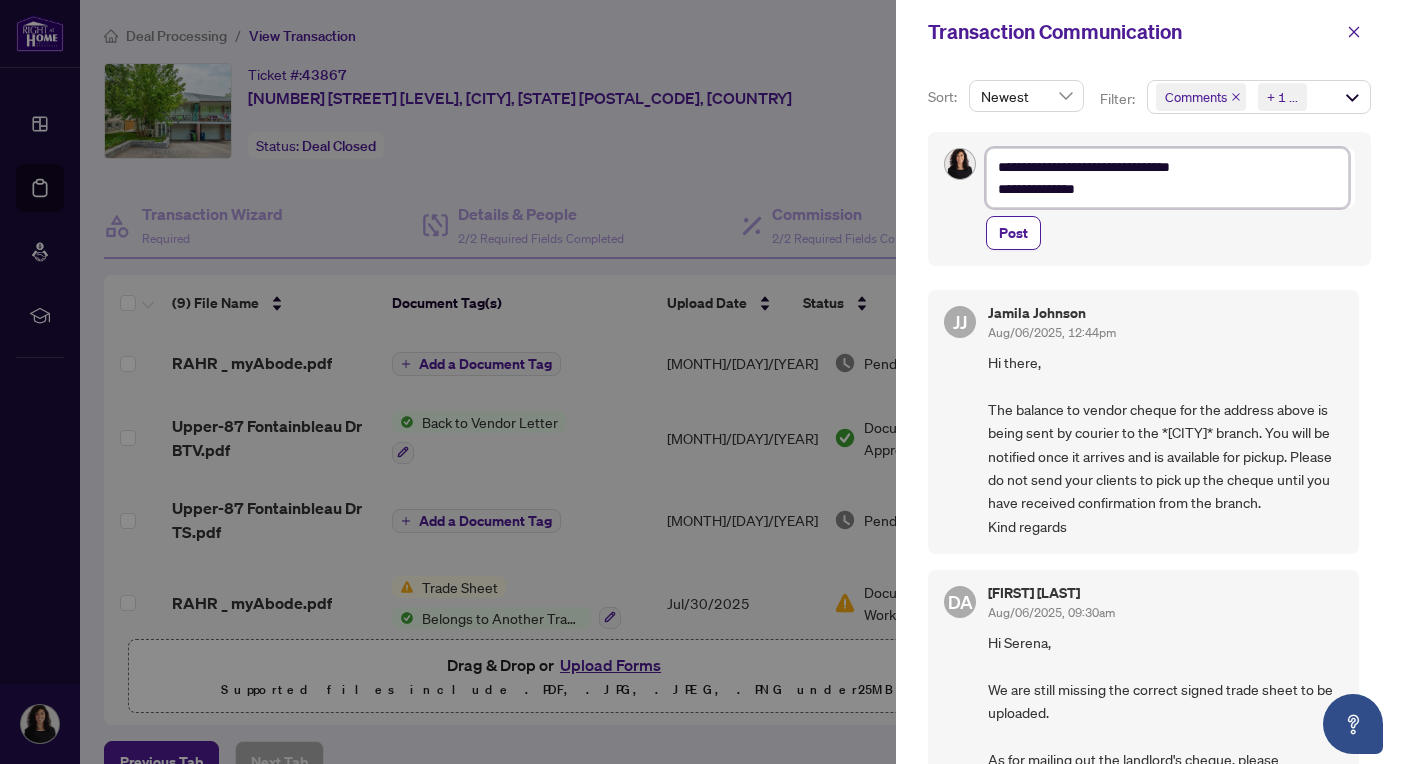 type on "**********" 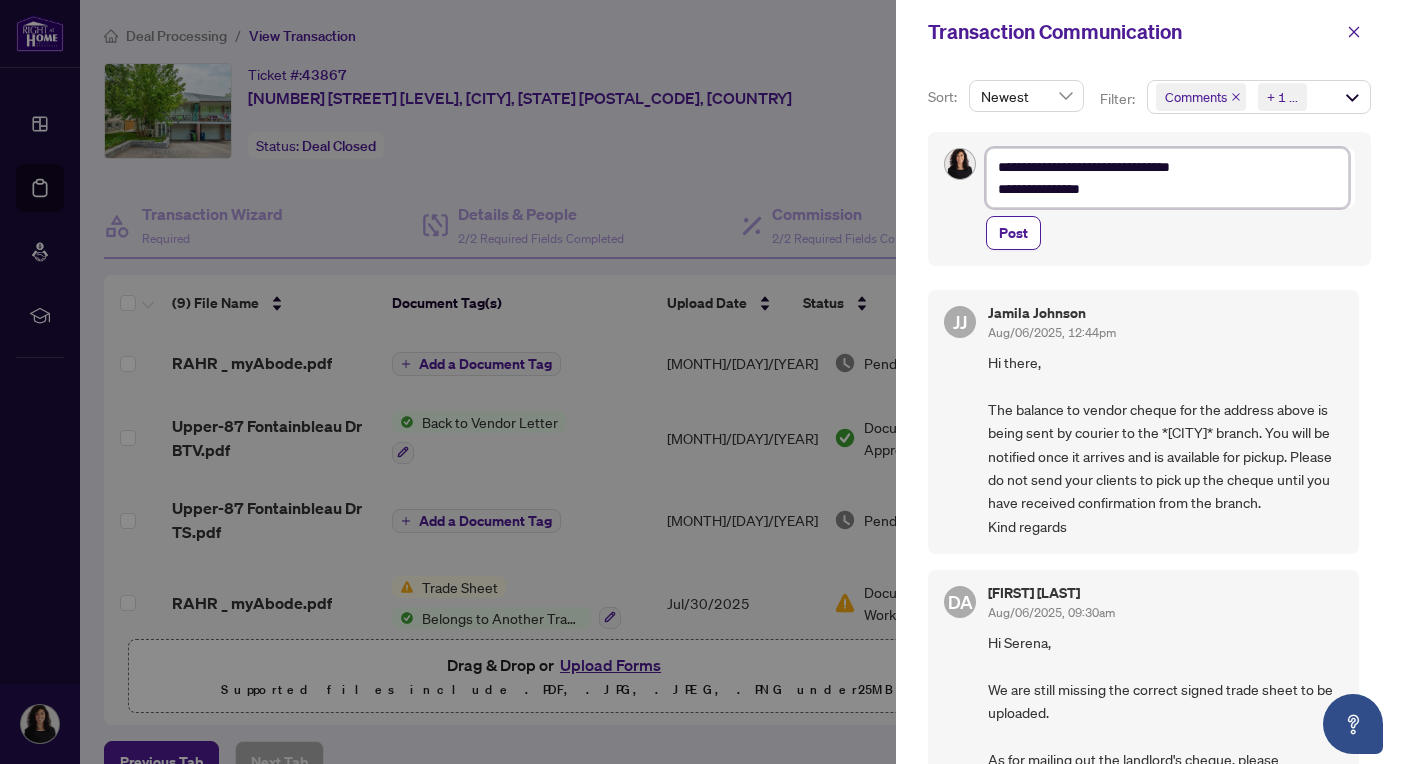 type on "**********" 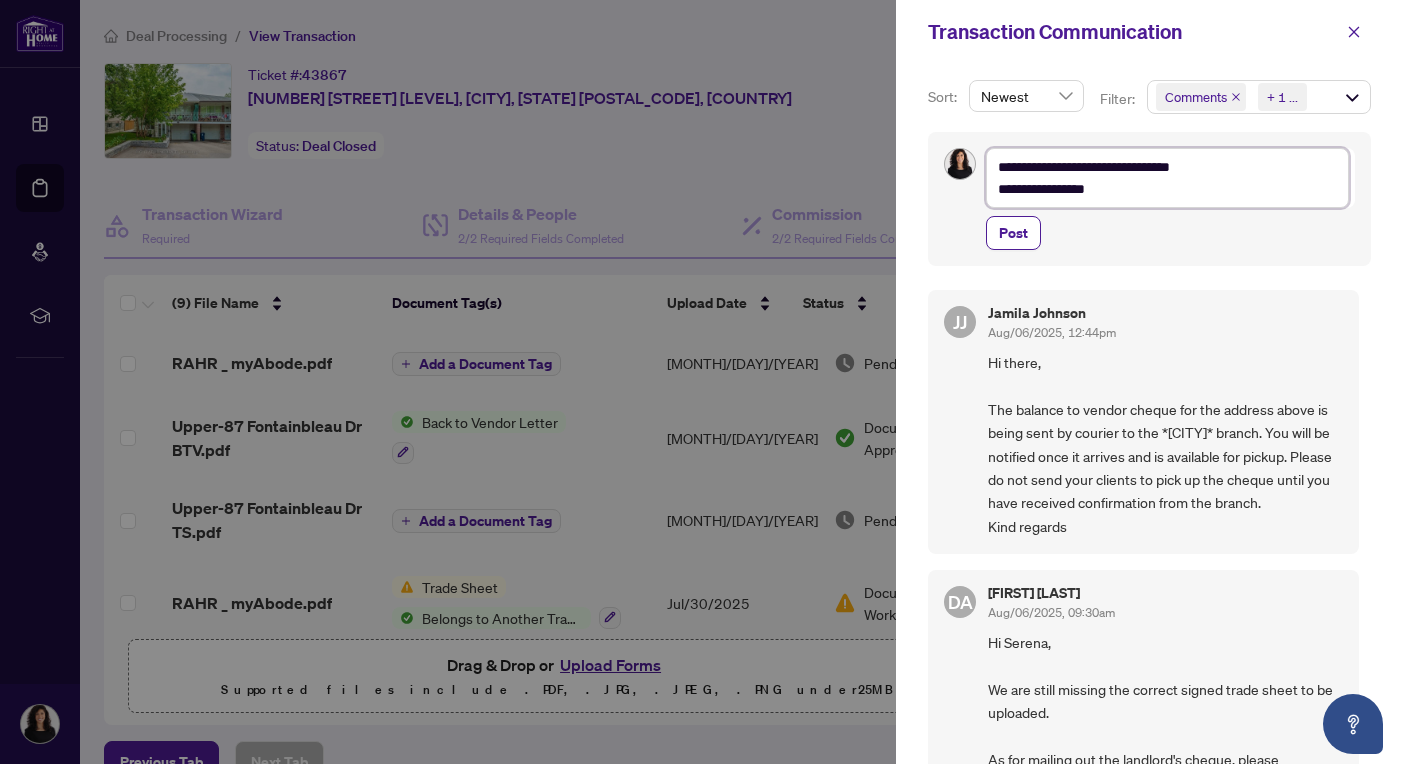 type on "**********" 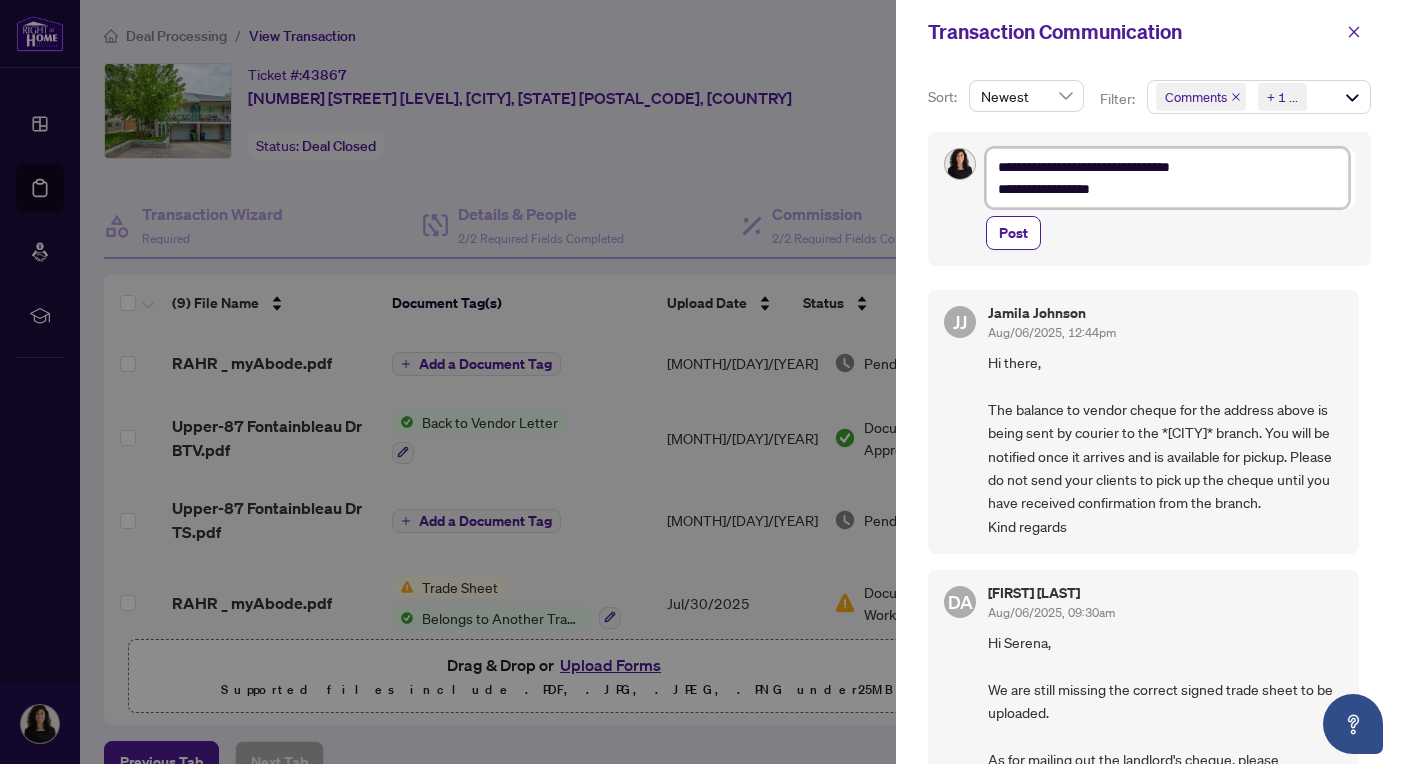 type on "**********" 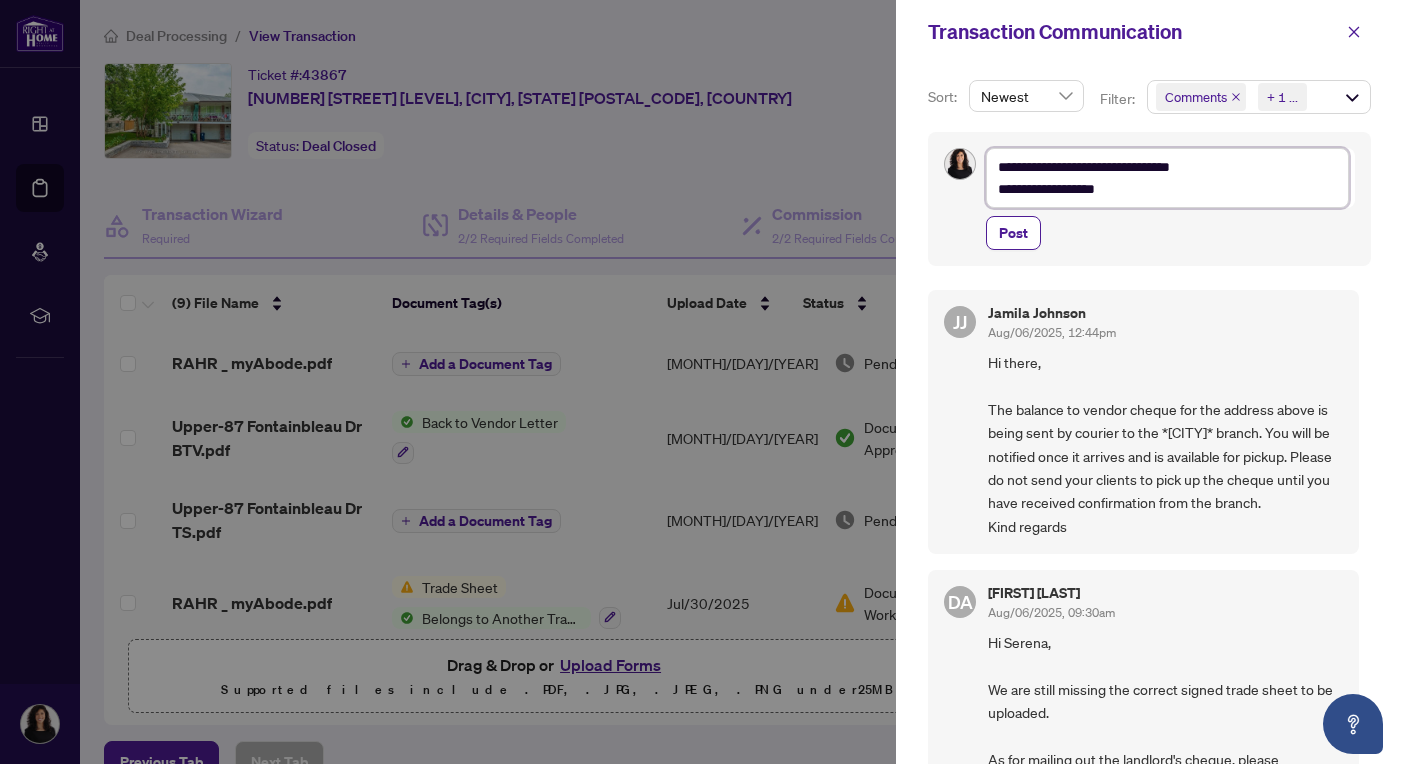 type on "**********" 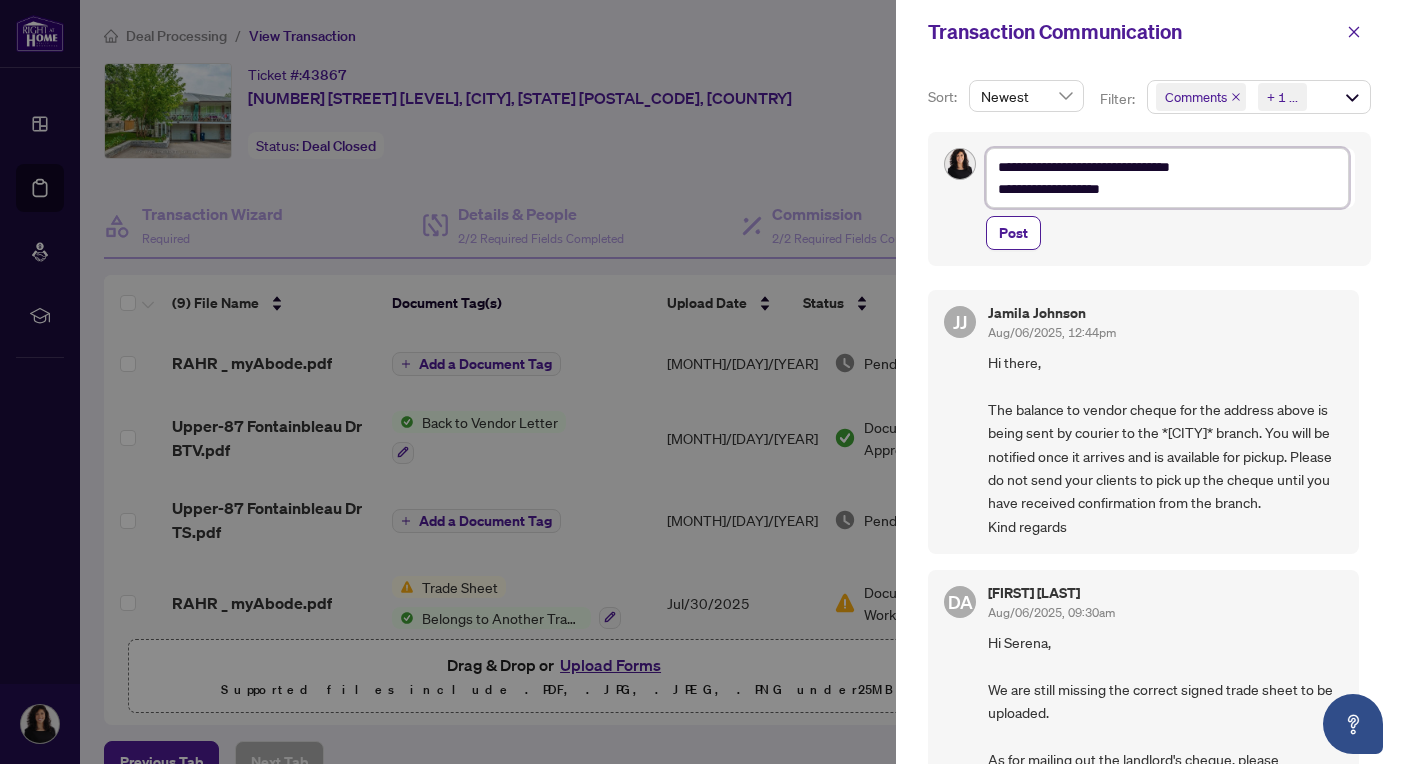 type on "**********" 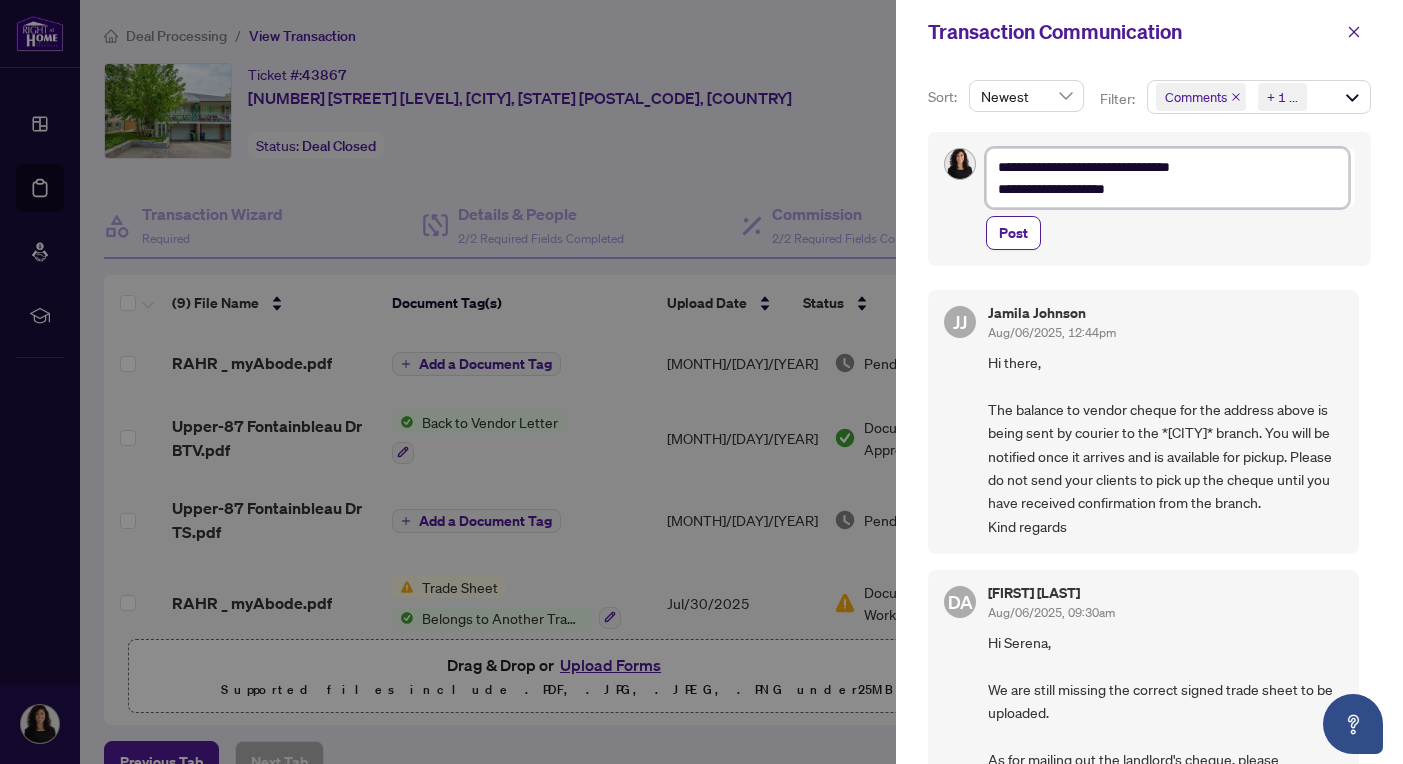 type on "**********" 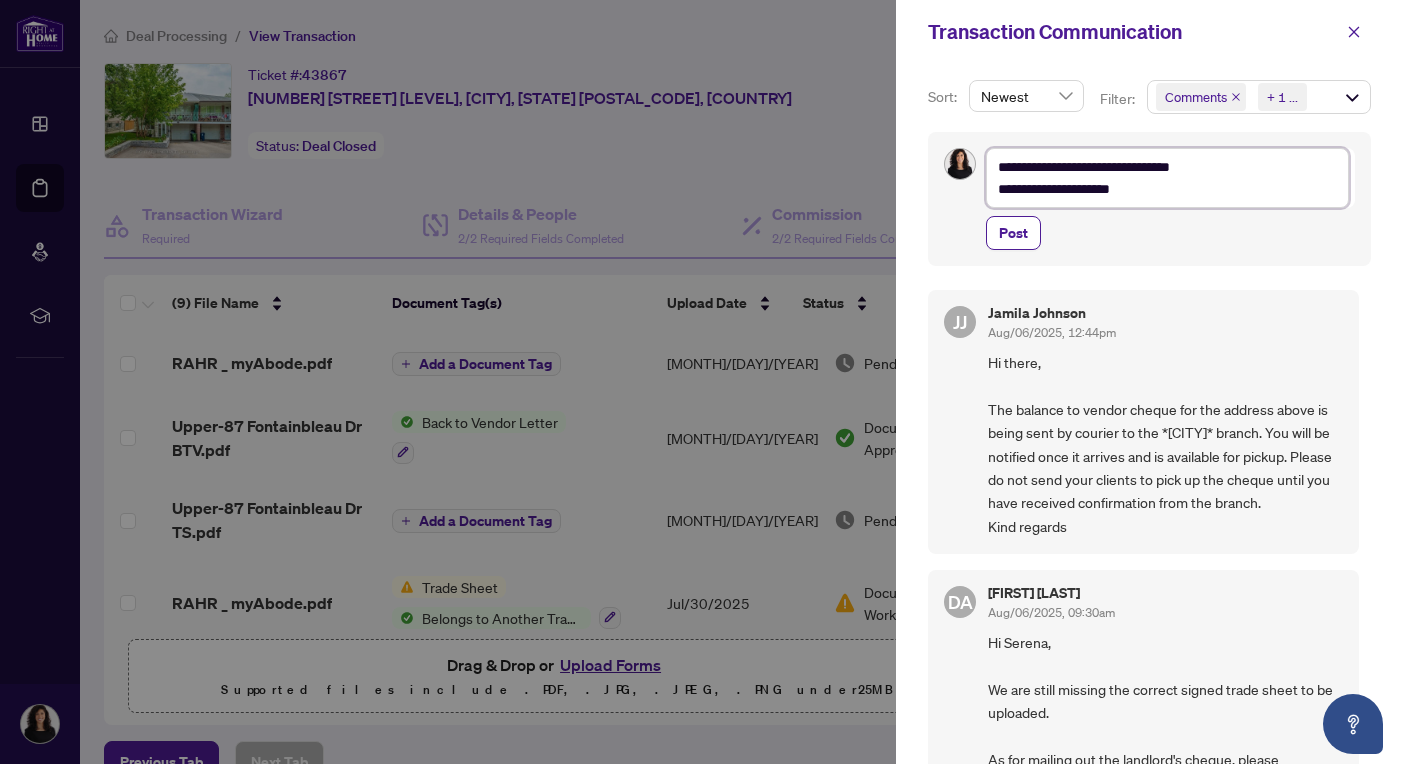 type on "**********" 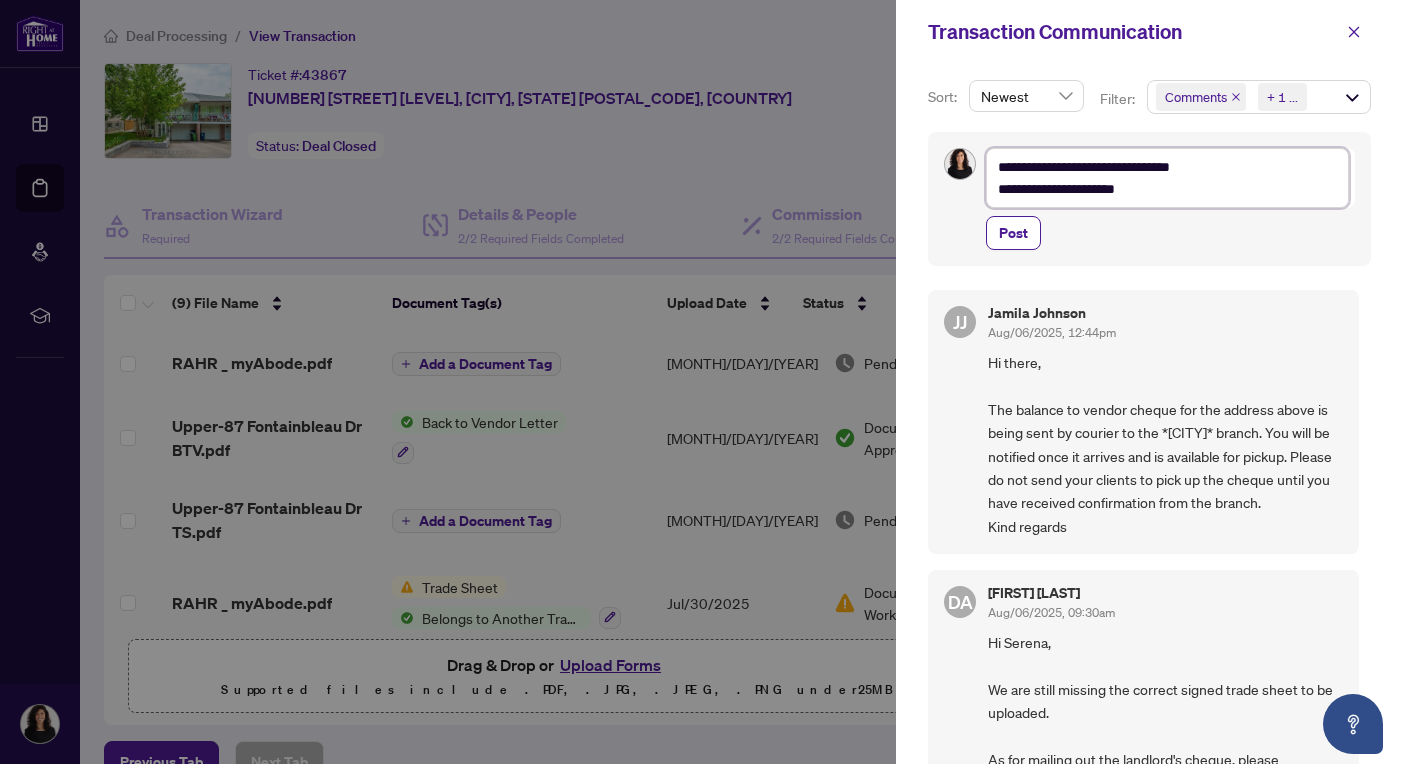 type on "**********" 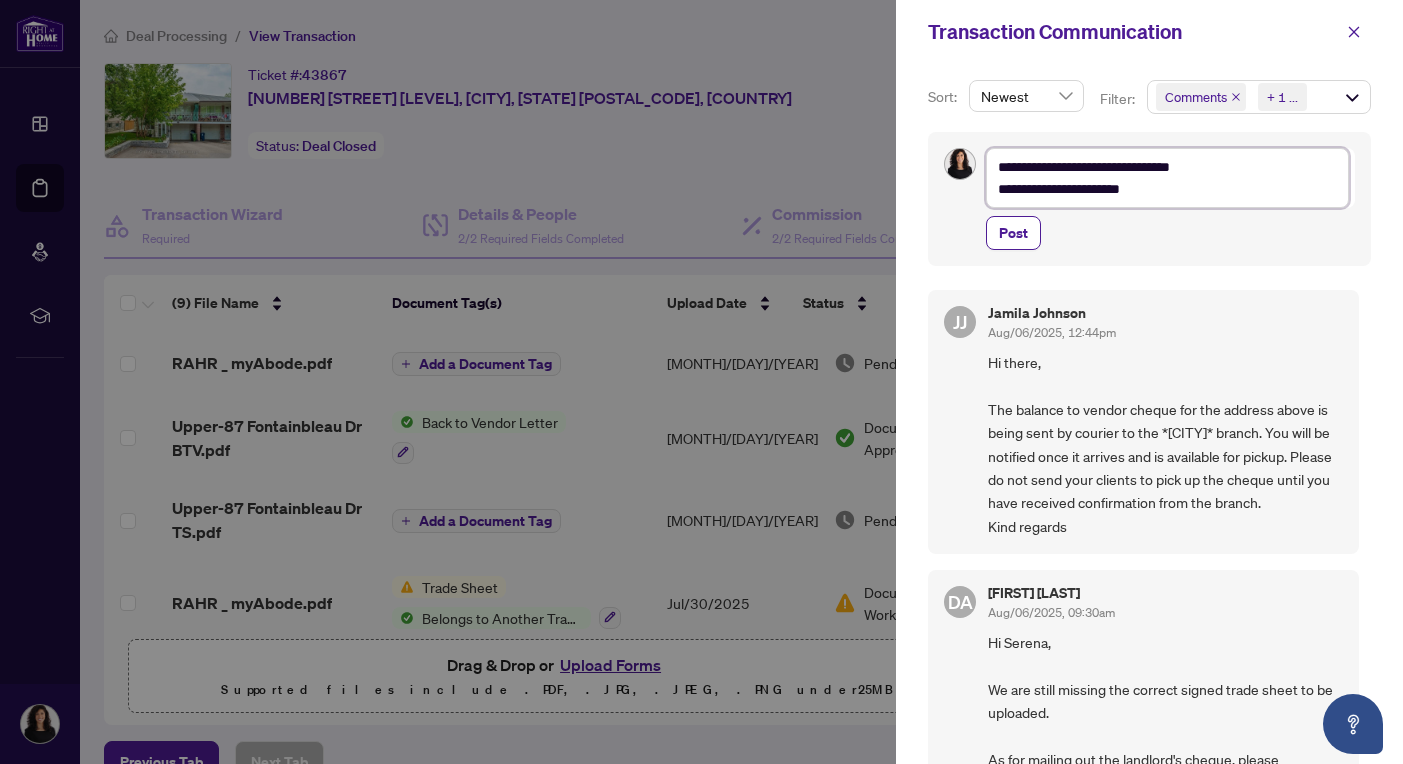 type on "**********" 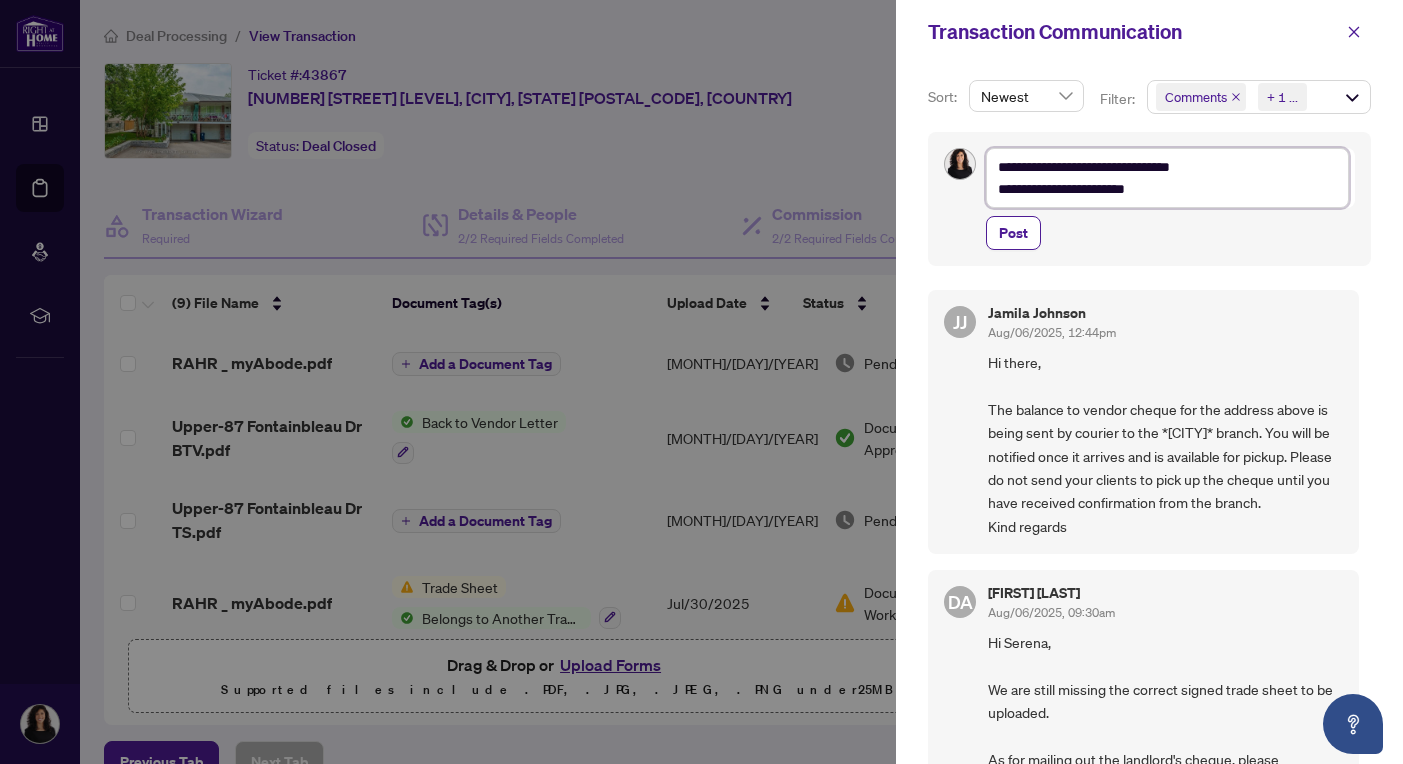 type on "**********" 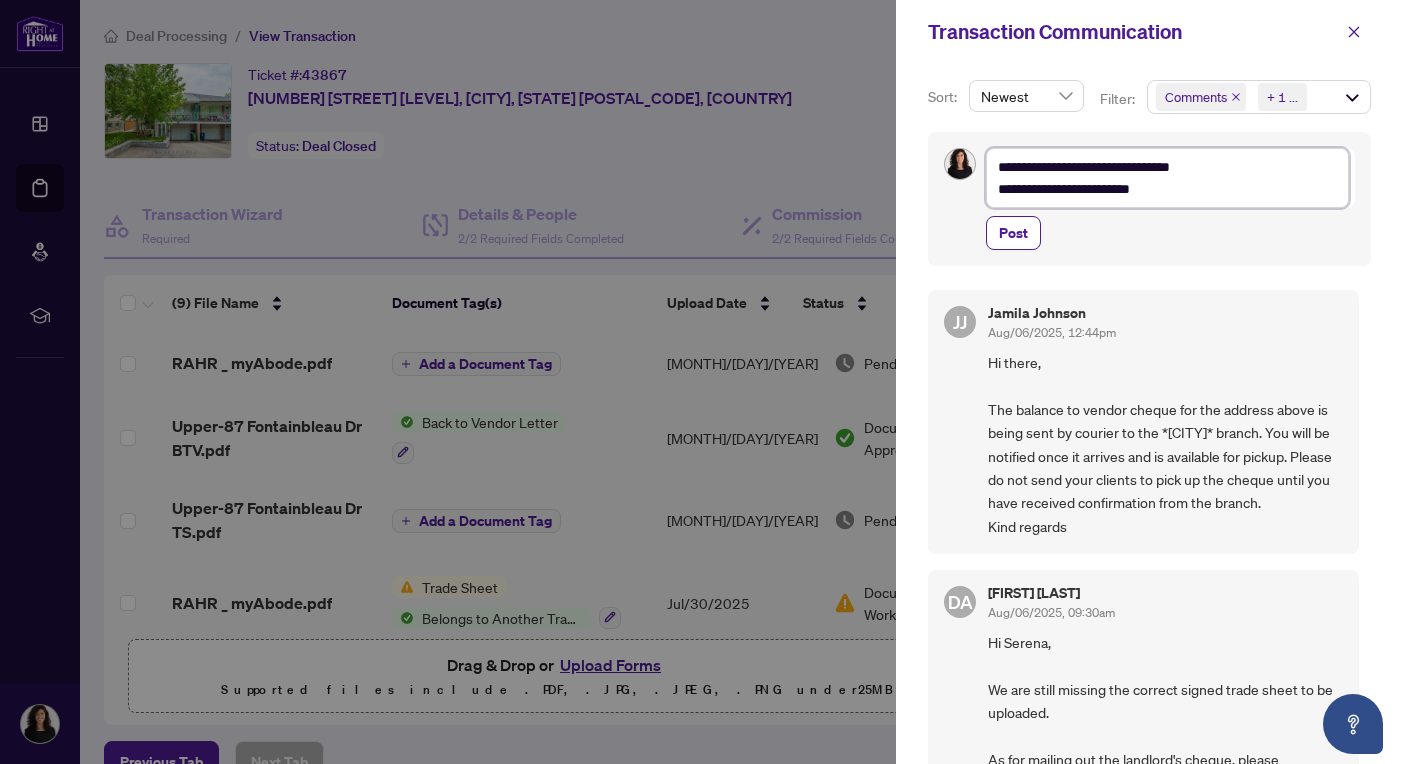 type on "**********" 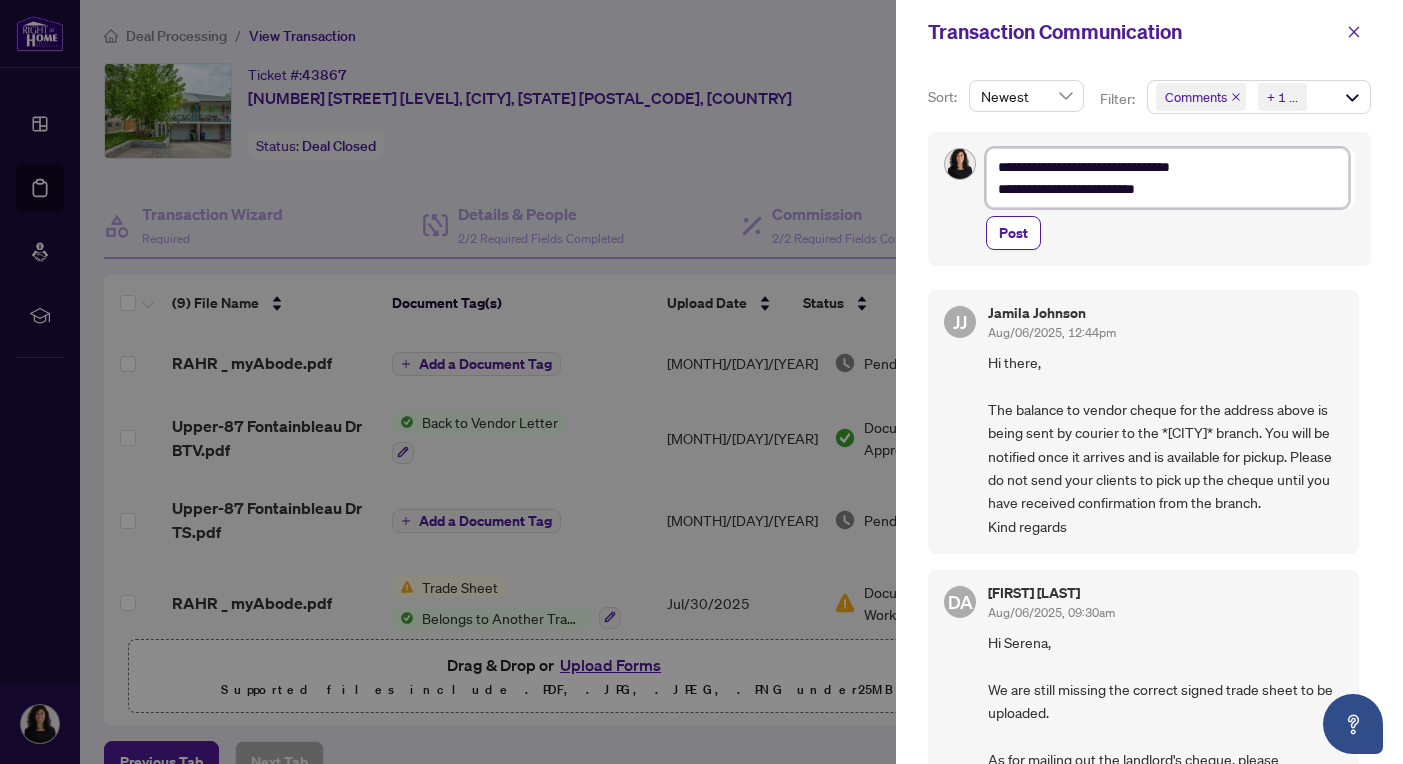 click on "**********" at bounding box center [1167, 178] 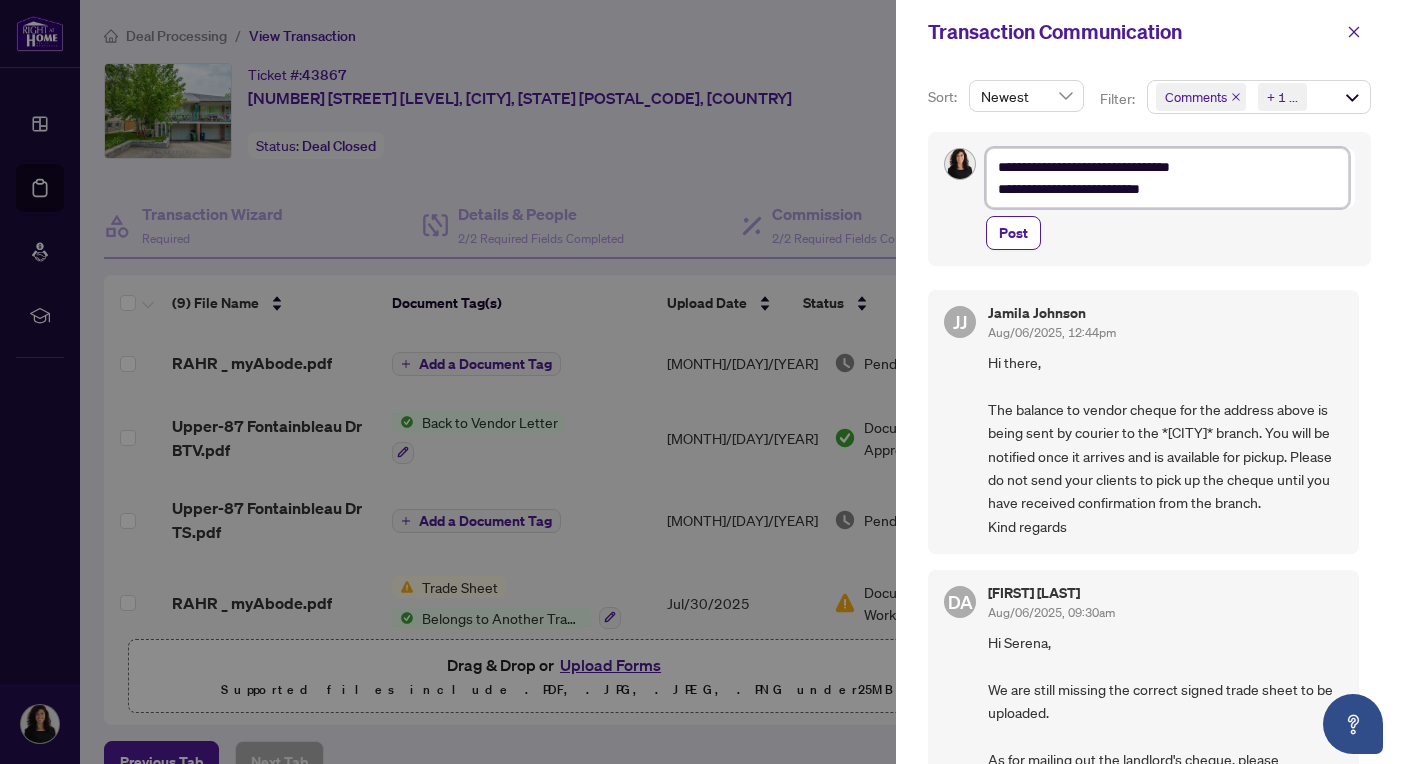 type on "**********" 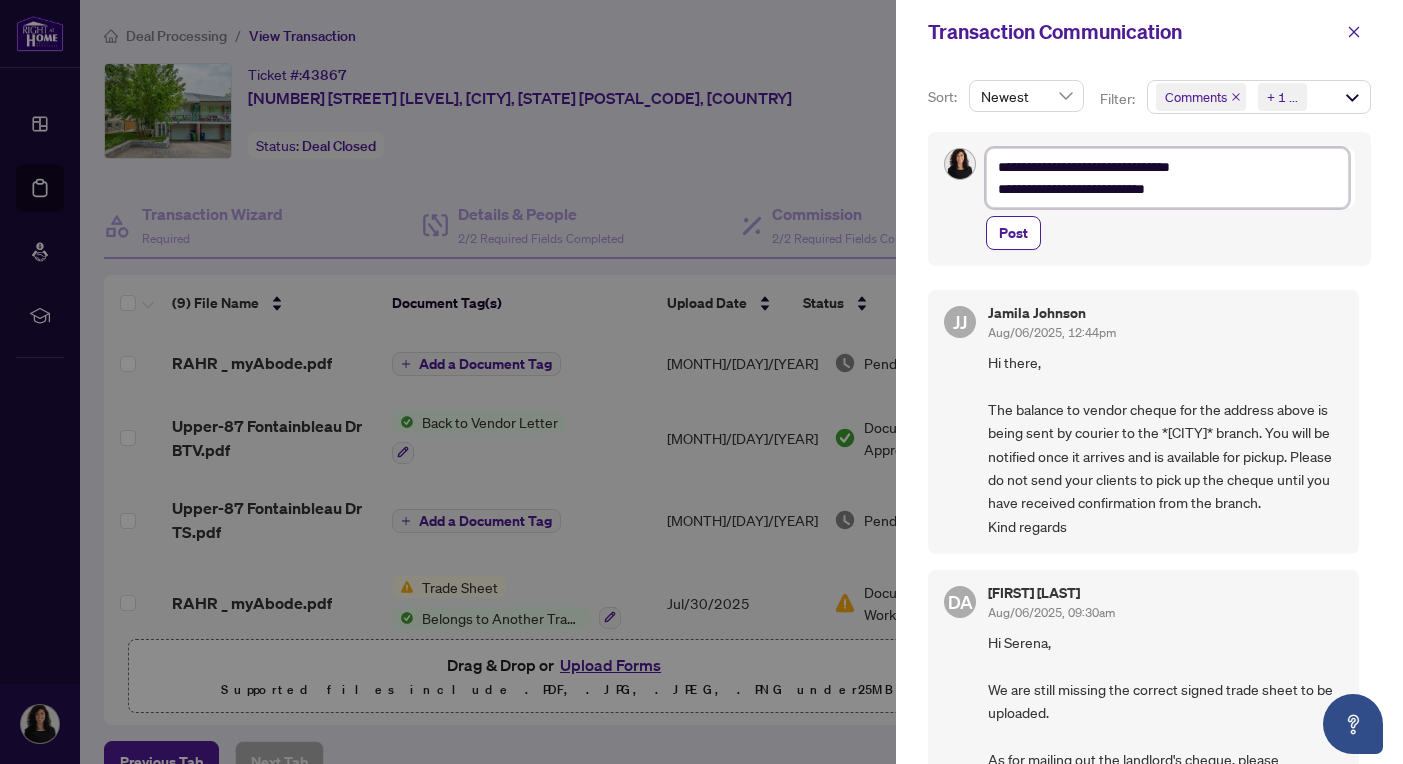 type on "**********" 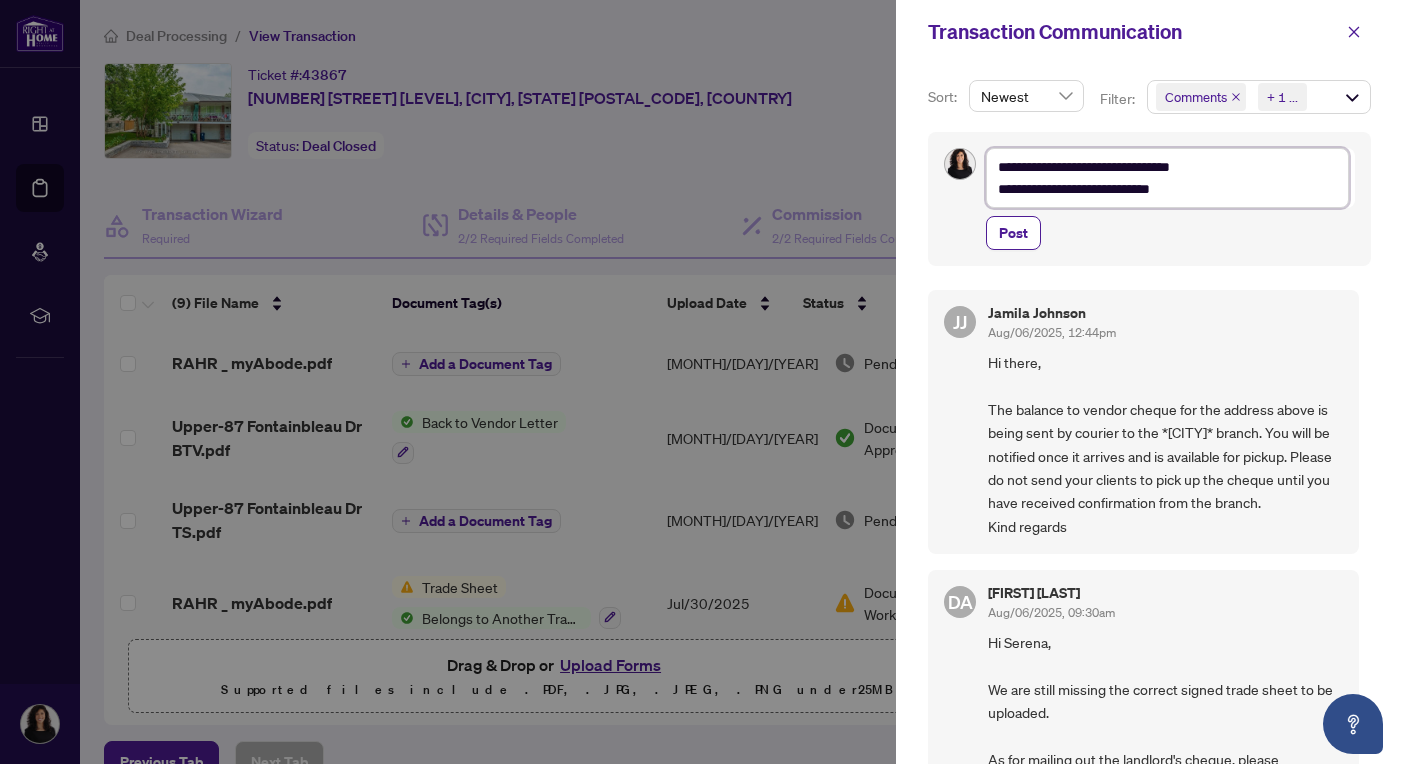 type on "**********" 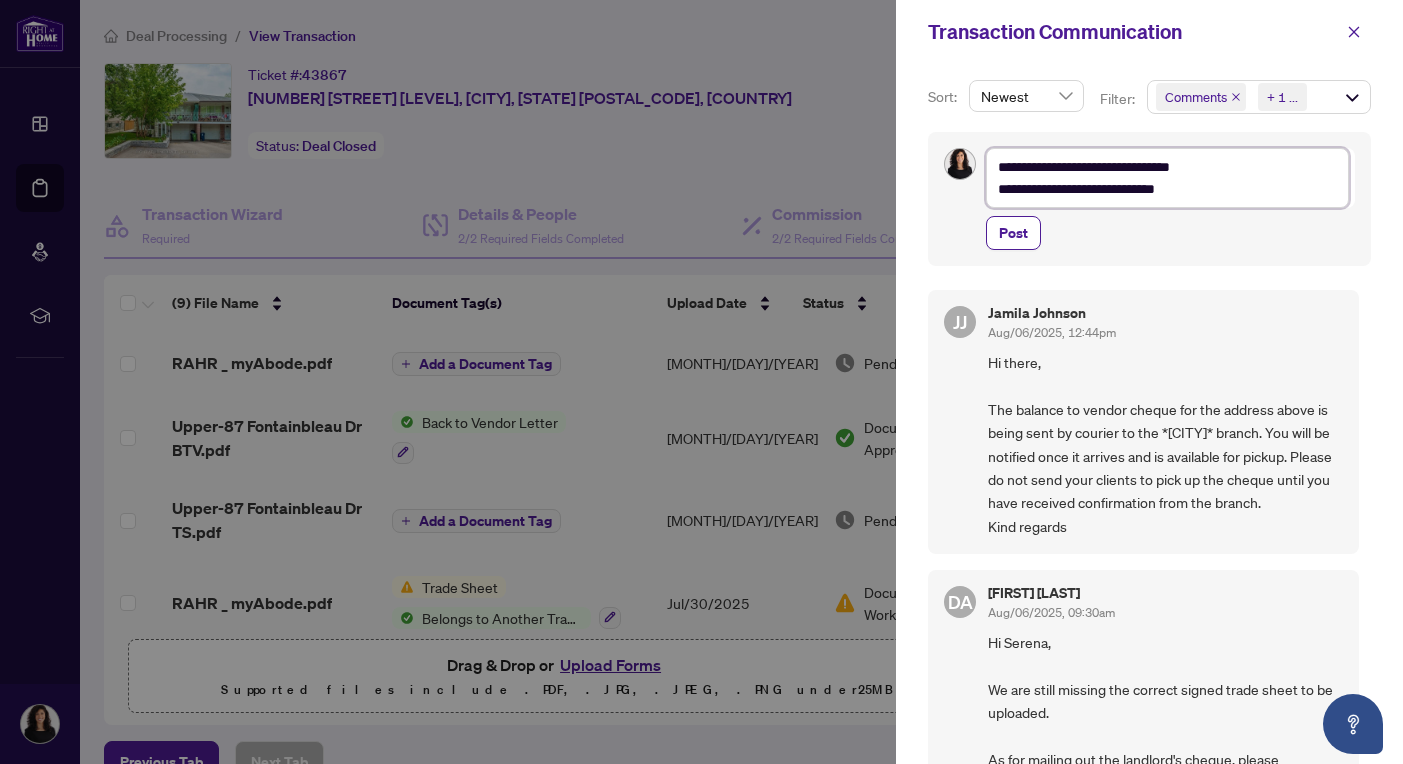 type on "**********" 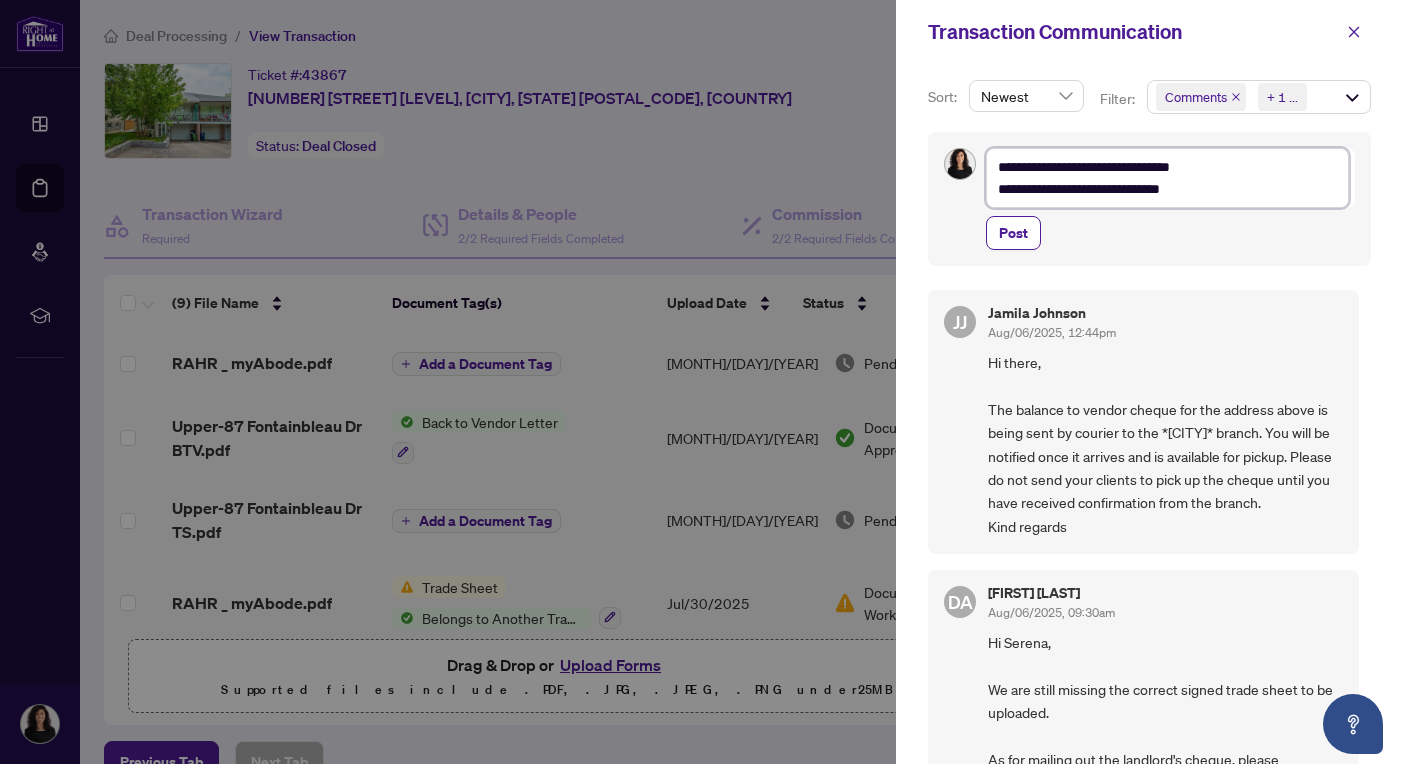 type on "**********" 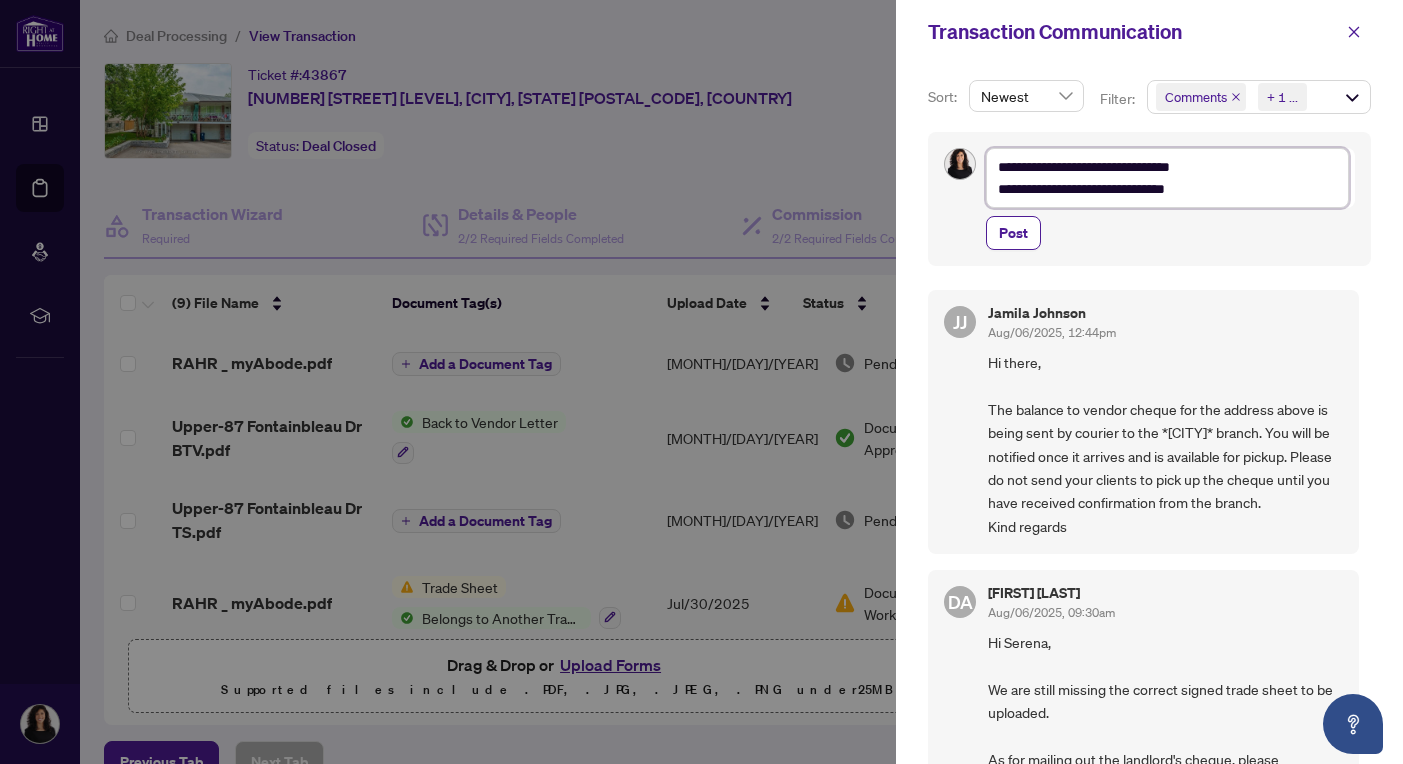 type on "**********" 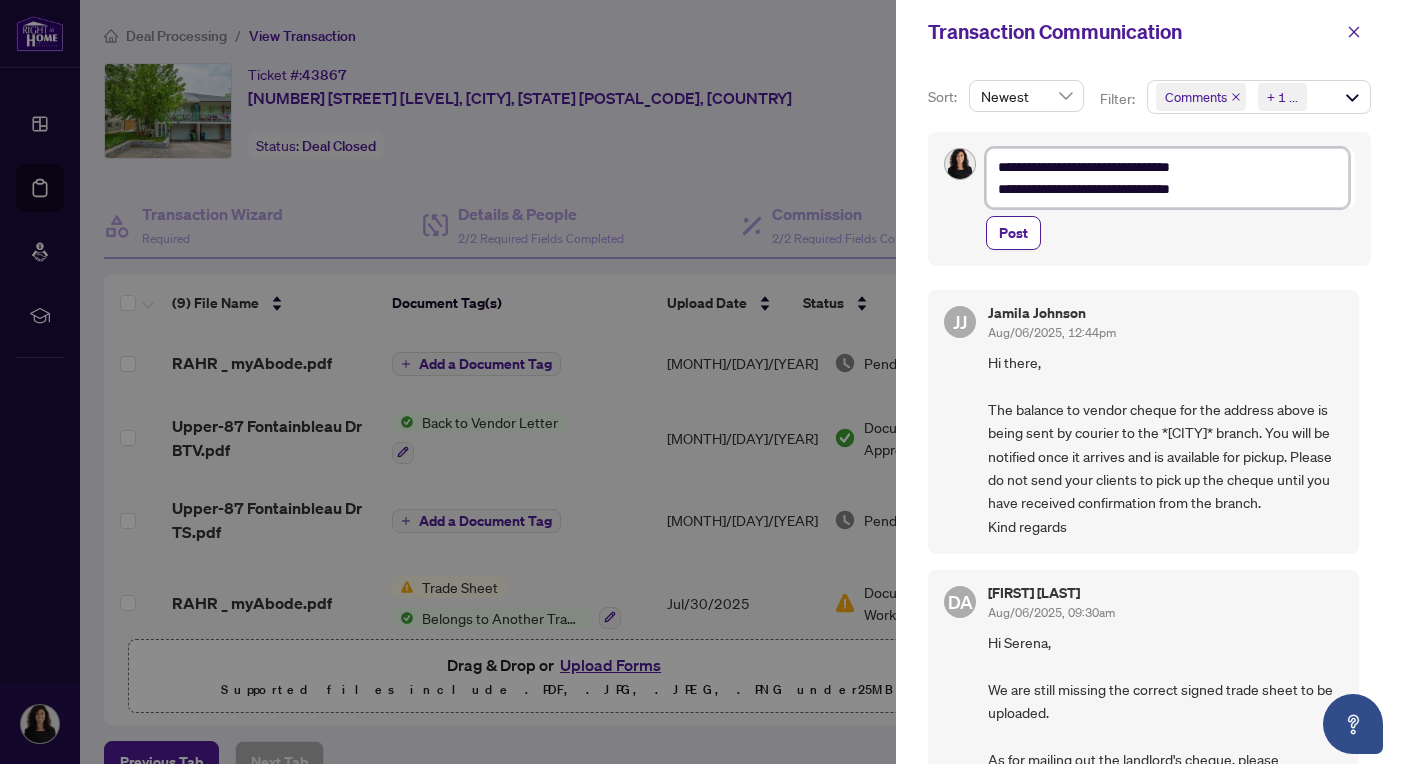 type on "**********" 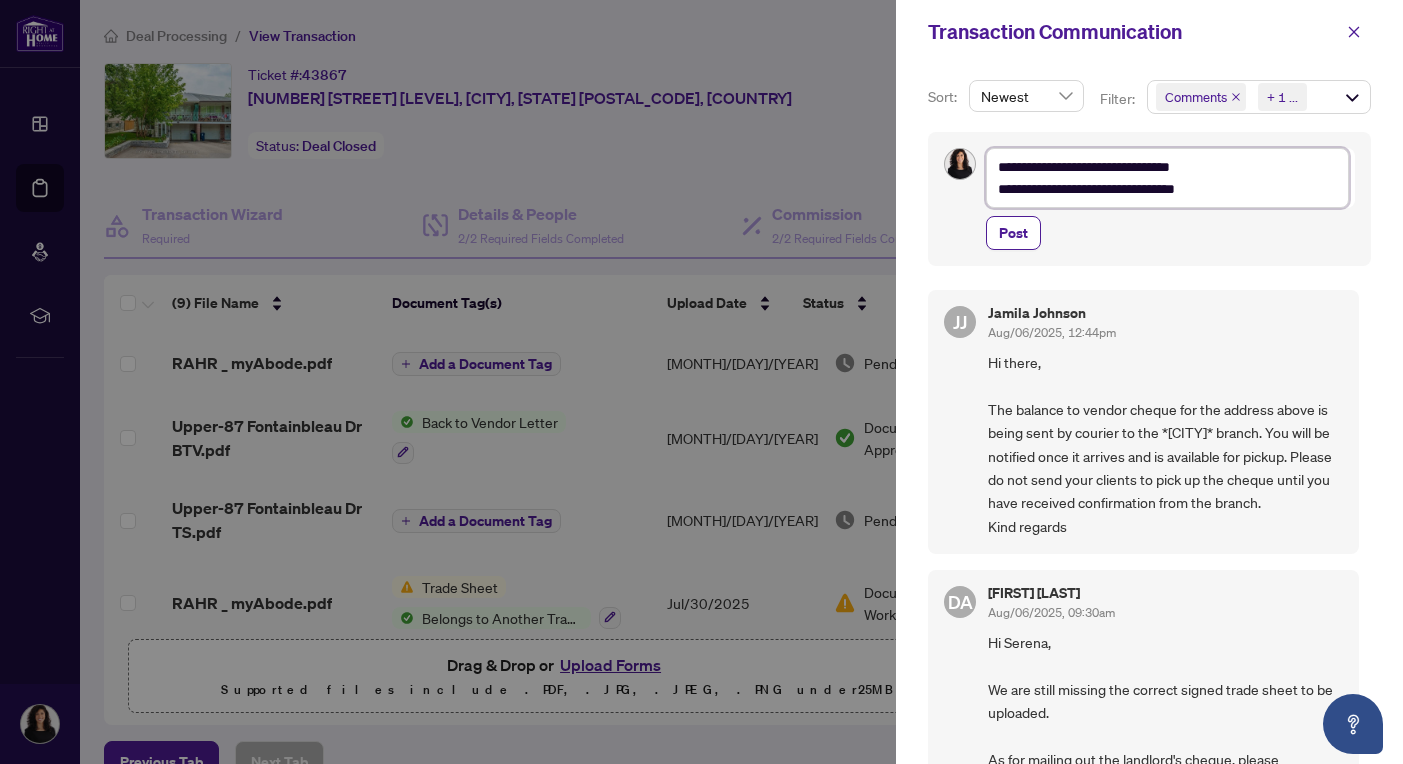 type on "**********" 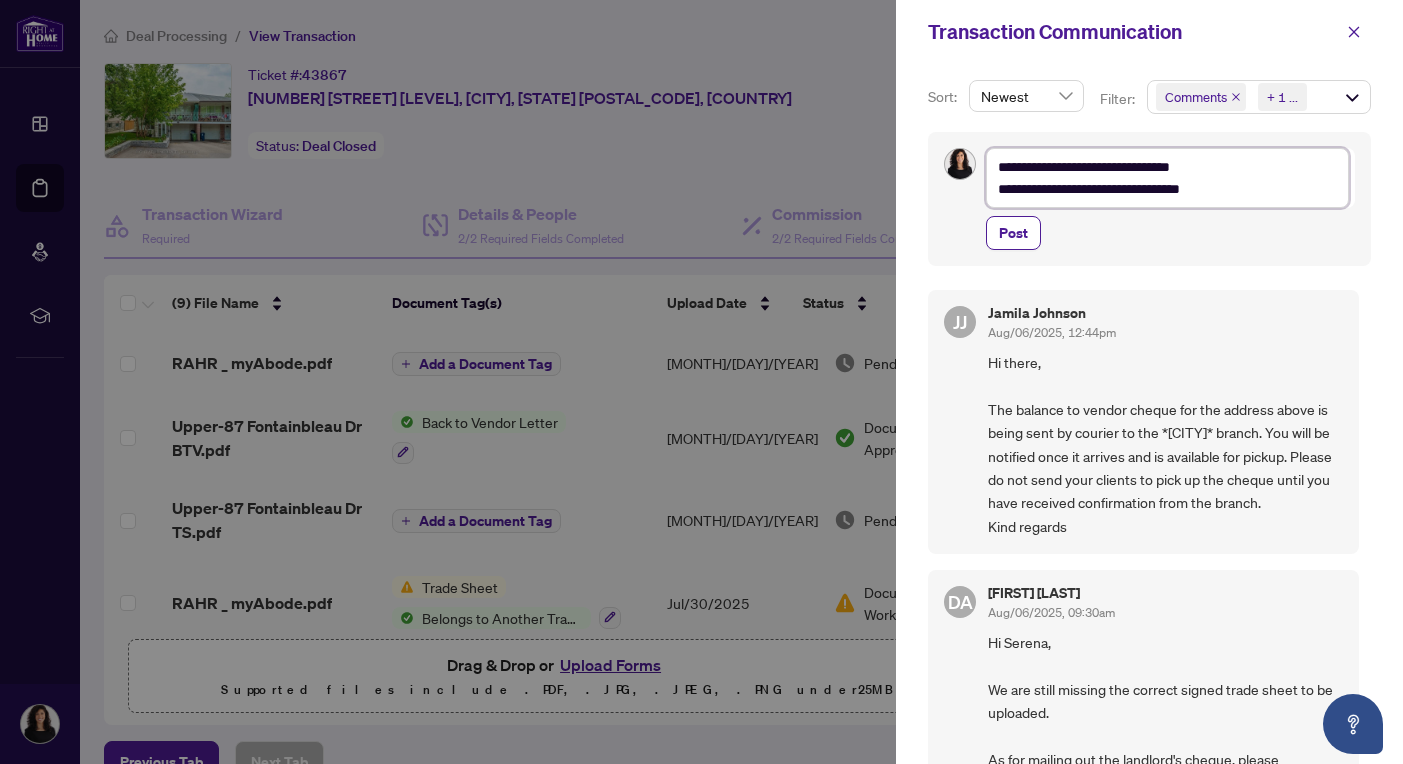 type on "**********" 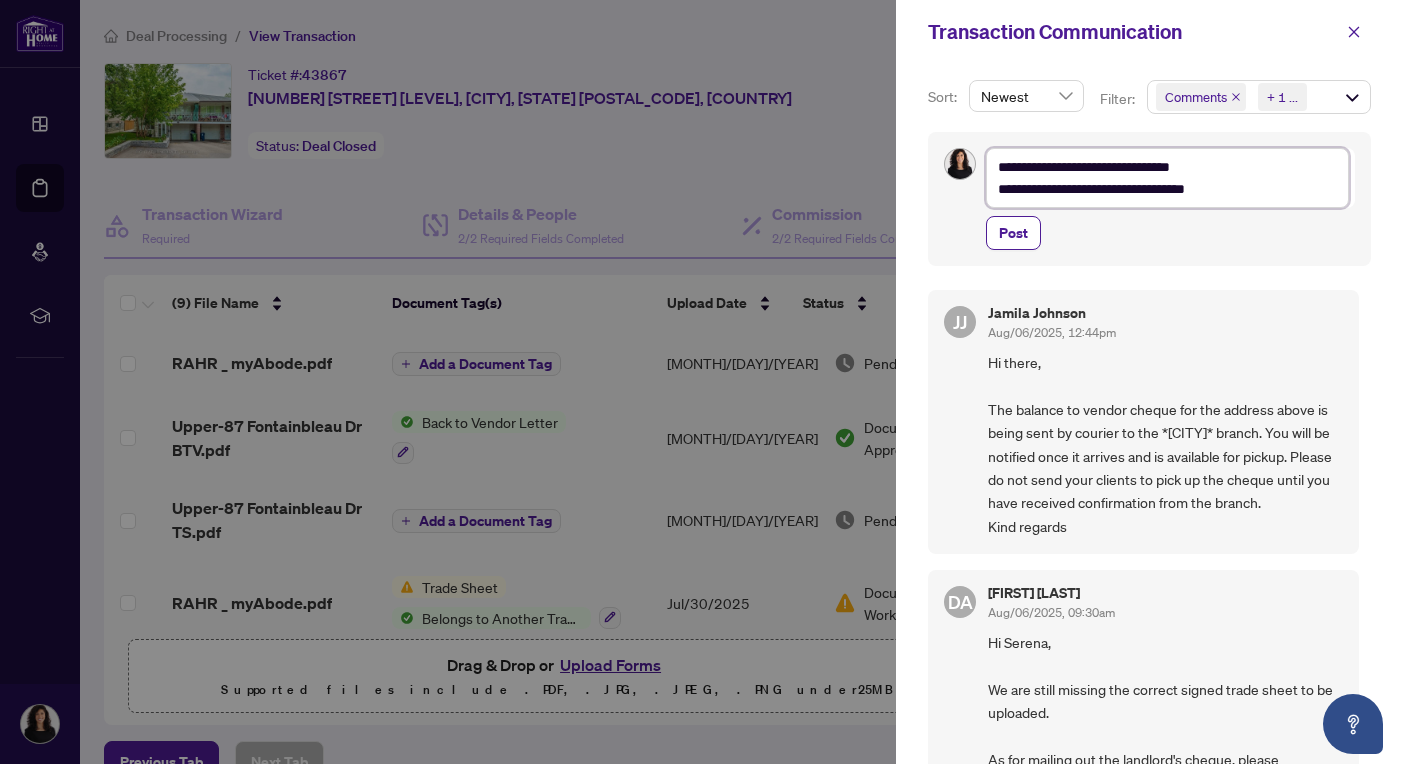 type on "**********" 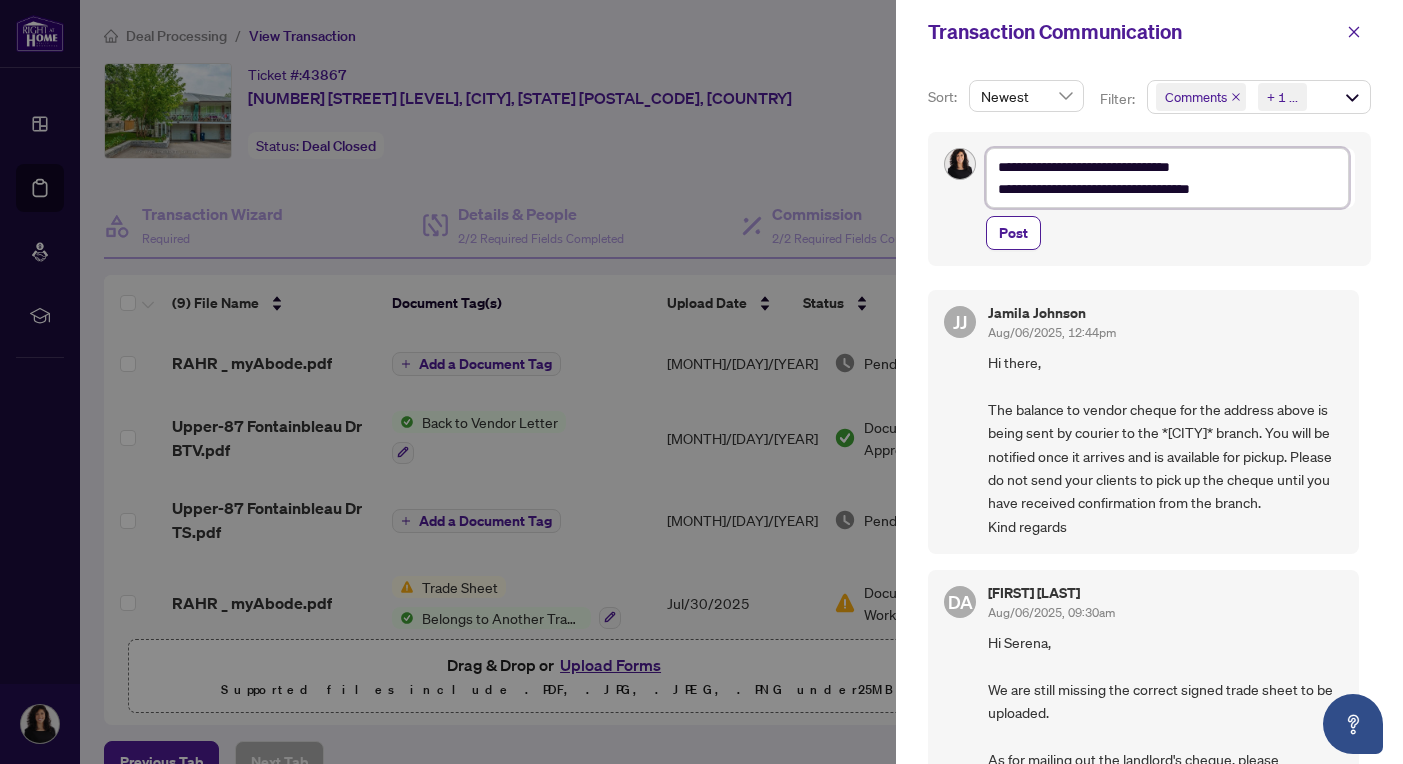 type on "**********" 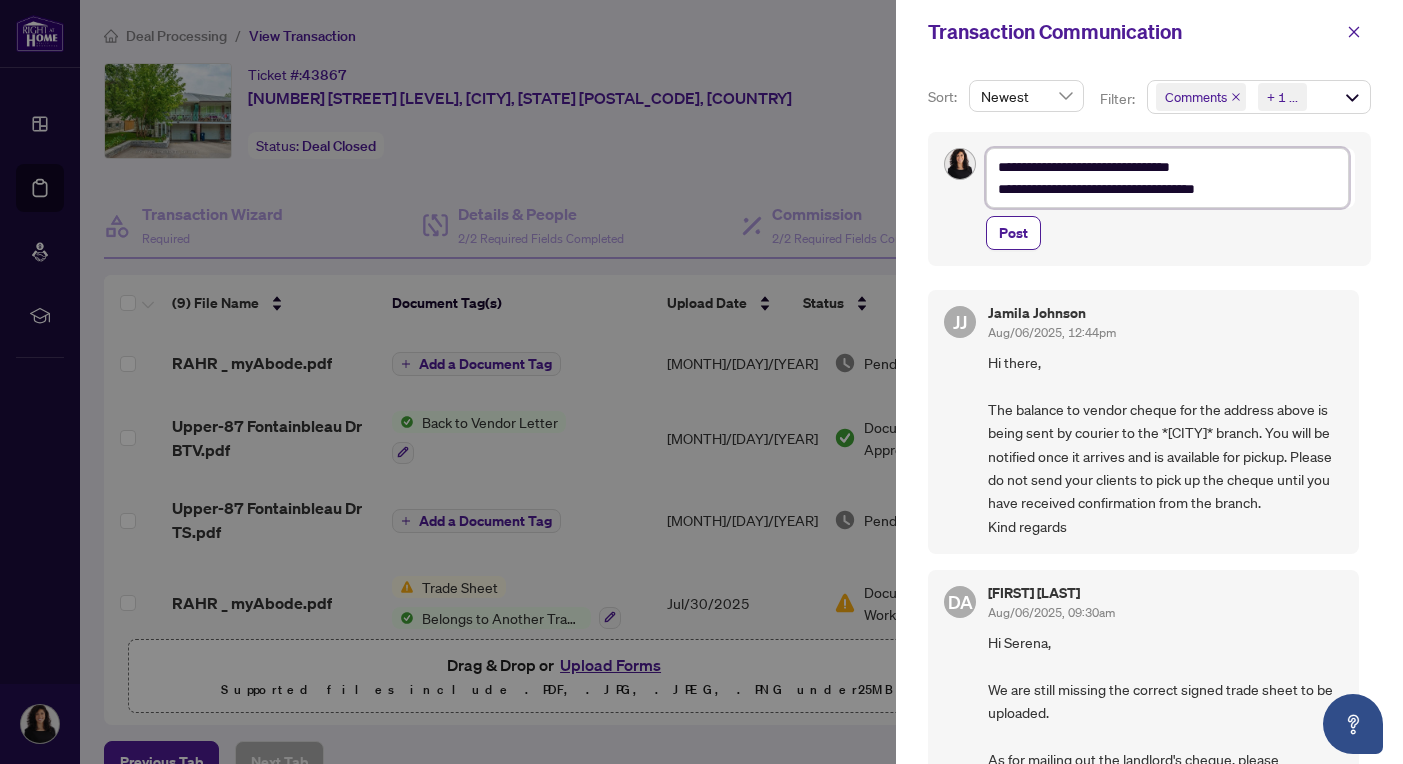 type on "**********" 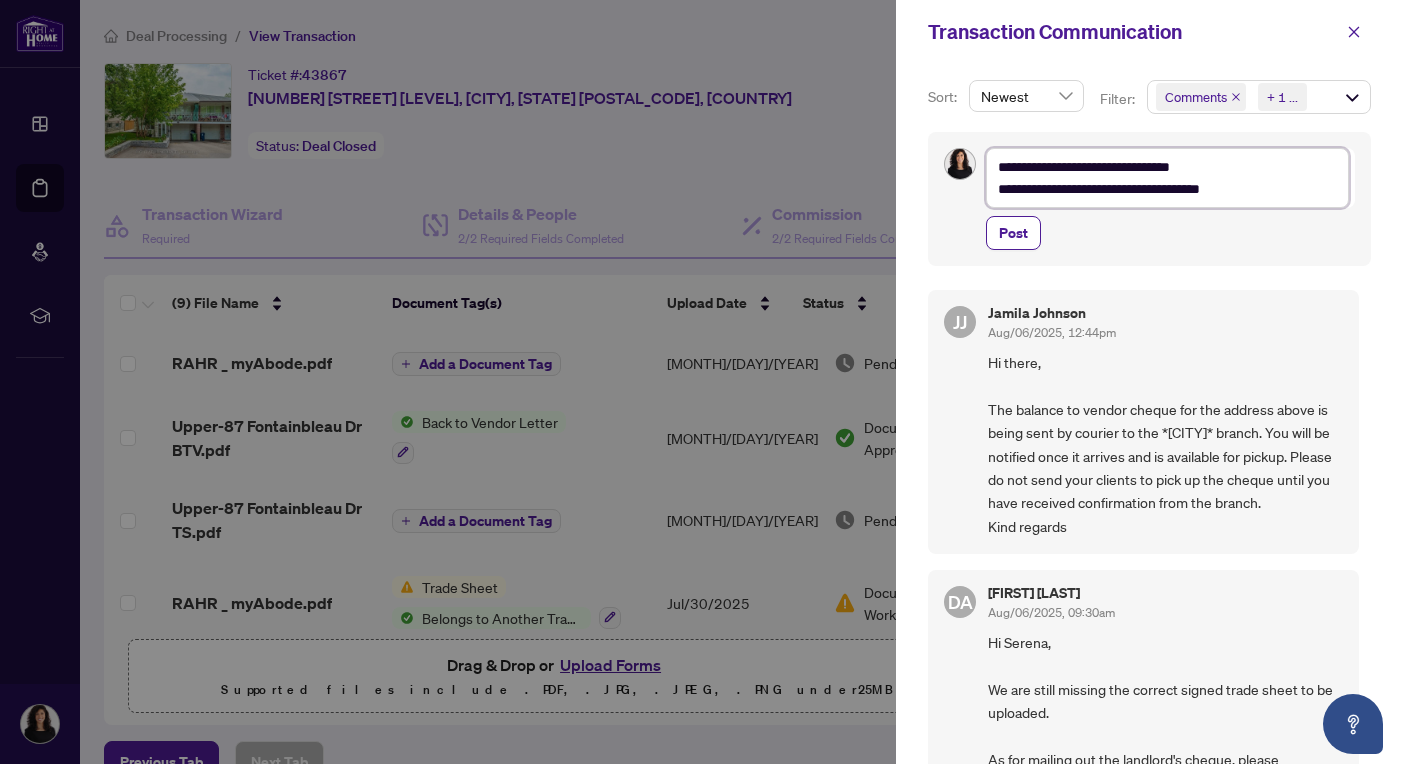 type on "**********" 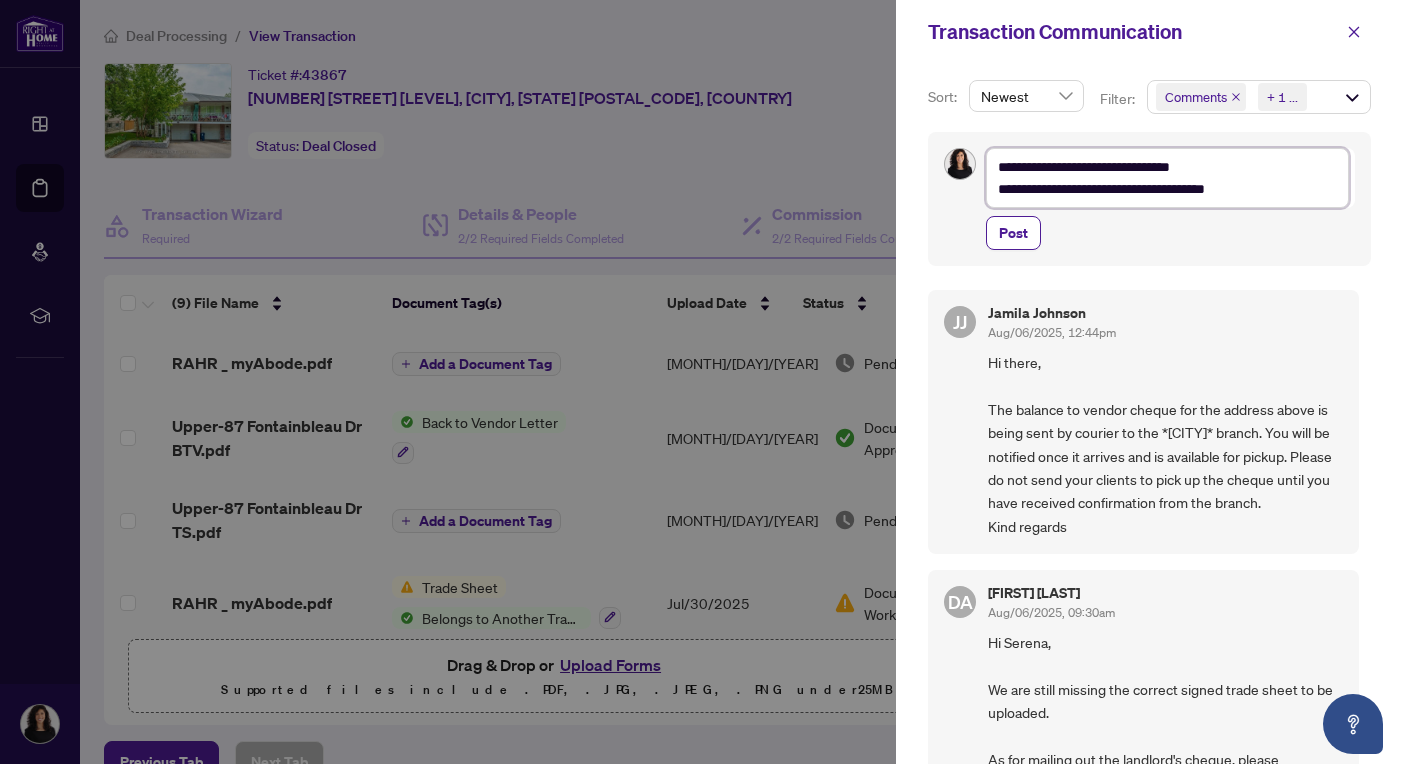 type on "**********" 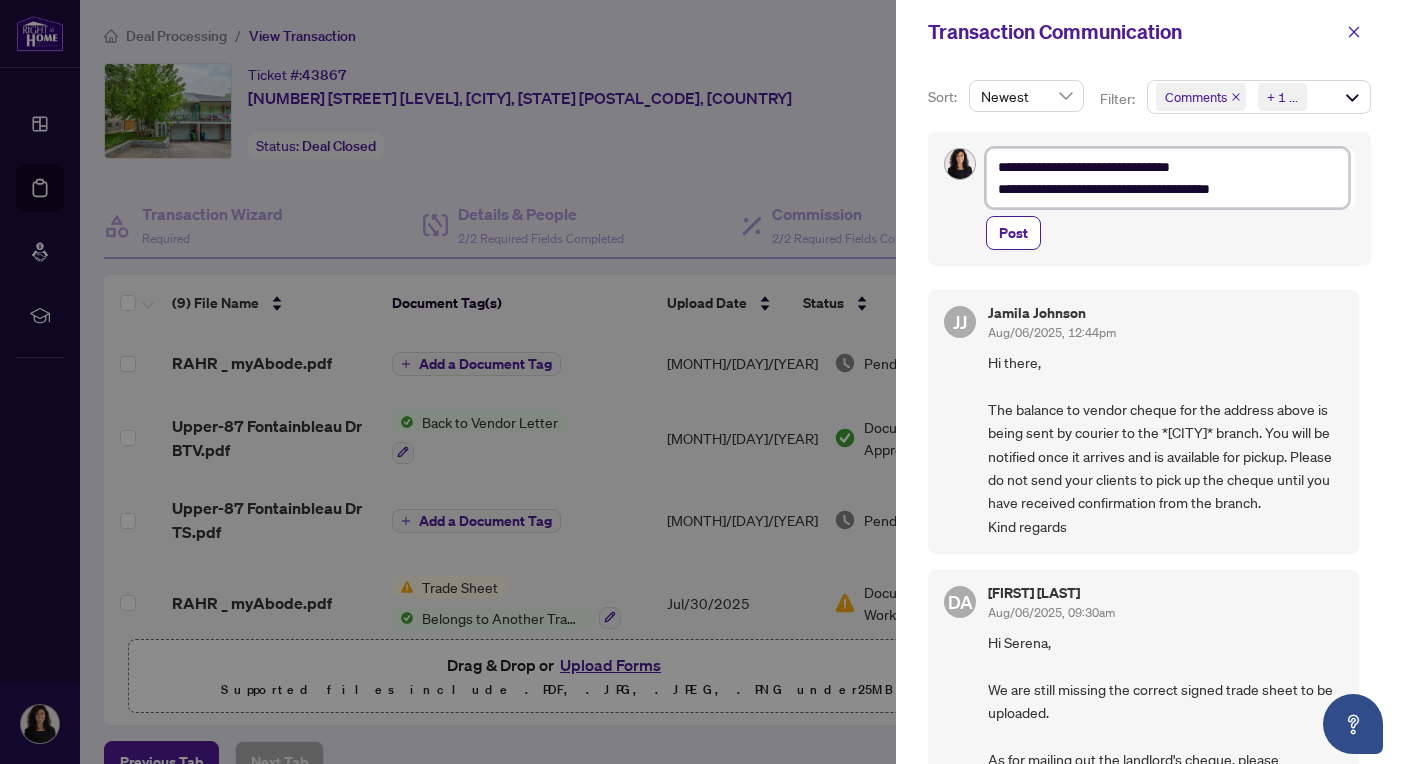 type on "**********" 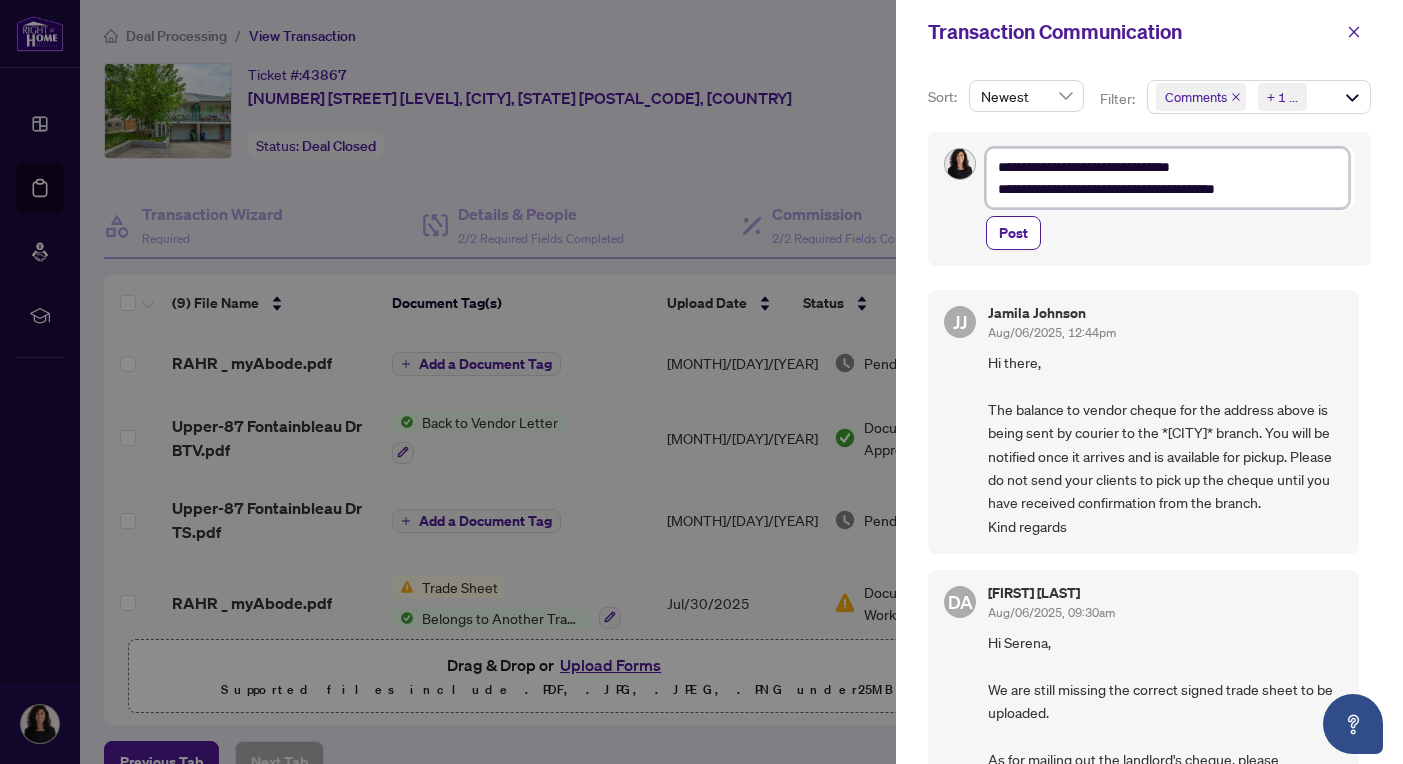 type on "**********" 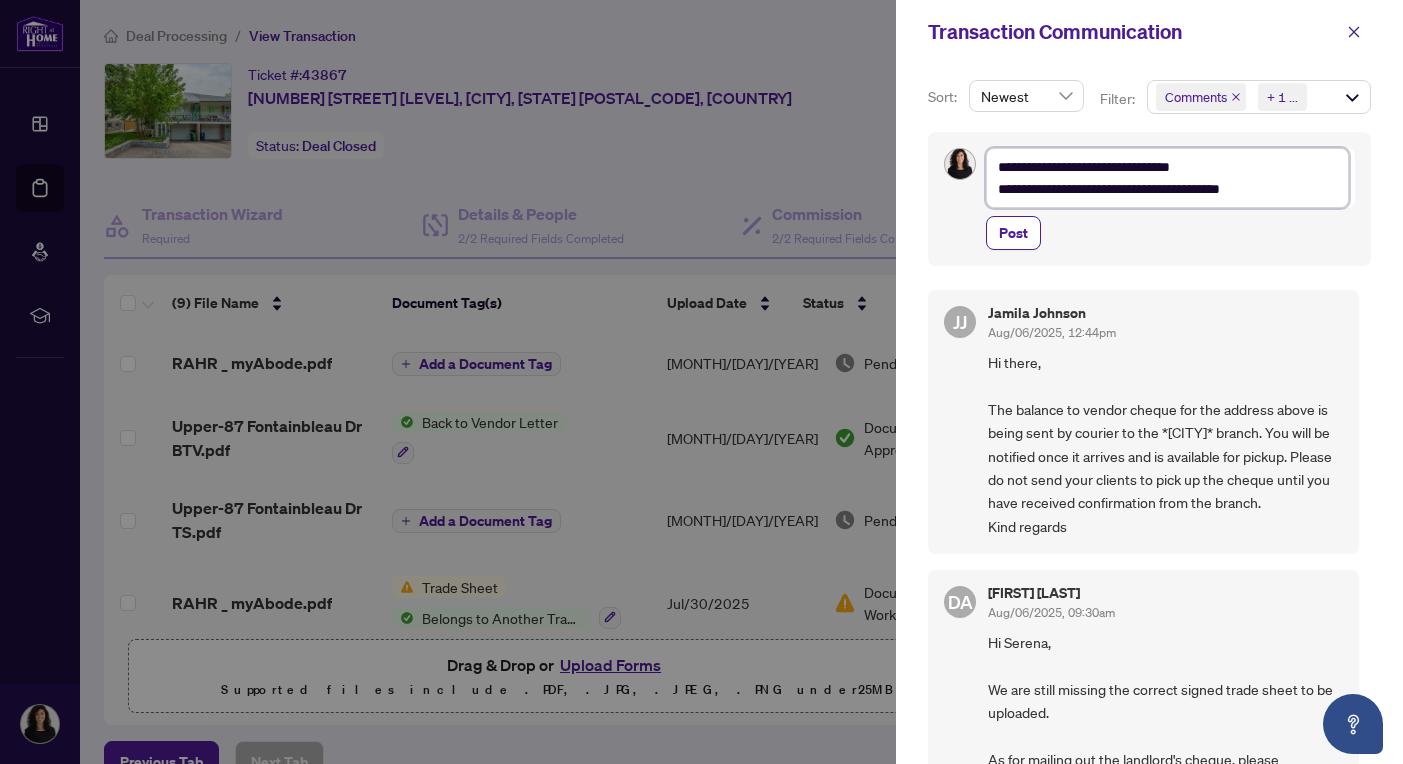 type on "**********" 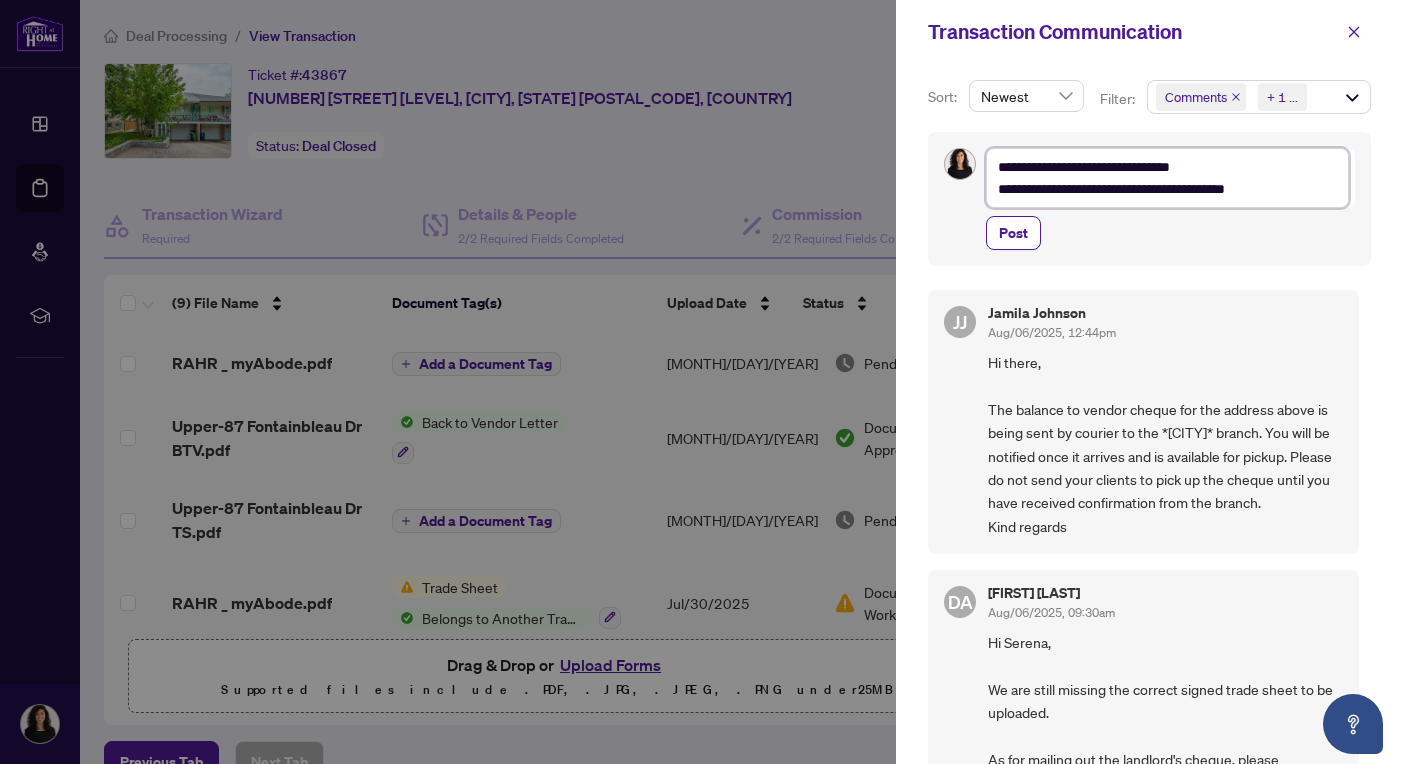 type on "**********" 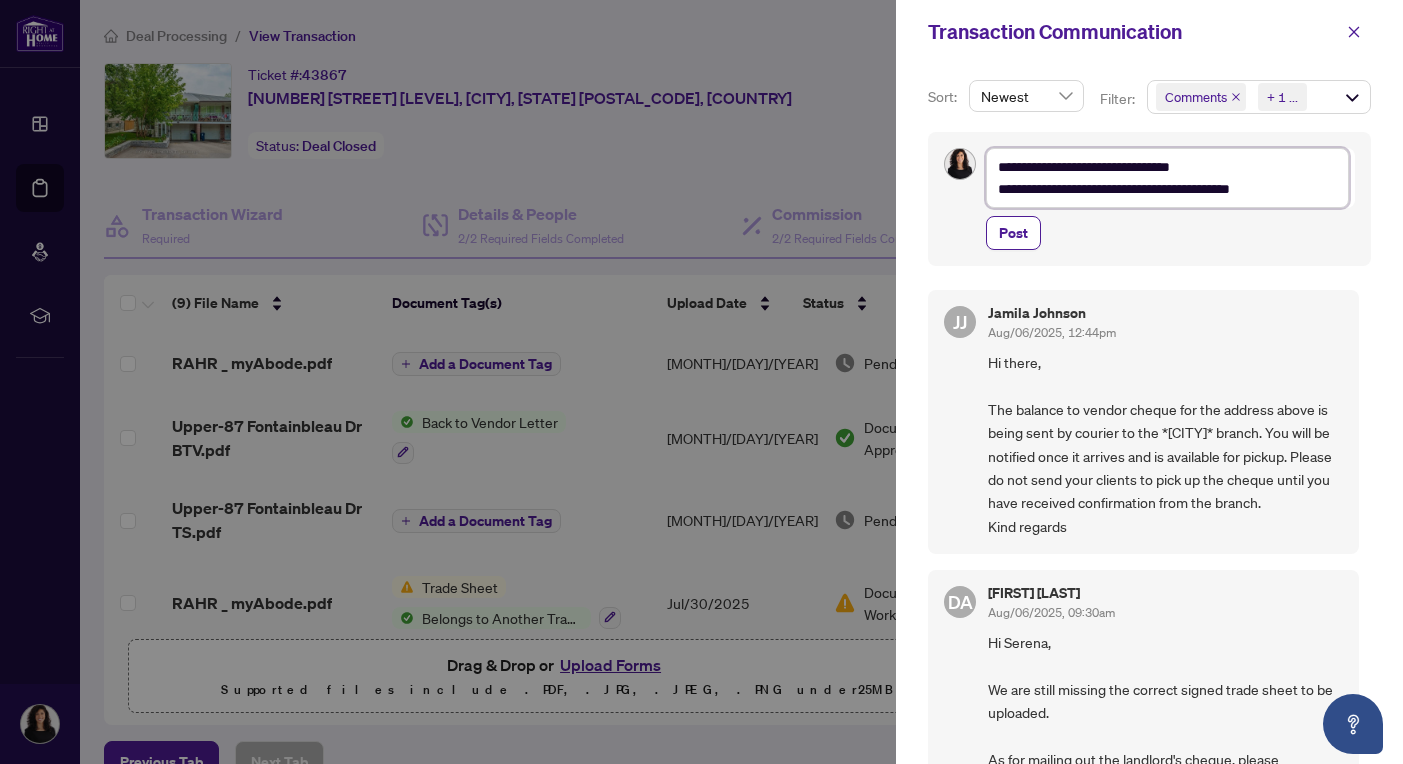 type on "**********" 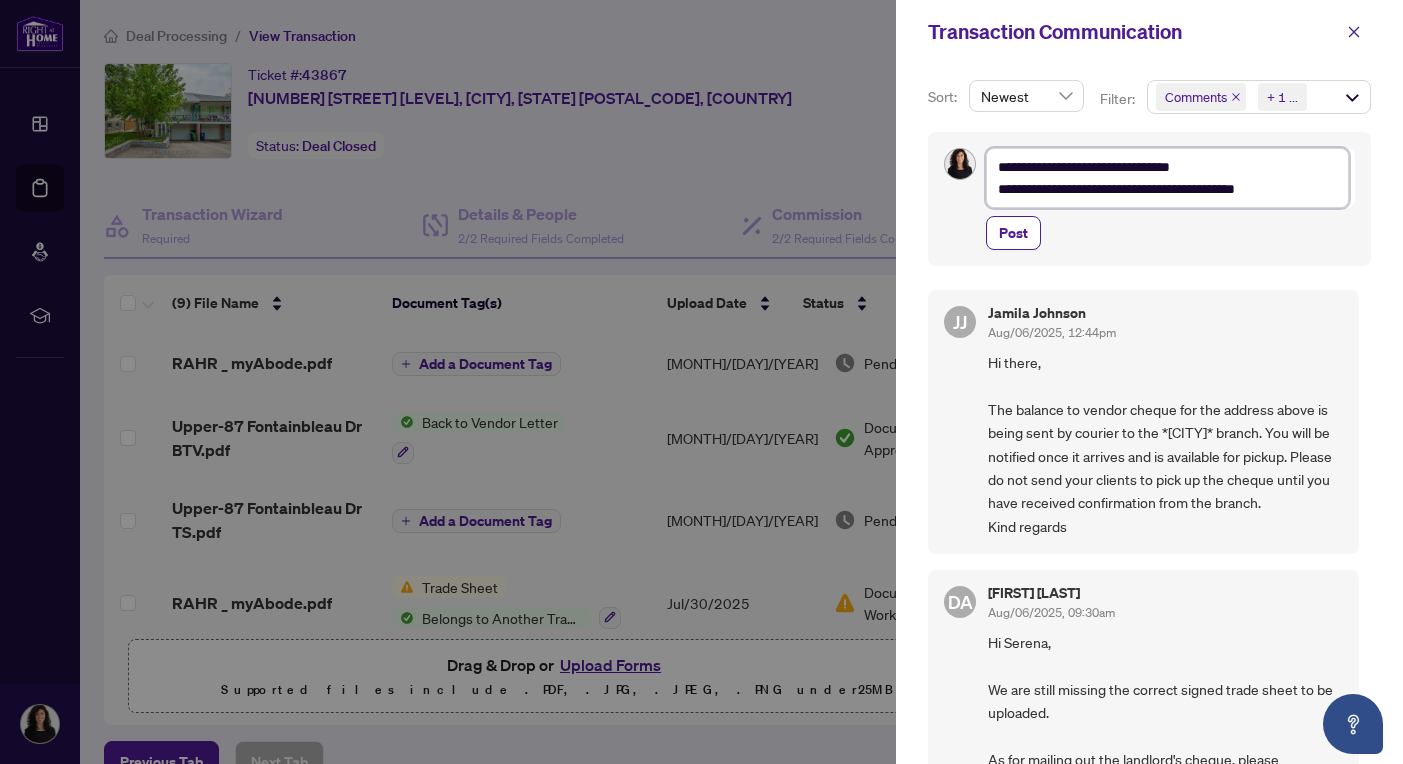 type on "**********" 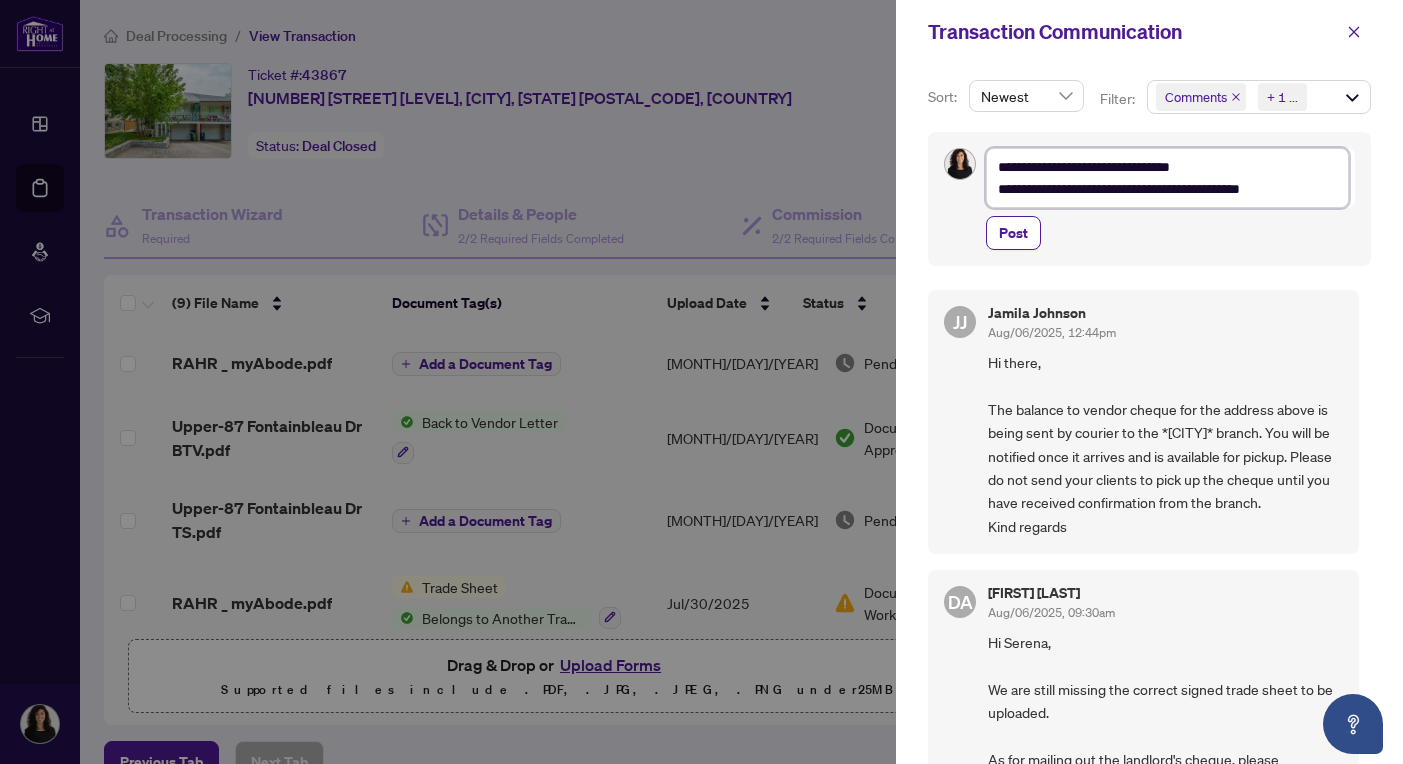 type on "**********" 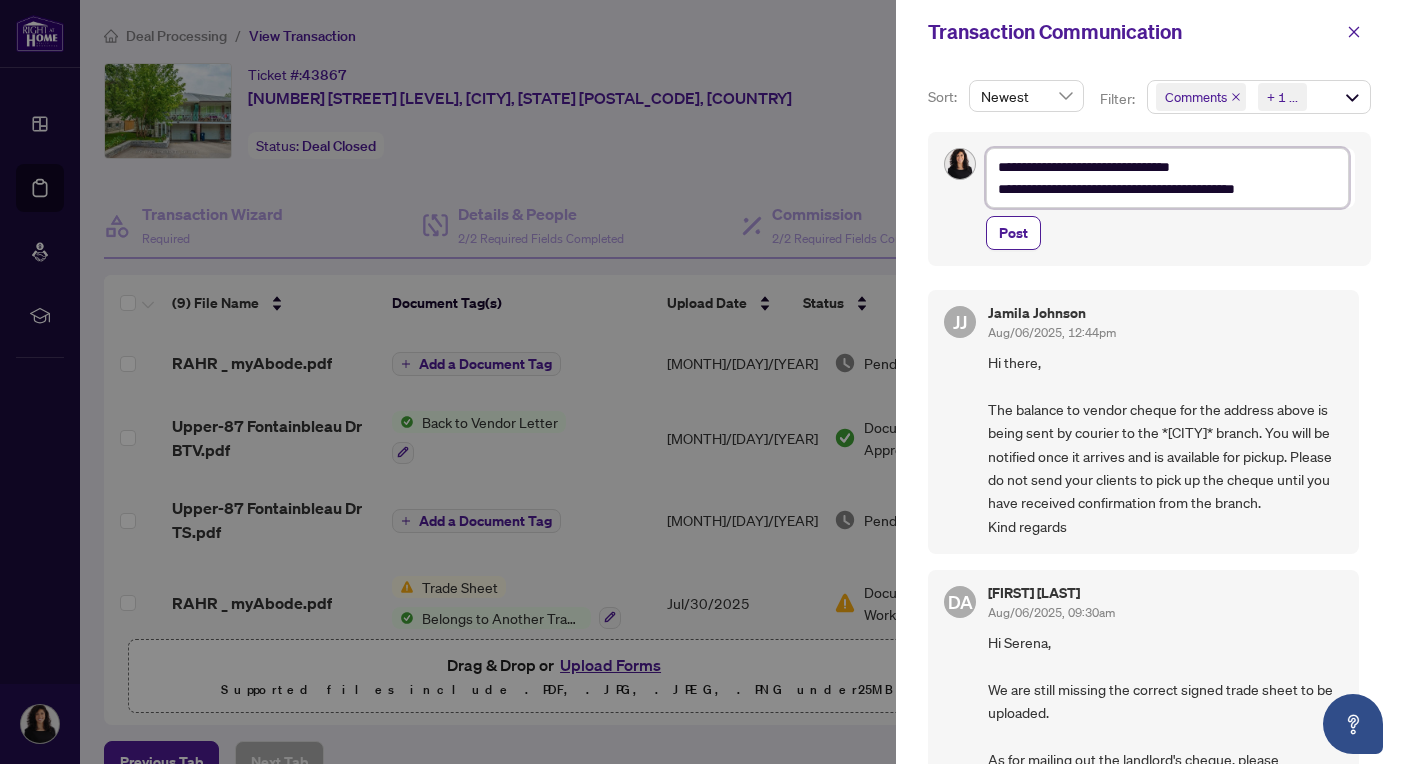 type on "**********" 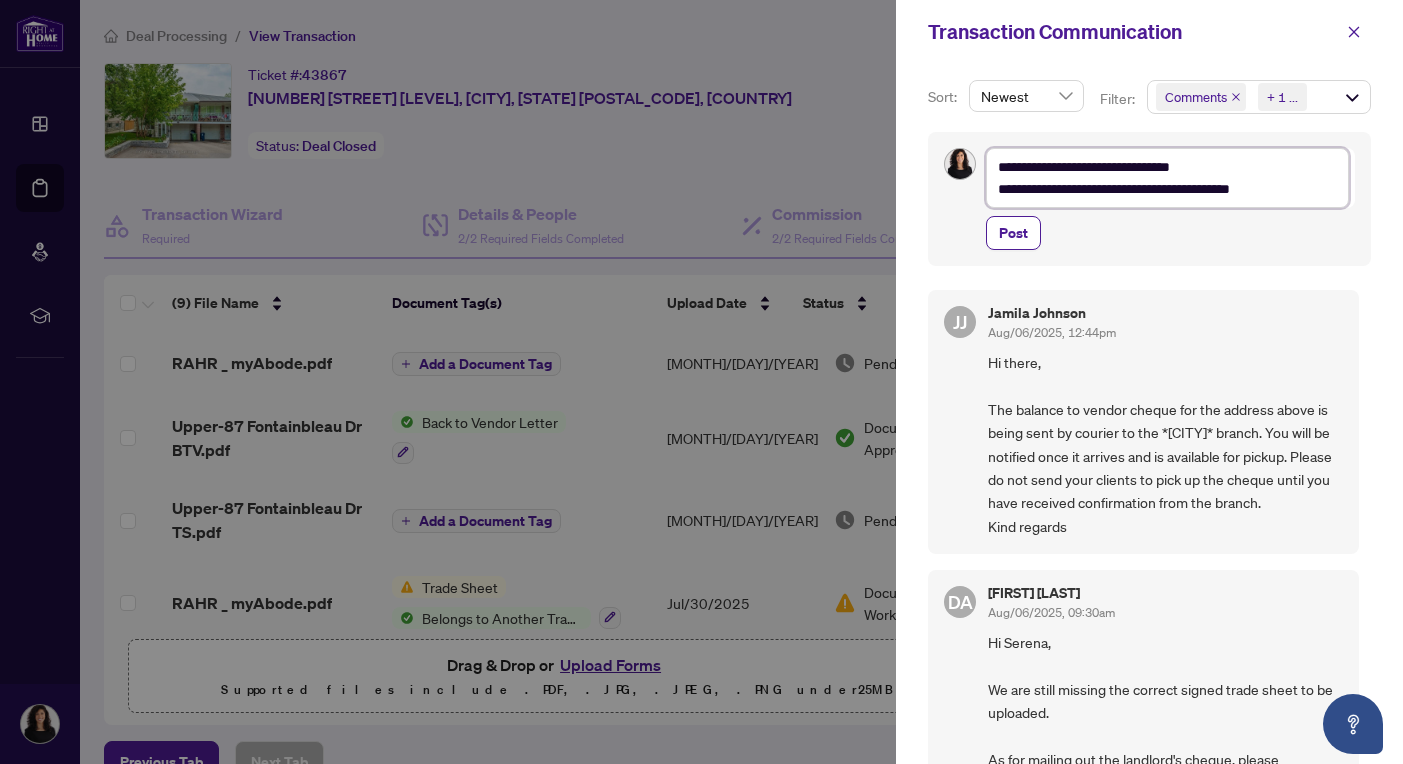 type on "**********" 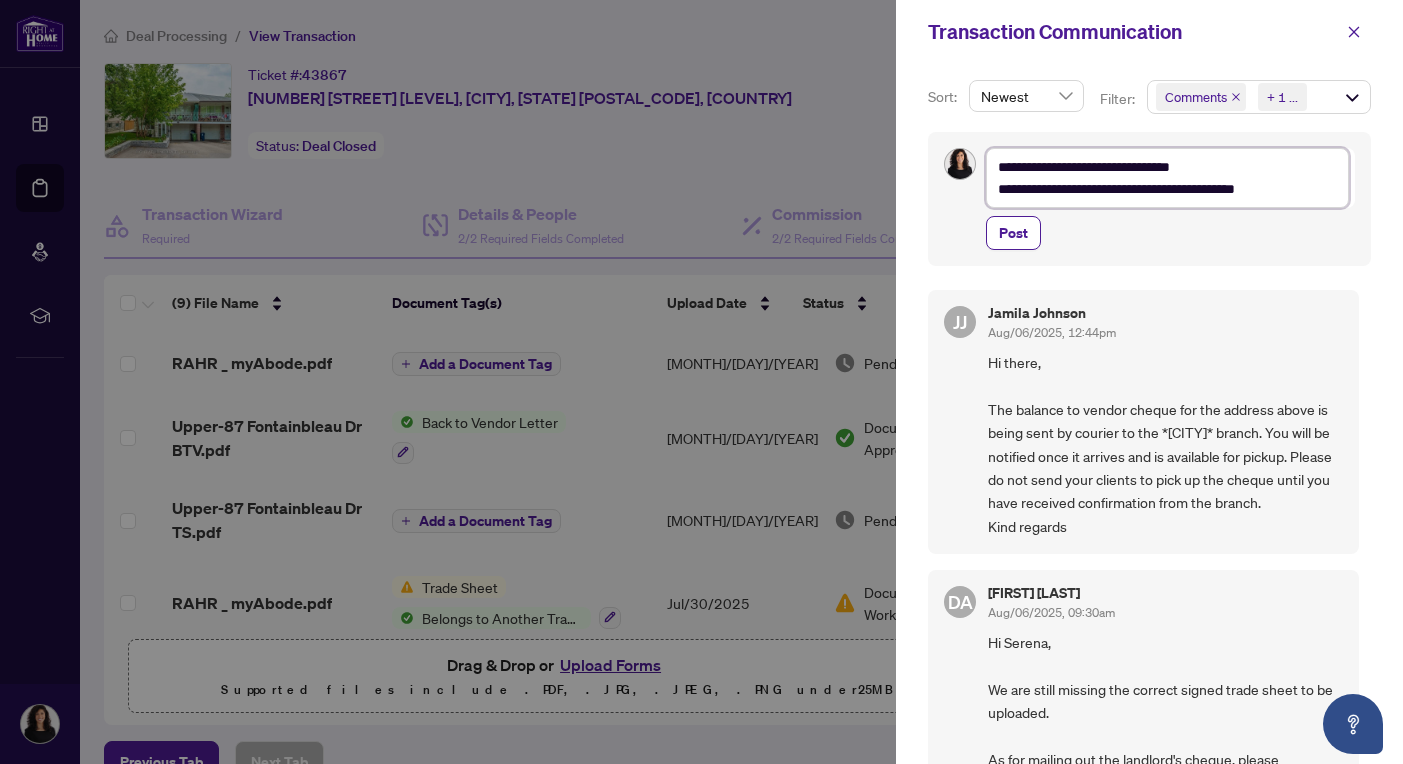 type on "**********" 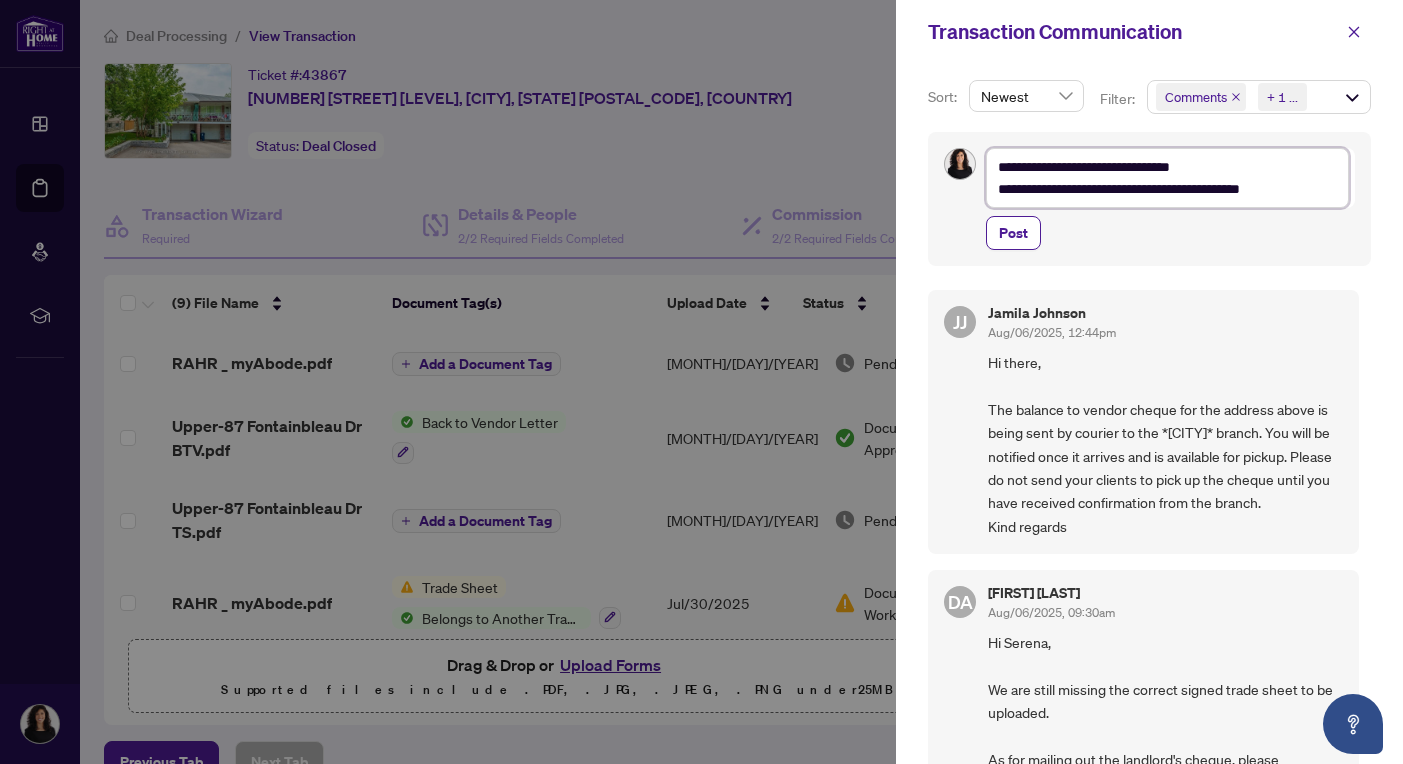 type on "**********" 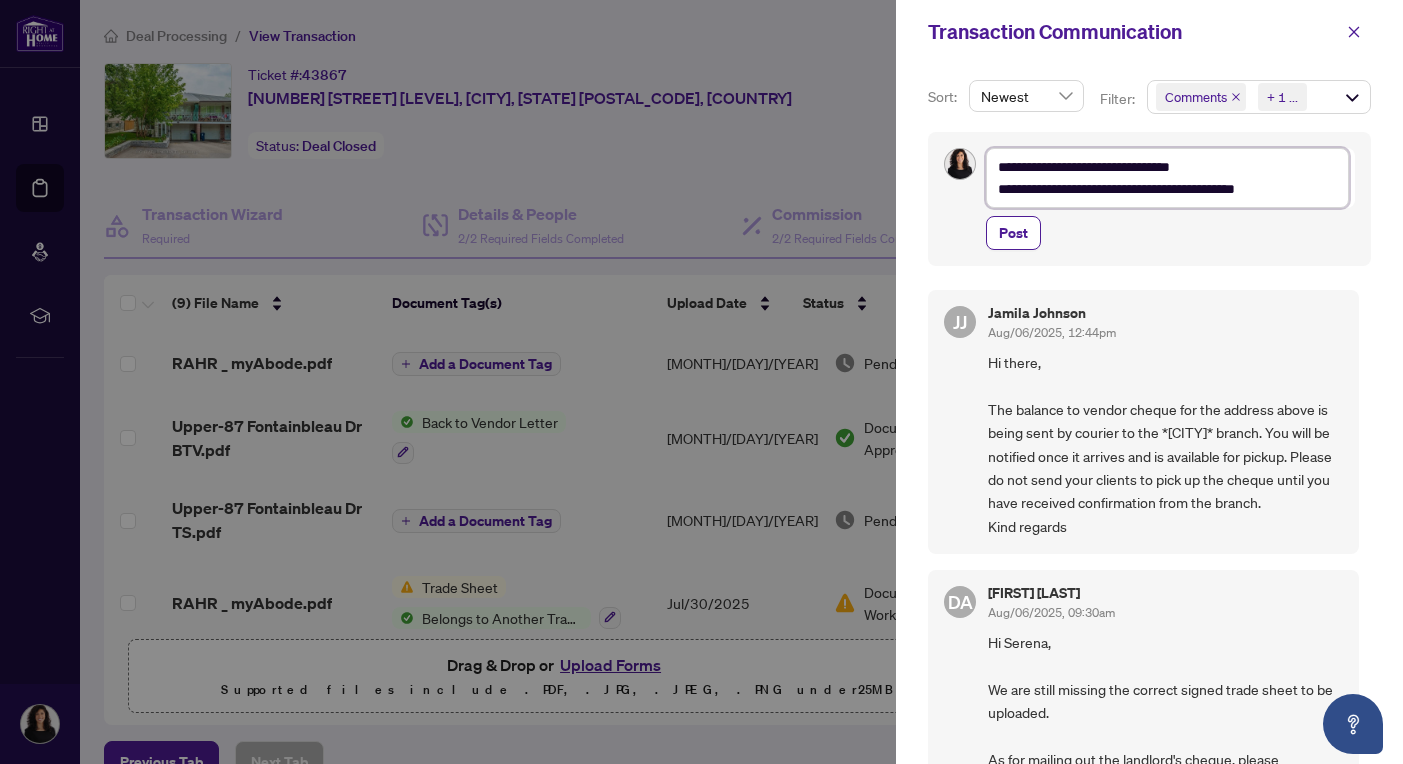 type on "**********" 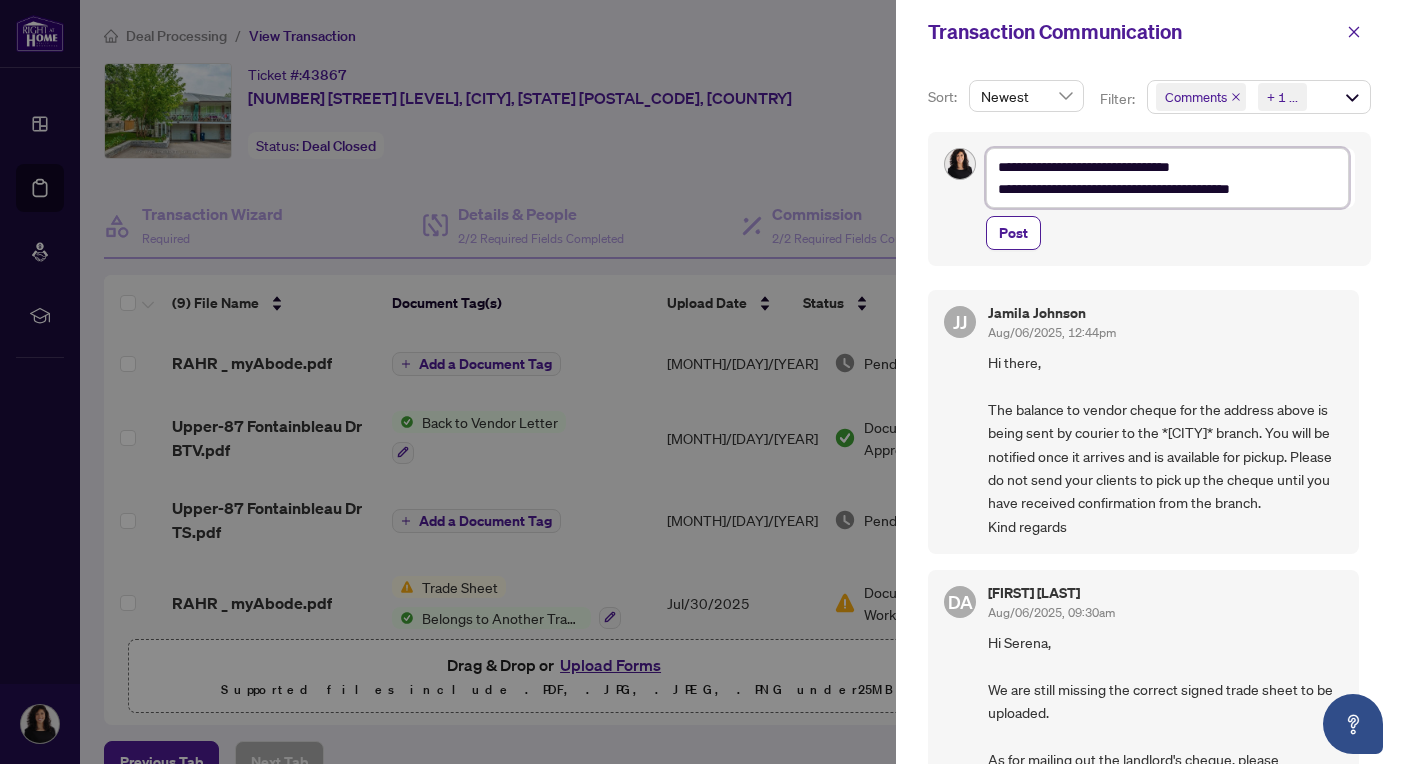 type on "**********" 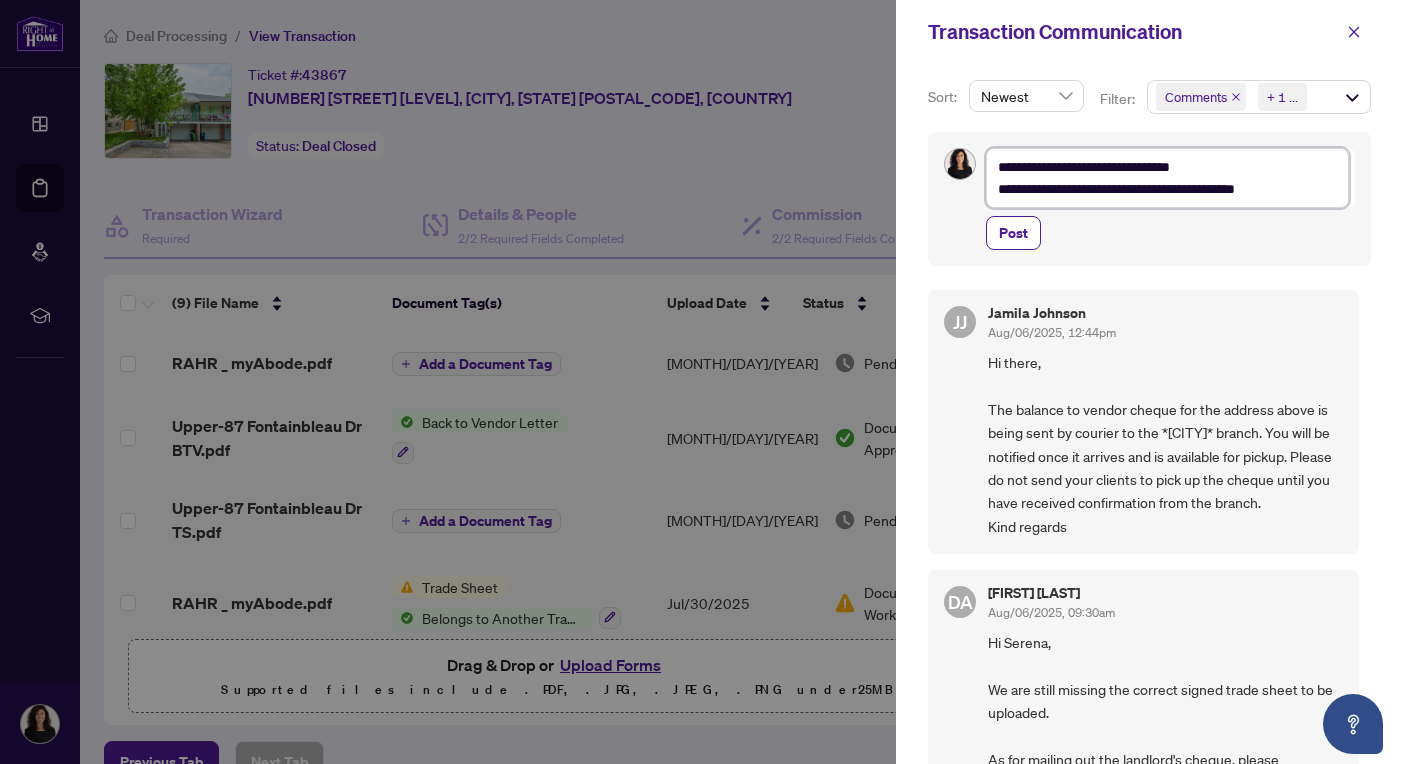 type on "**********" 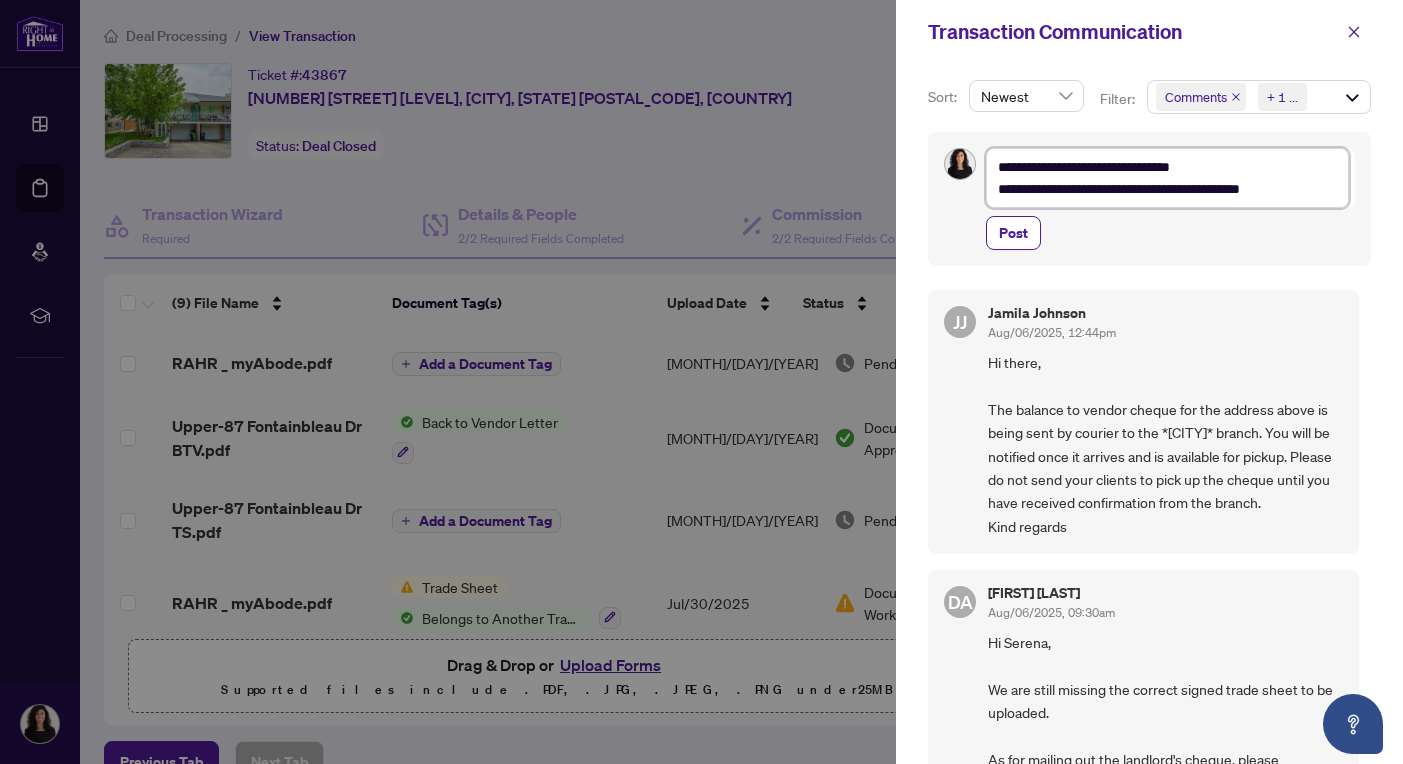 type on "**********" 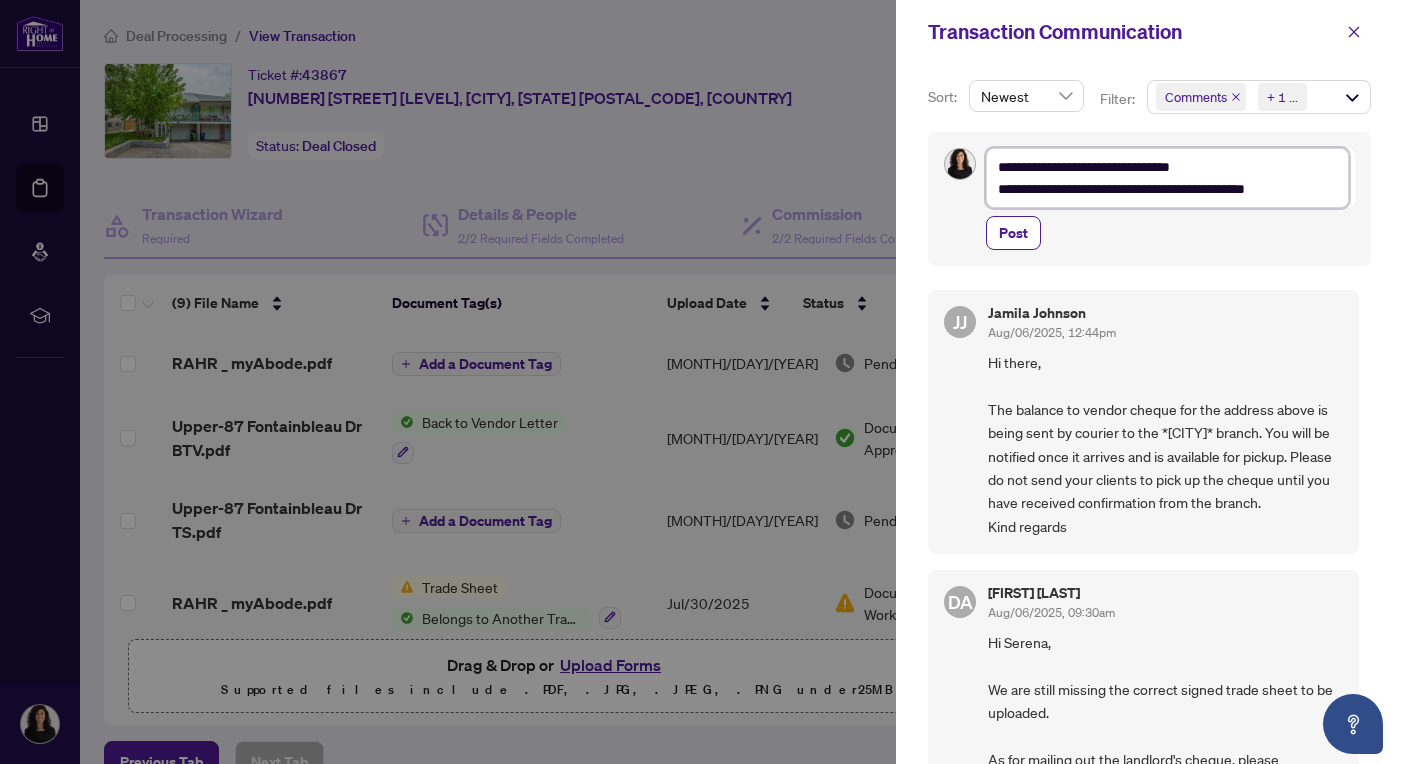 type on "**********" 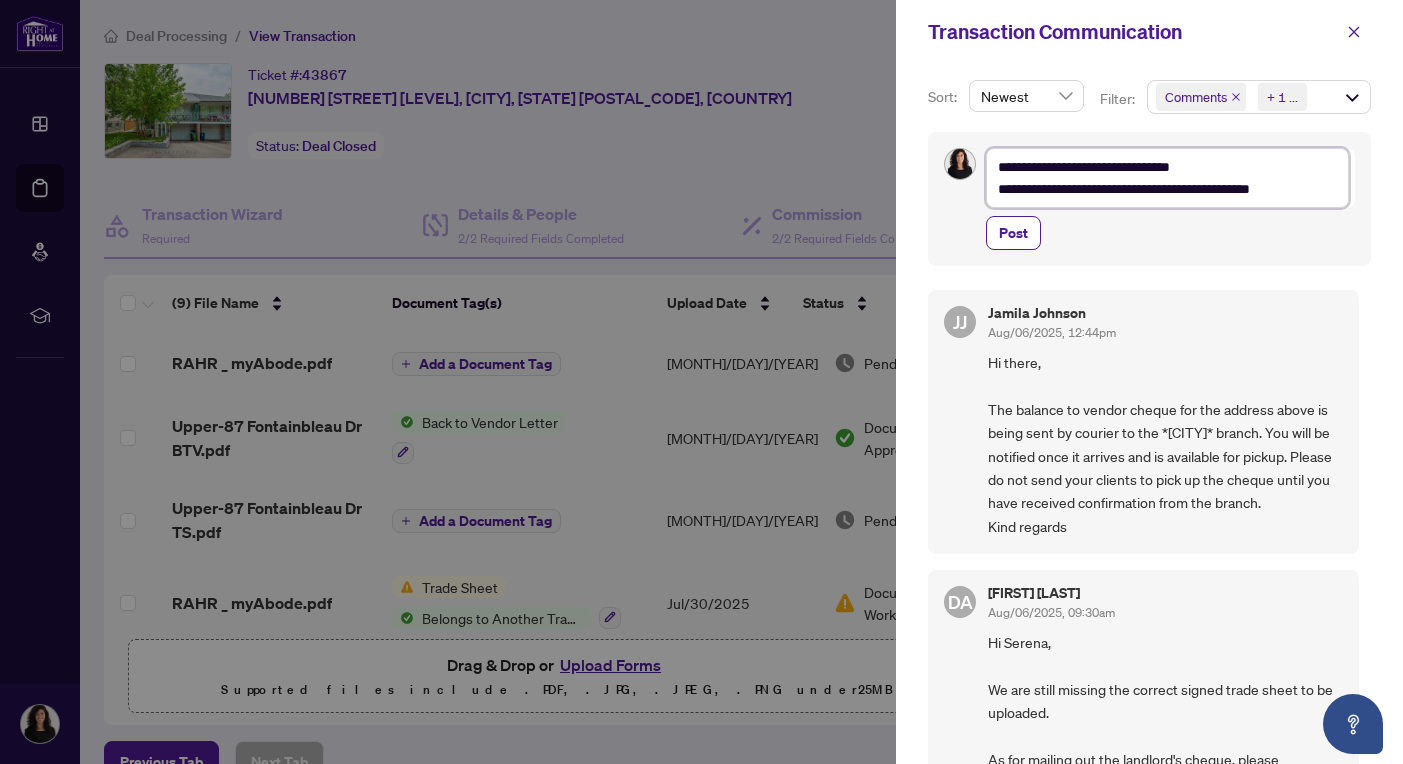 type on "**********" 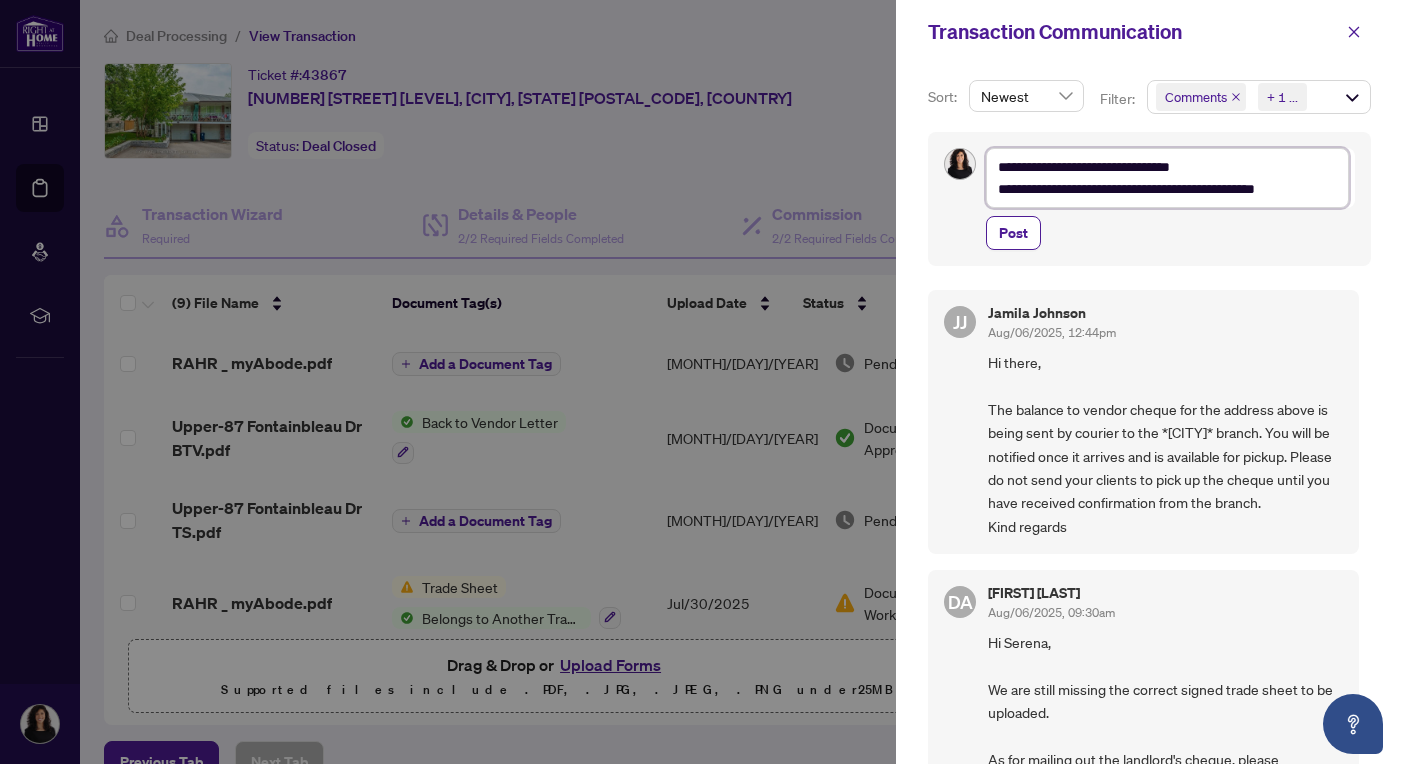 type on "**********" 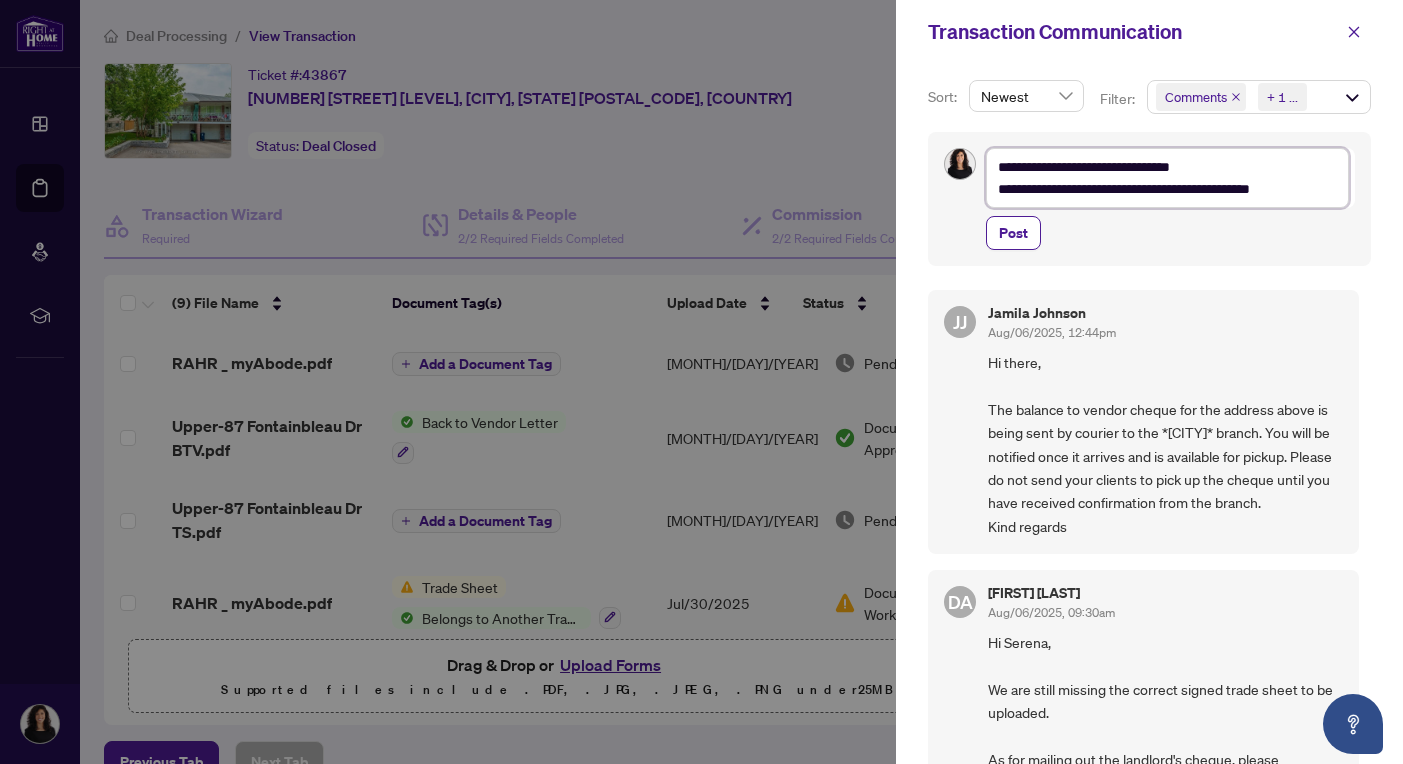 type on "**********" 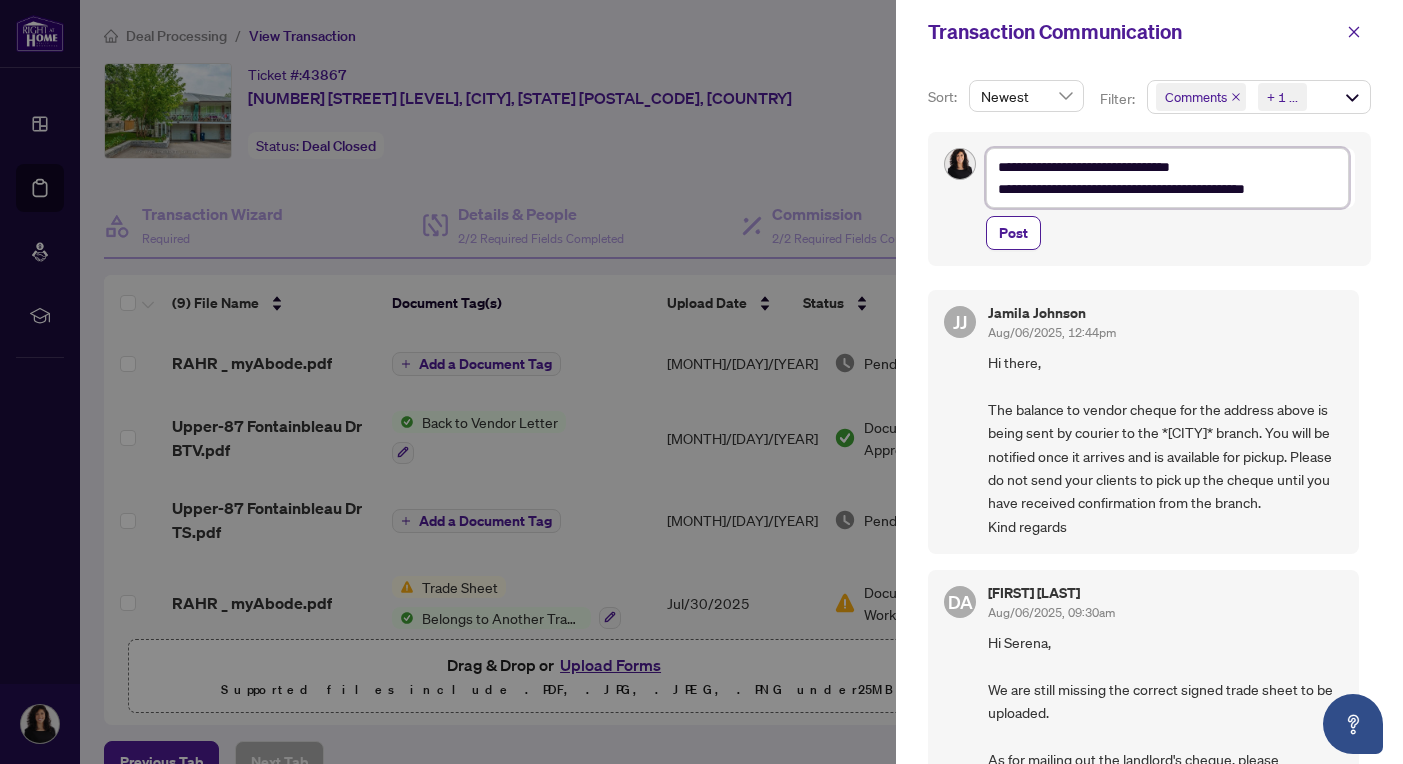 type on "**********" 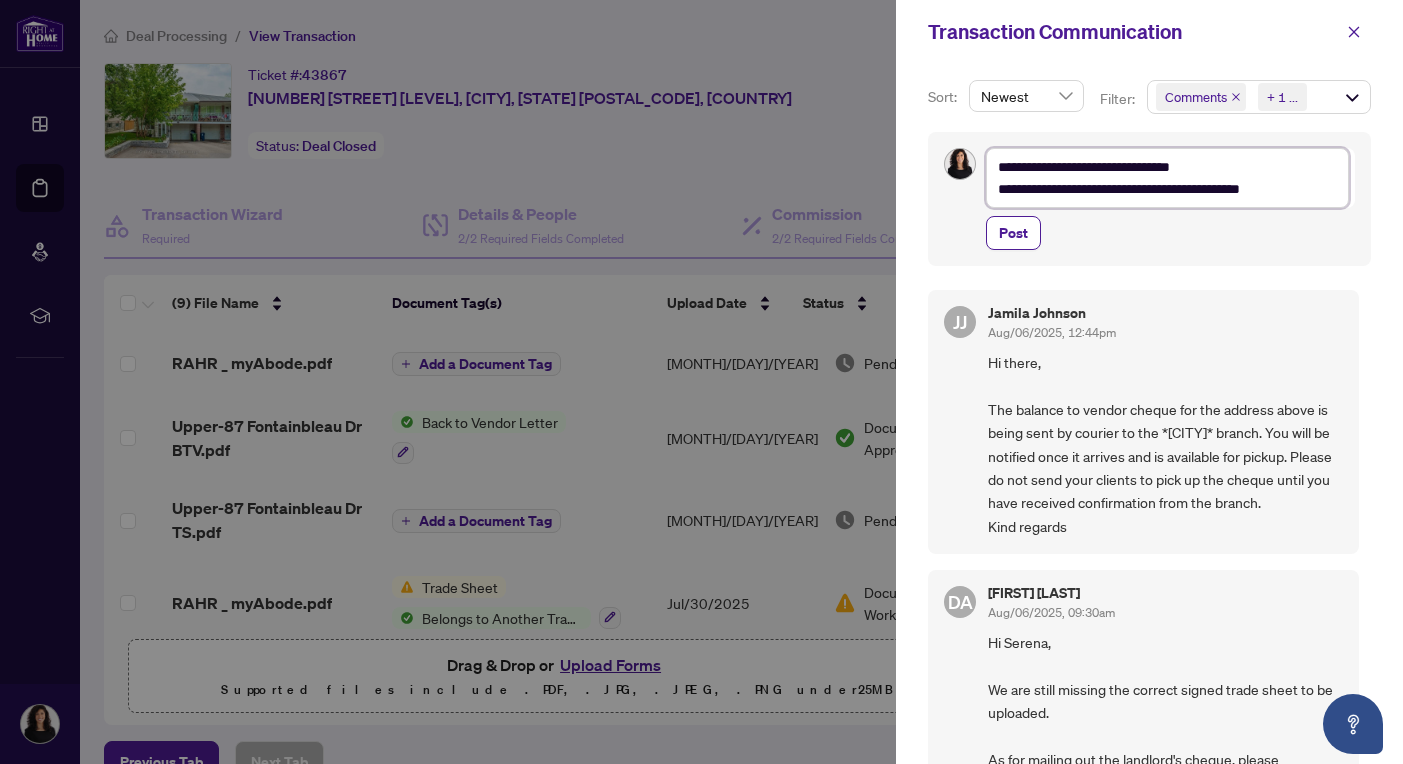 type on "**********" 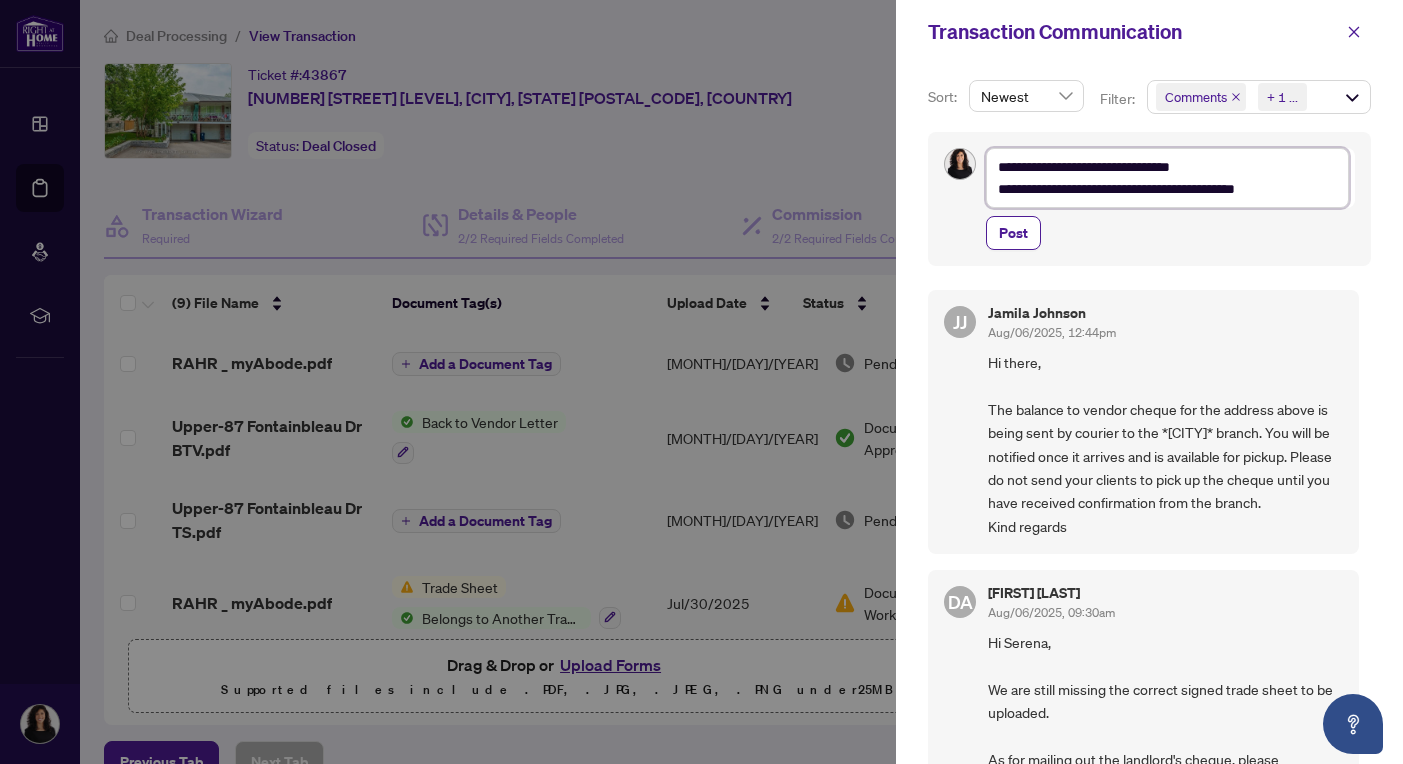 type on "**********" 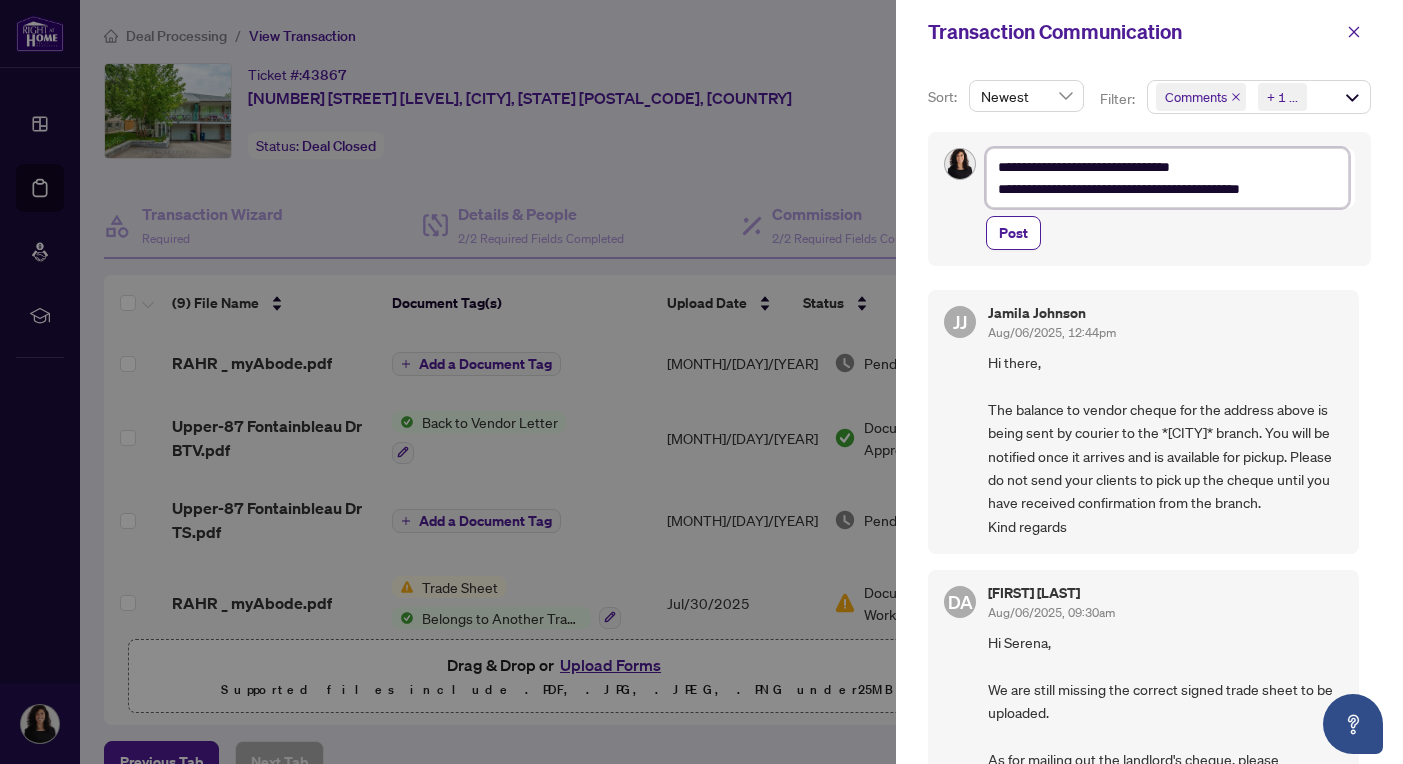 type on "**********" 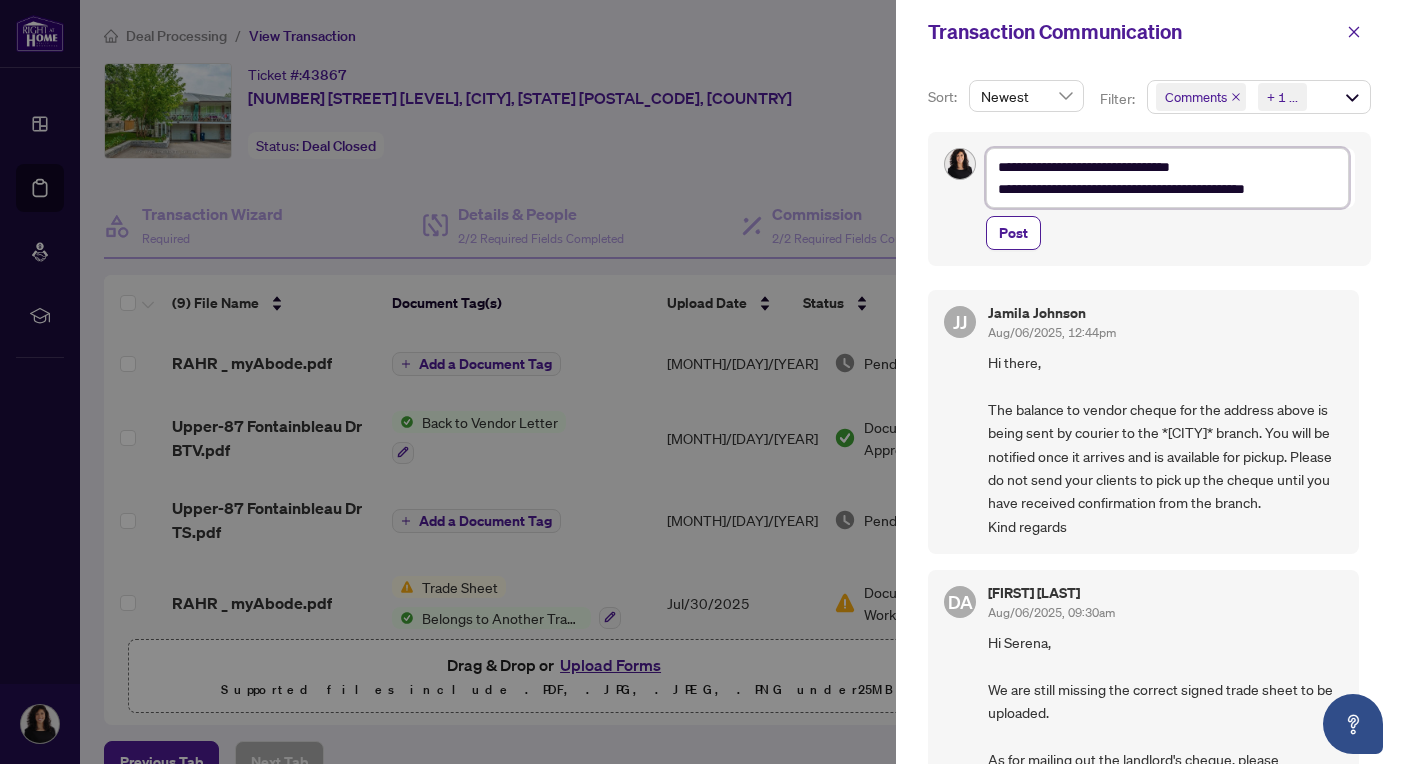 type on "**********" 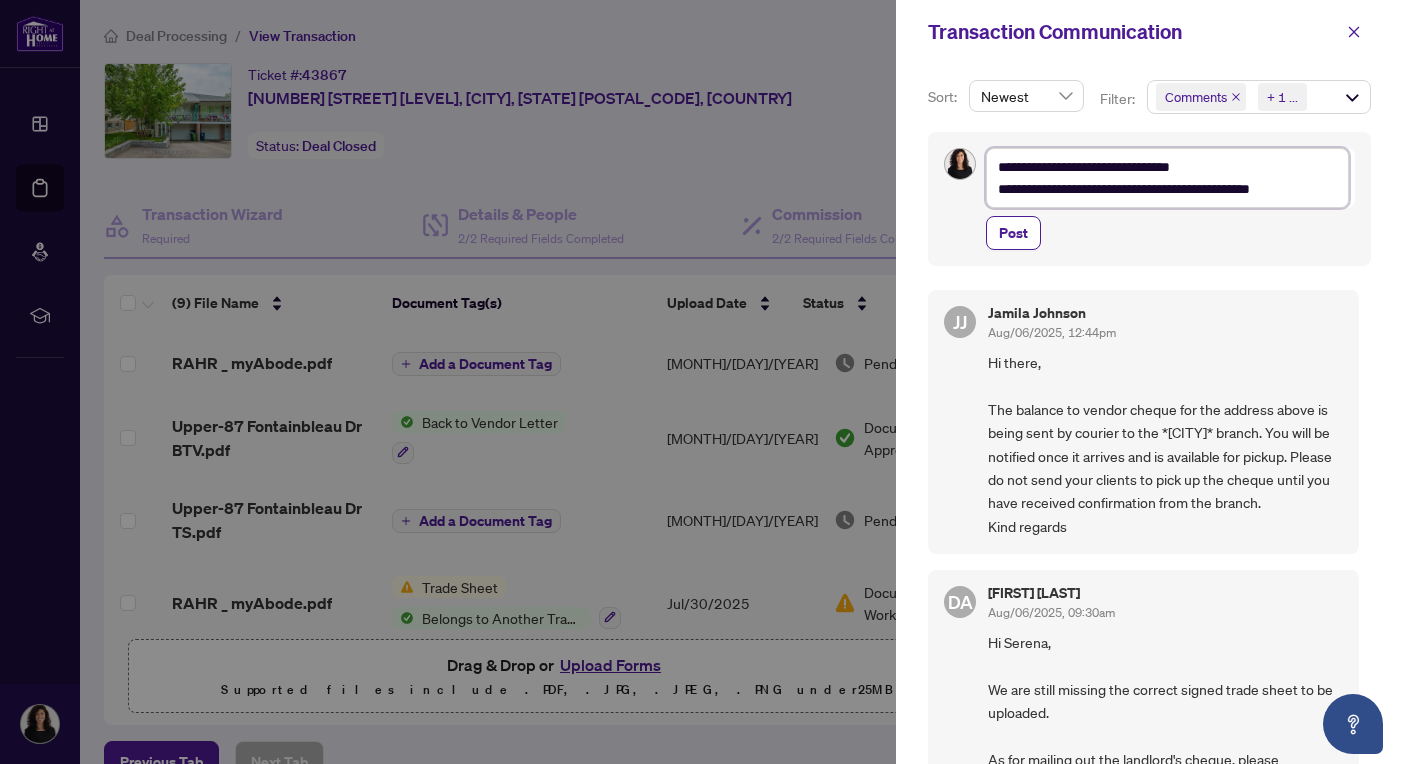 type on "**********" 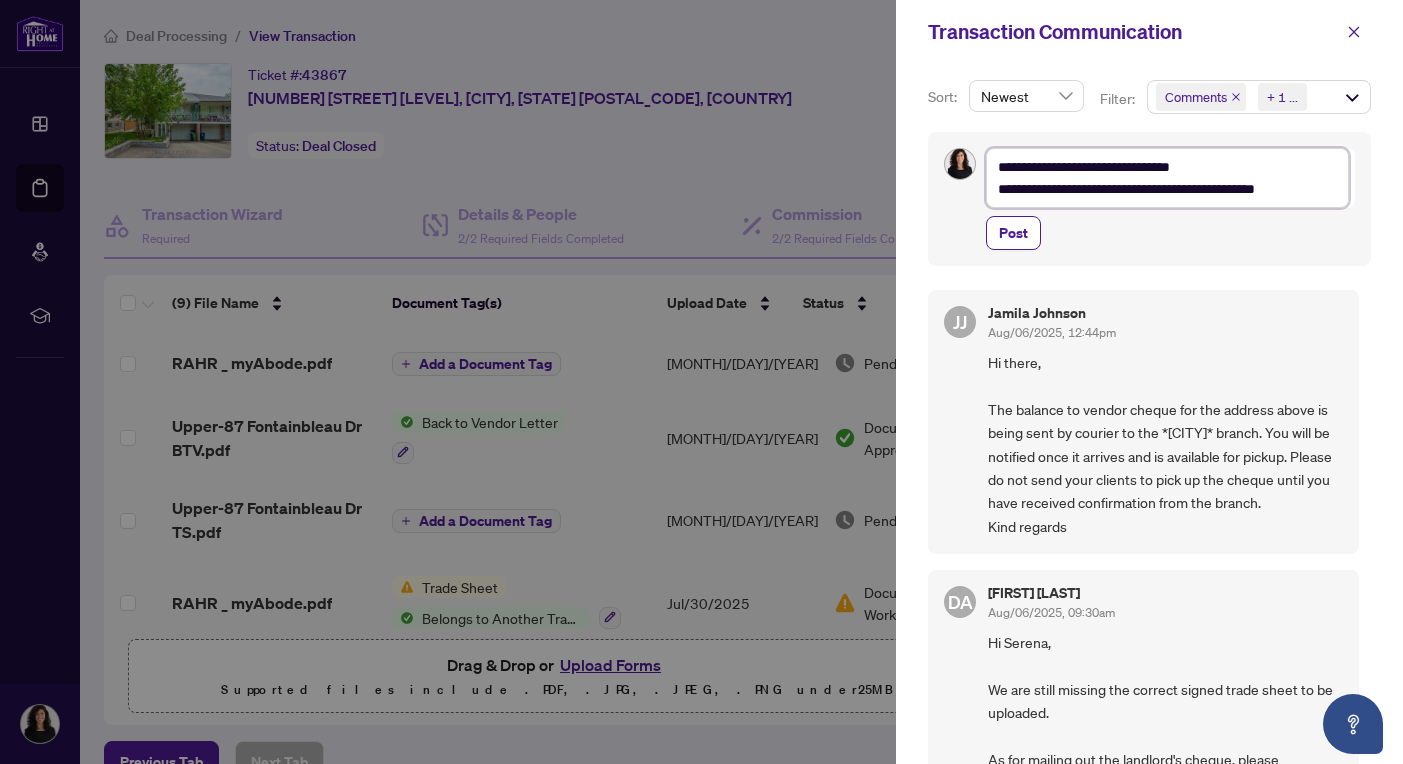 type on "**********" 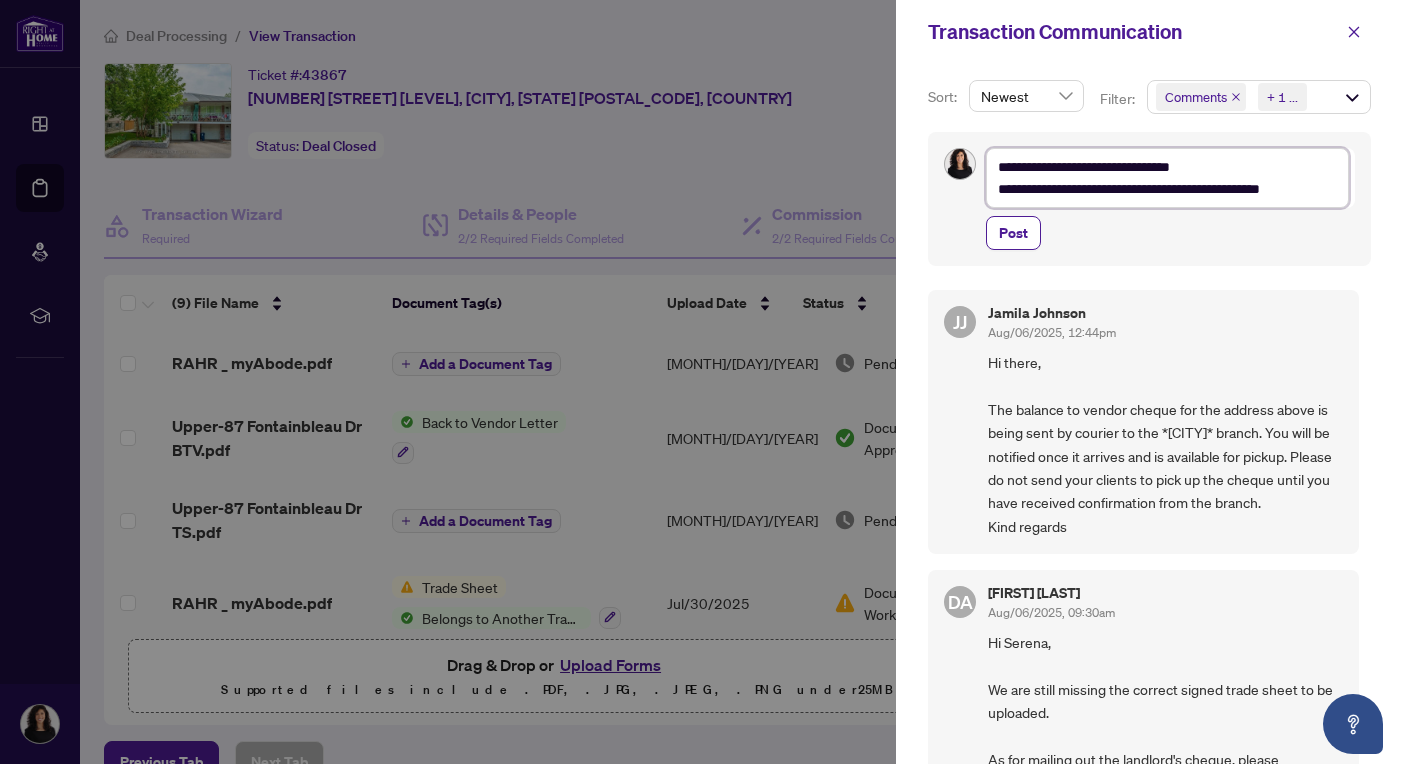 type on "**********" 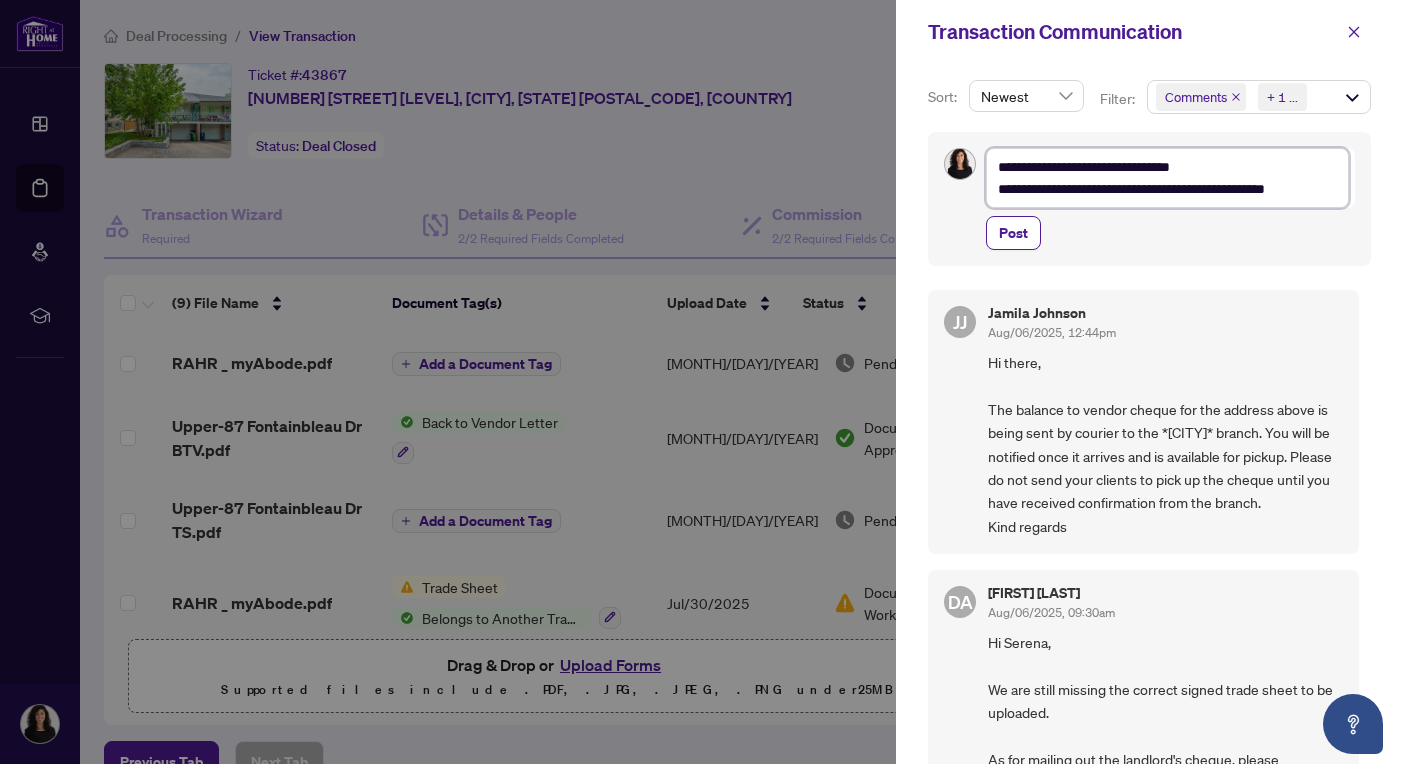 type on "**********" 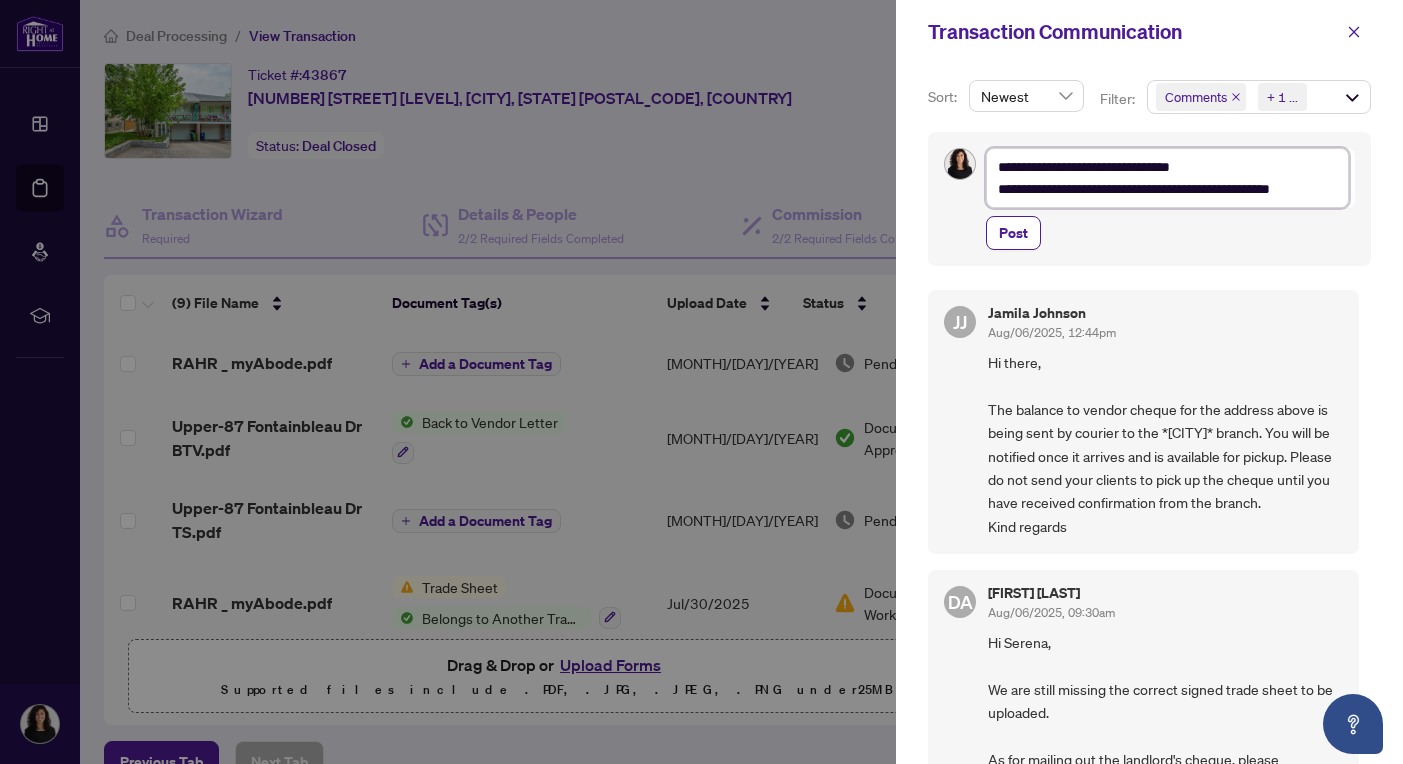 type on "**********" 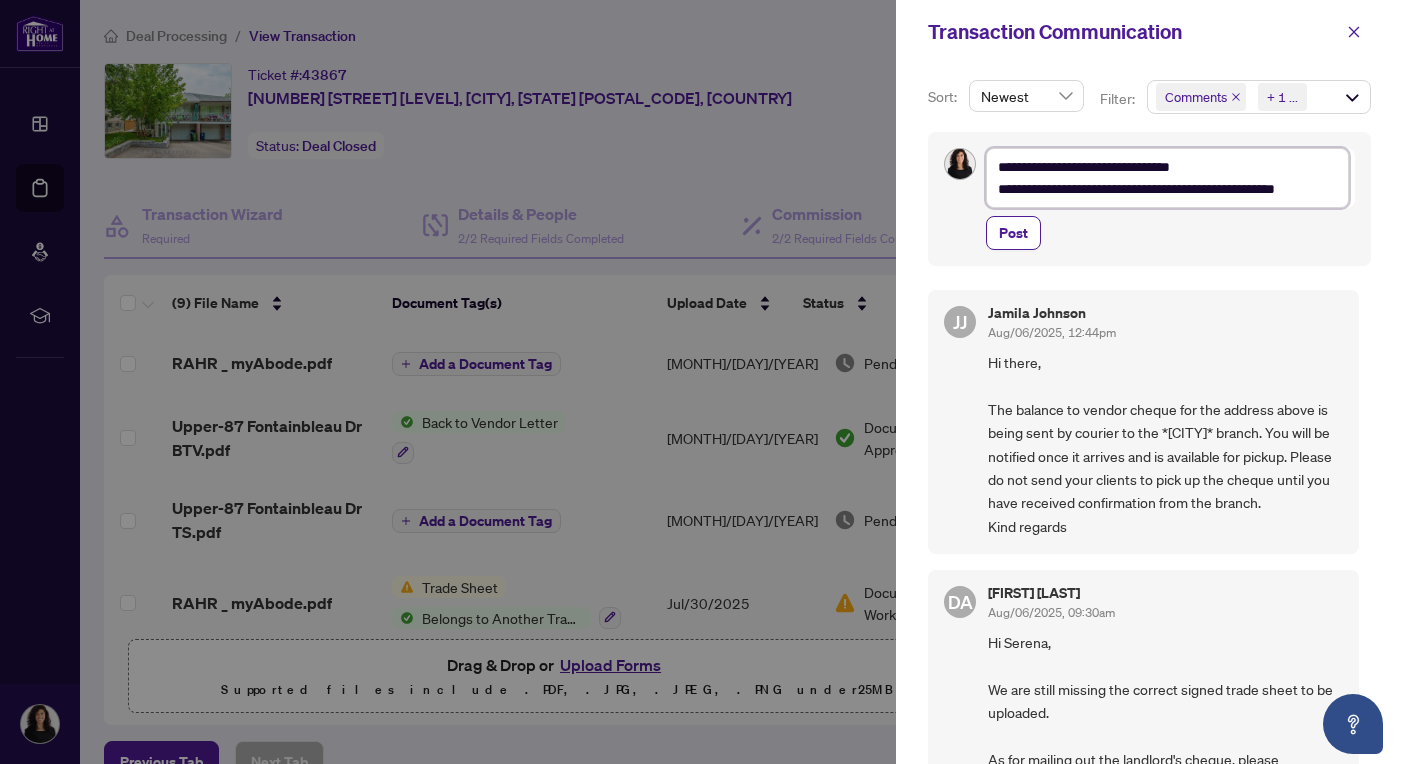 type on "**********" 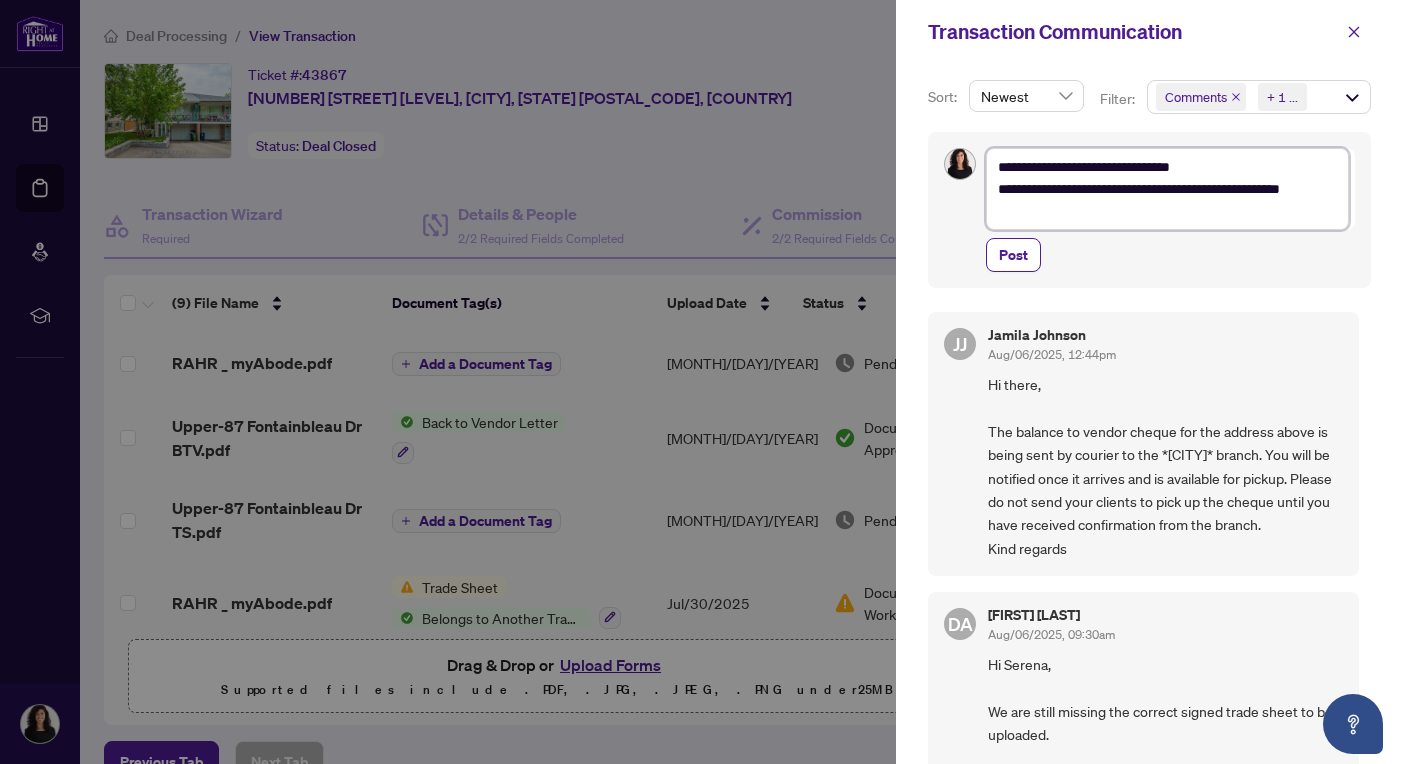 type on "**********" 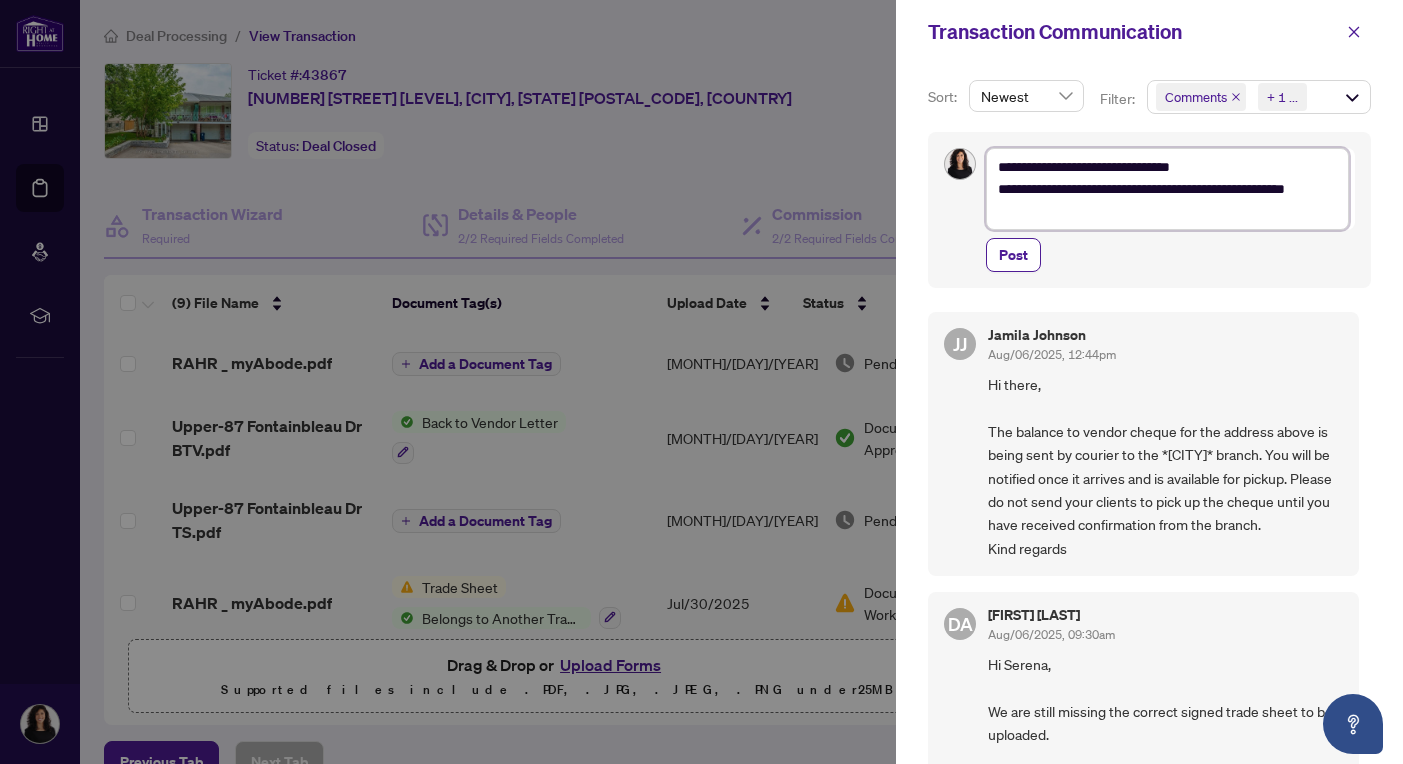 type on "**********" 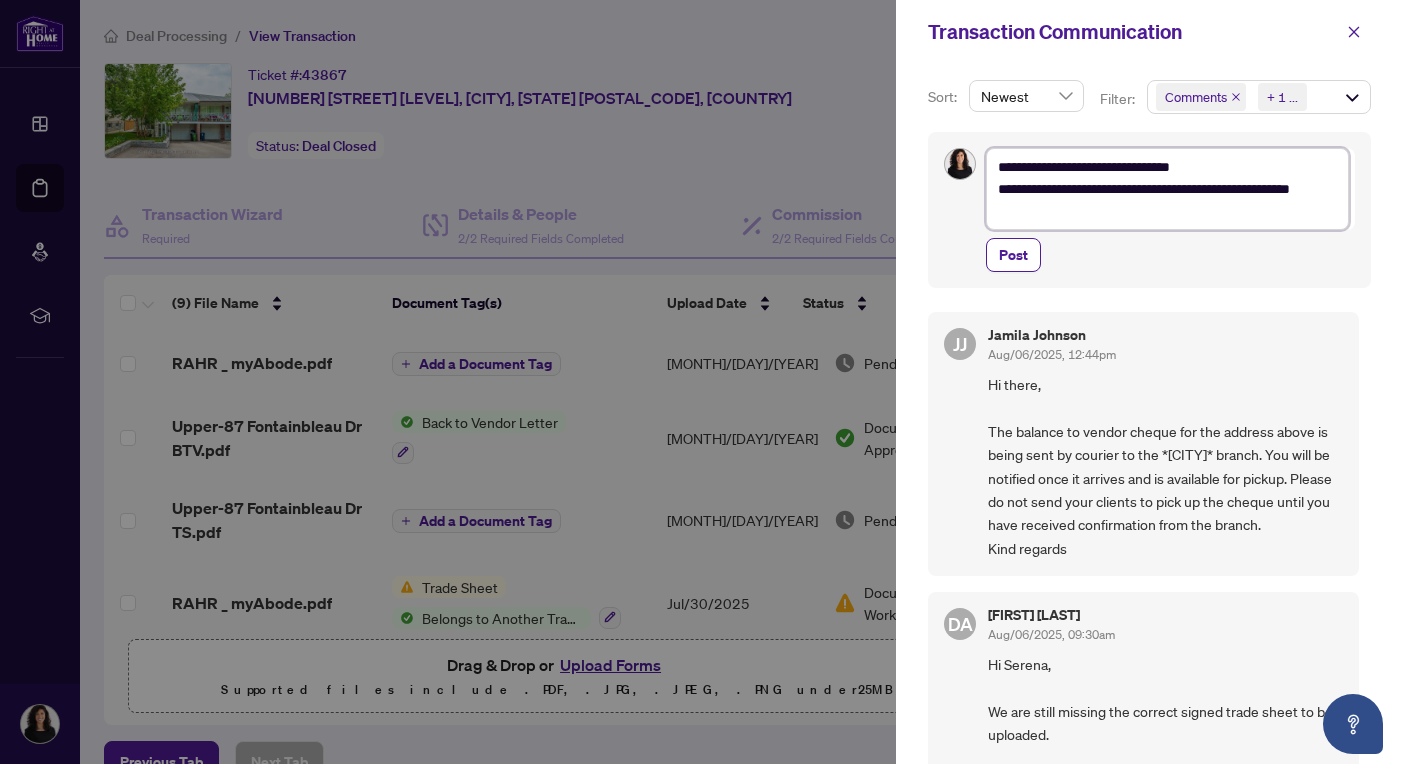 type 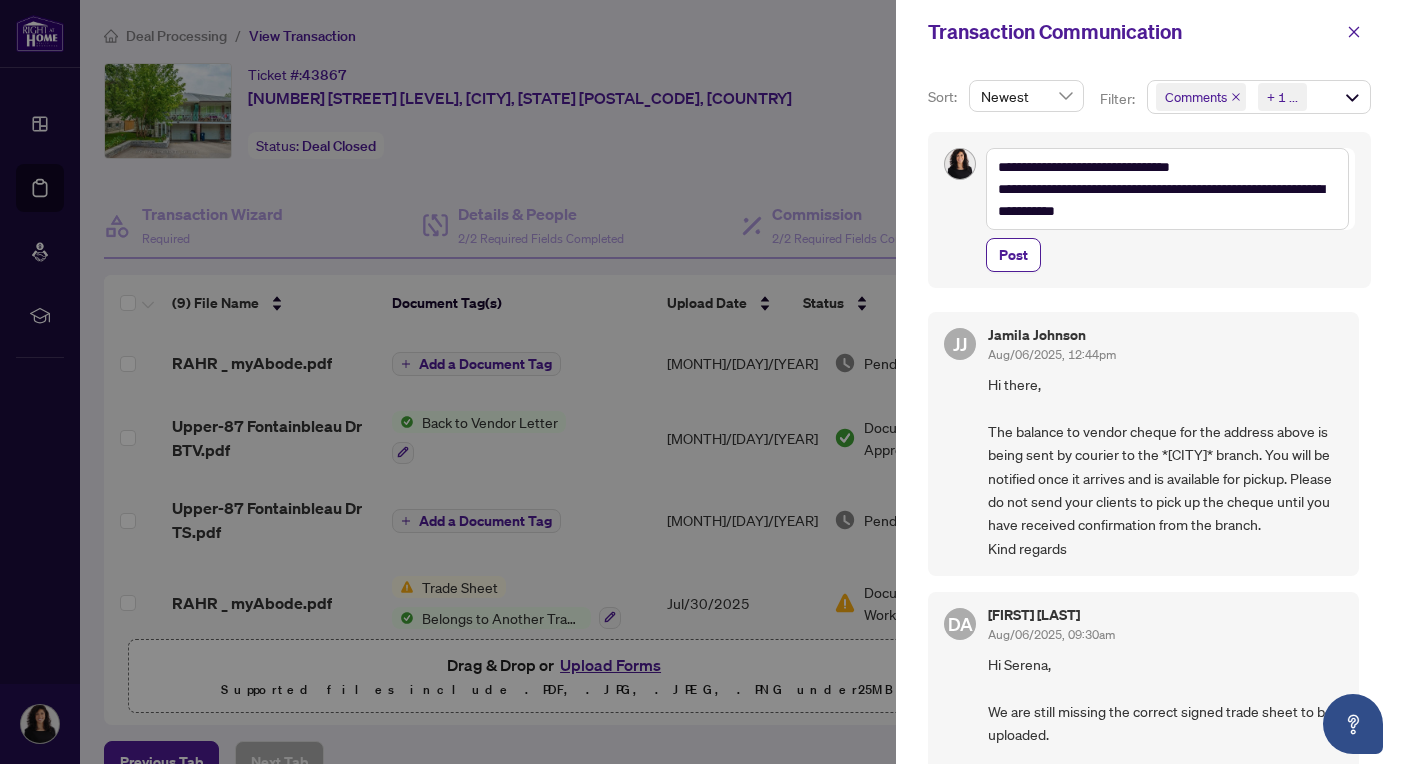 click on "**********" at bounding box center (1149, 210) 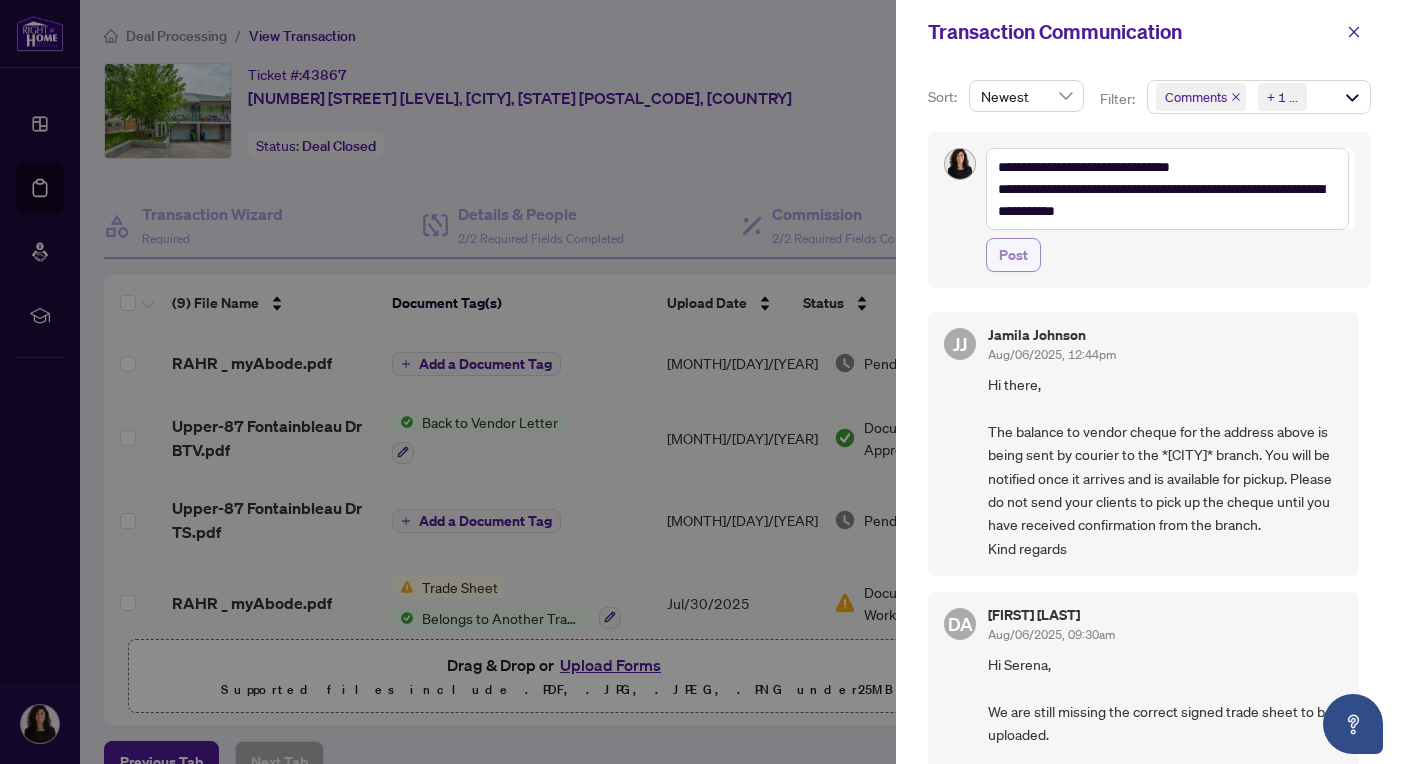 click on "Post" at bounding box center (1013, 255) 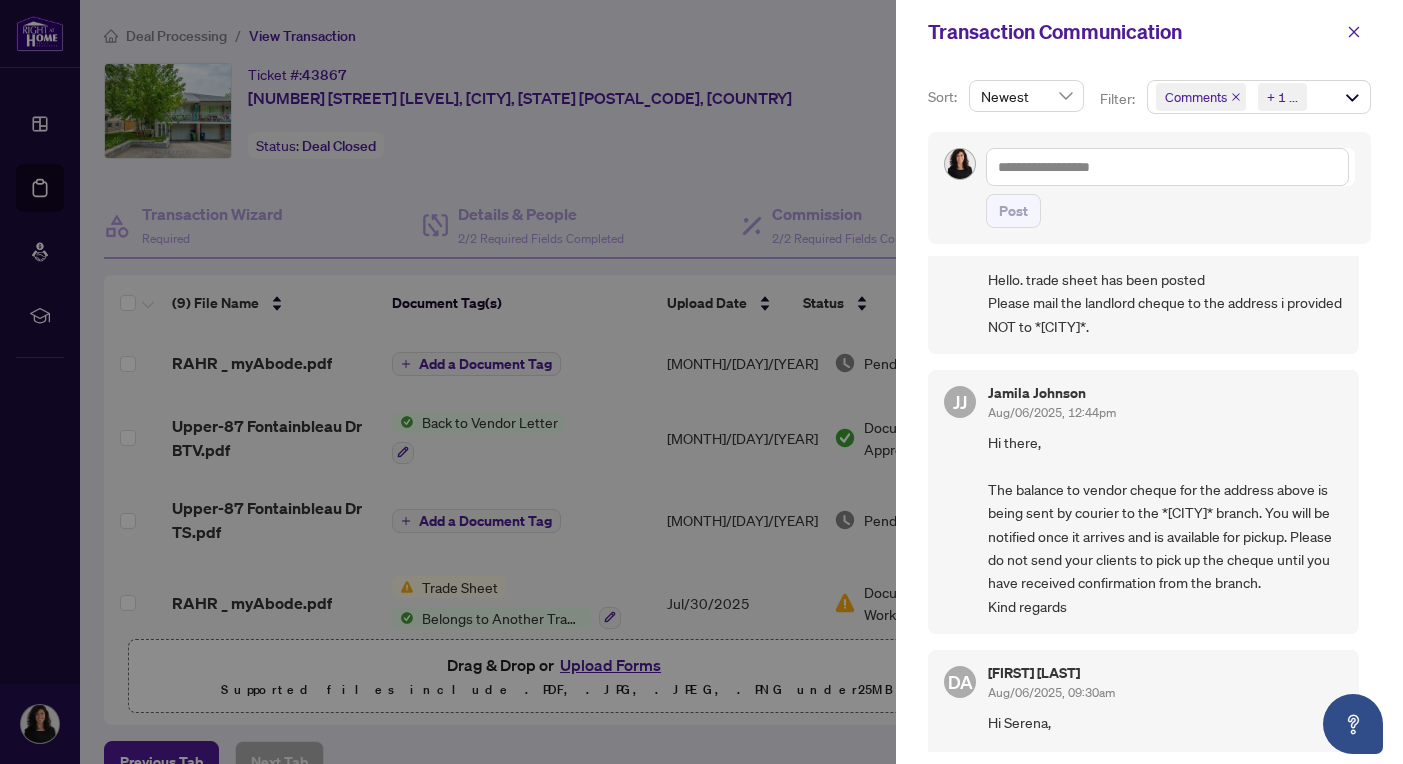 scroll, scrollTop: 64, scrollLeft: 0, axis: vertical 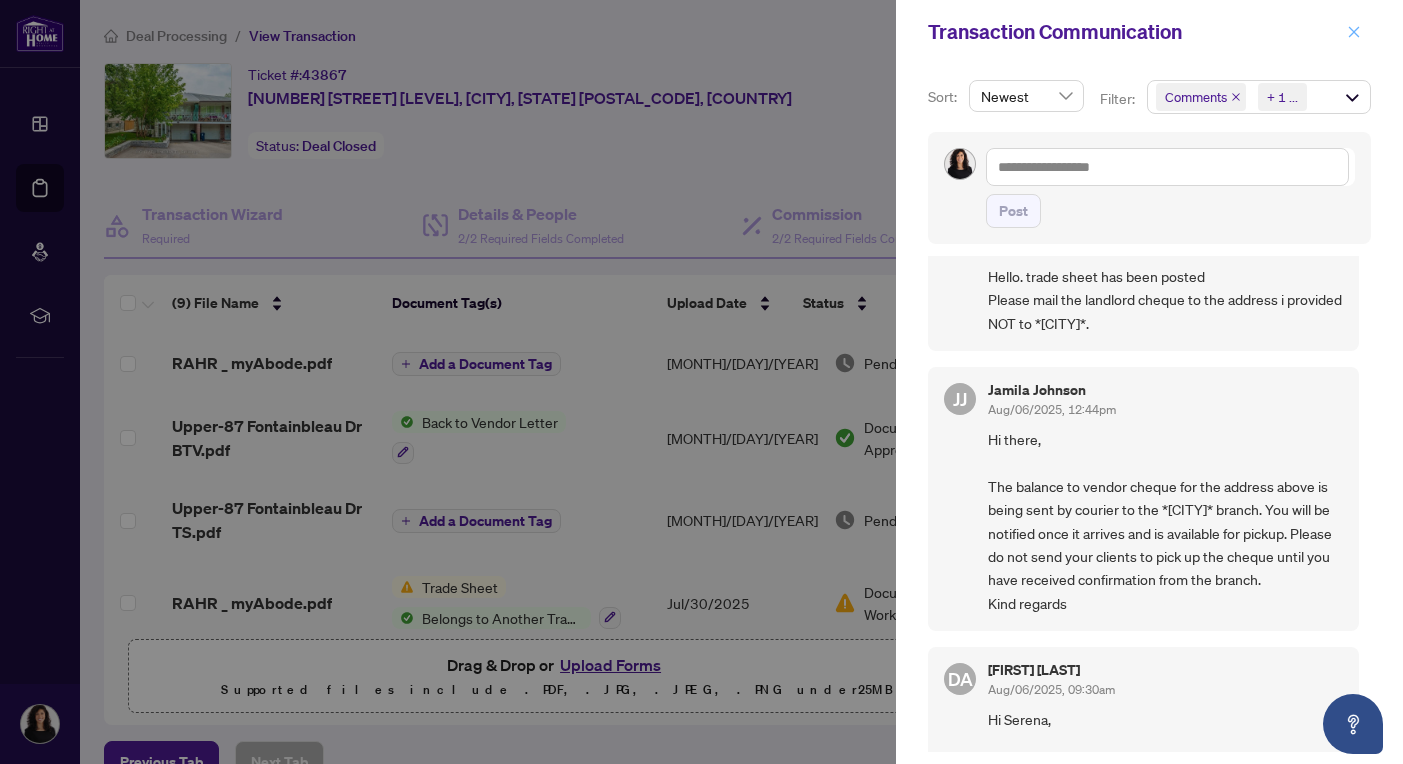 click at bounding box center (1354, 32) 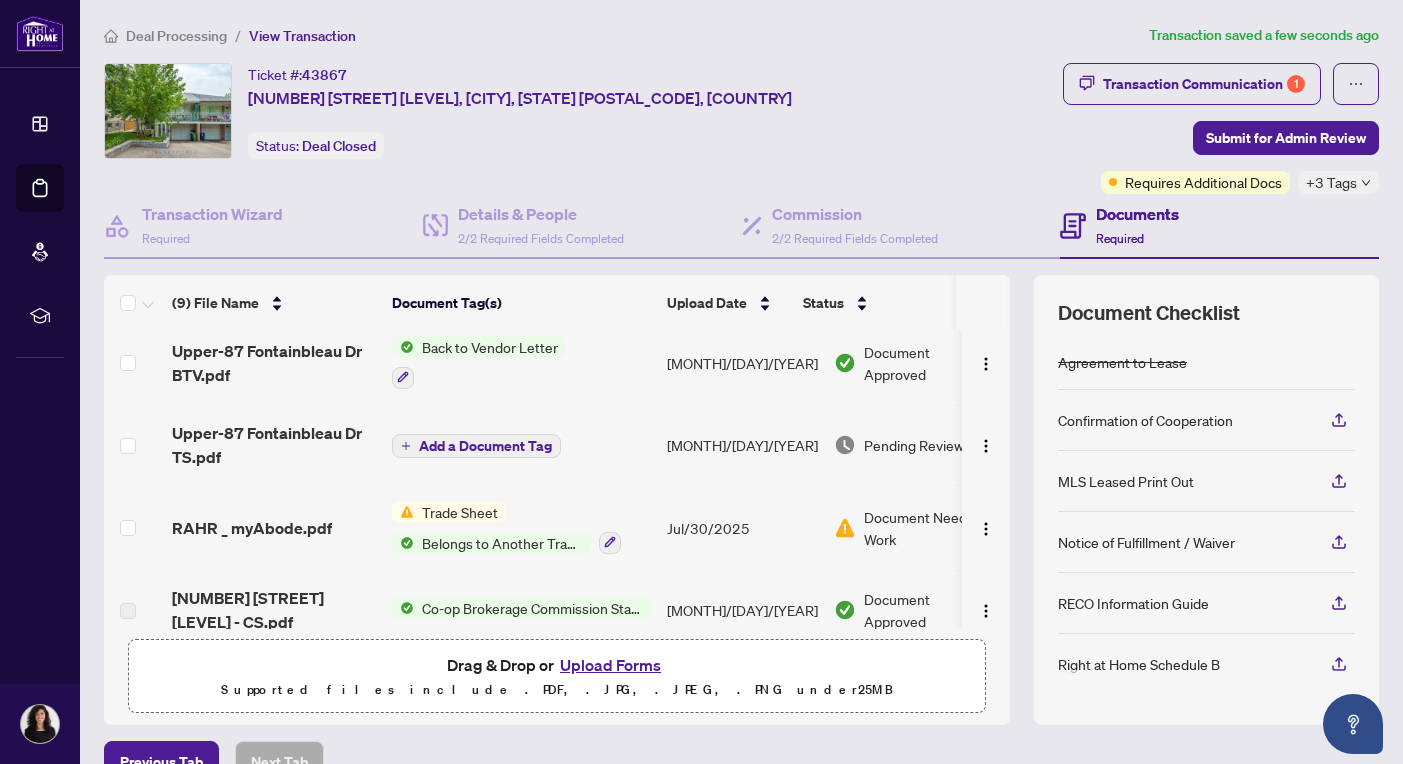 scroll, scrollTop: 0, scrollLeft: 0, axis: both 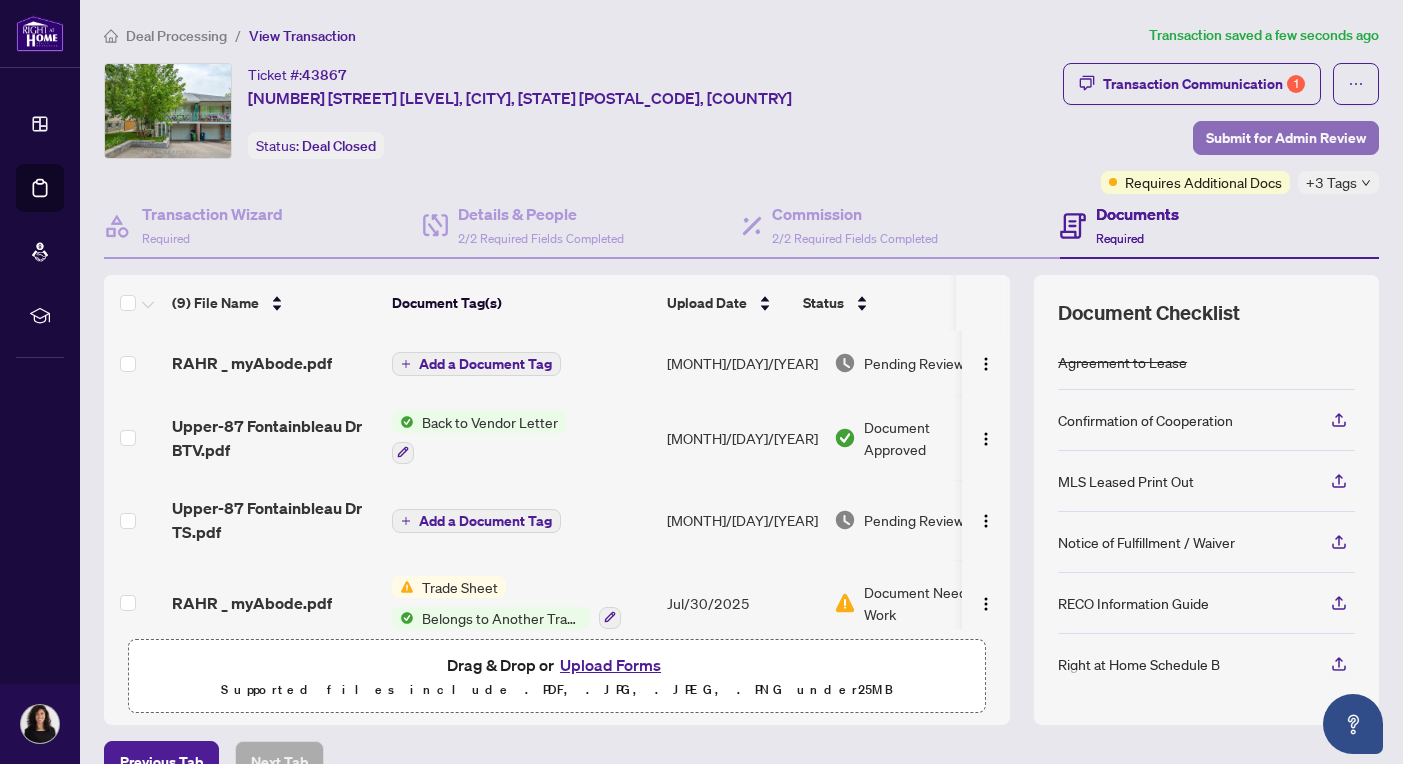 click on "Submit for Admin Review" at bounding box center (1286, 138) 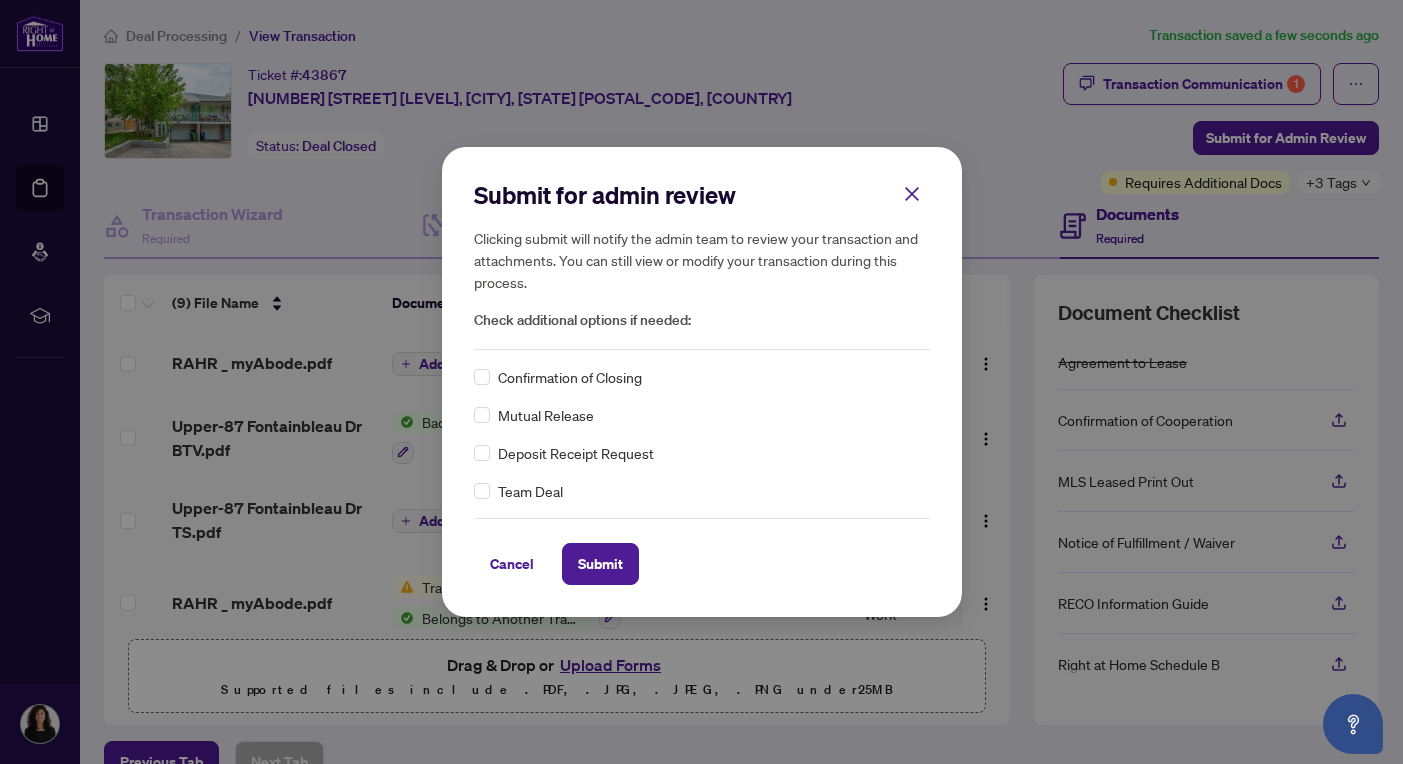 click on "Confirmation of Closing Mutual Release Deposit Receipt Request Team Deal" at bounding box center (702, 434) 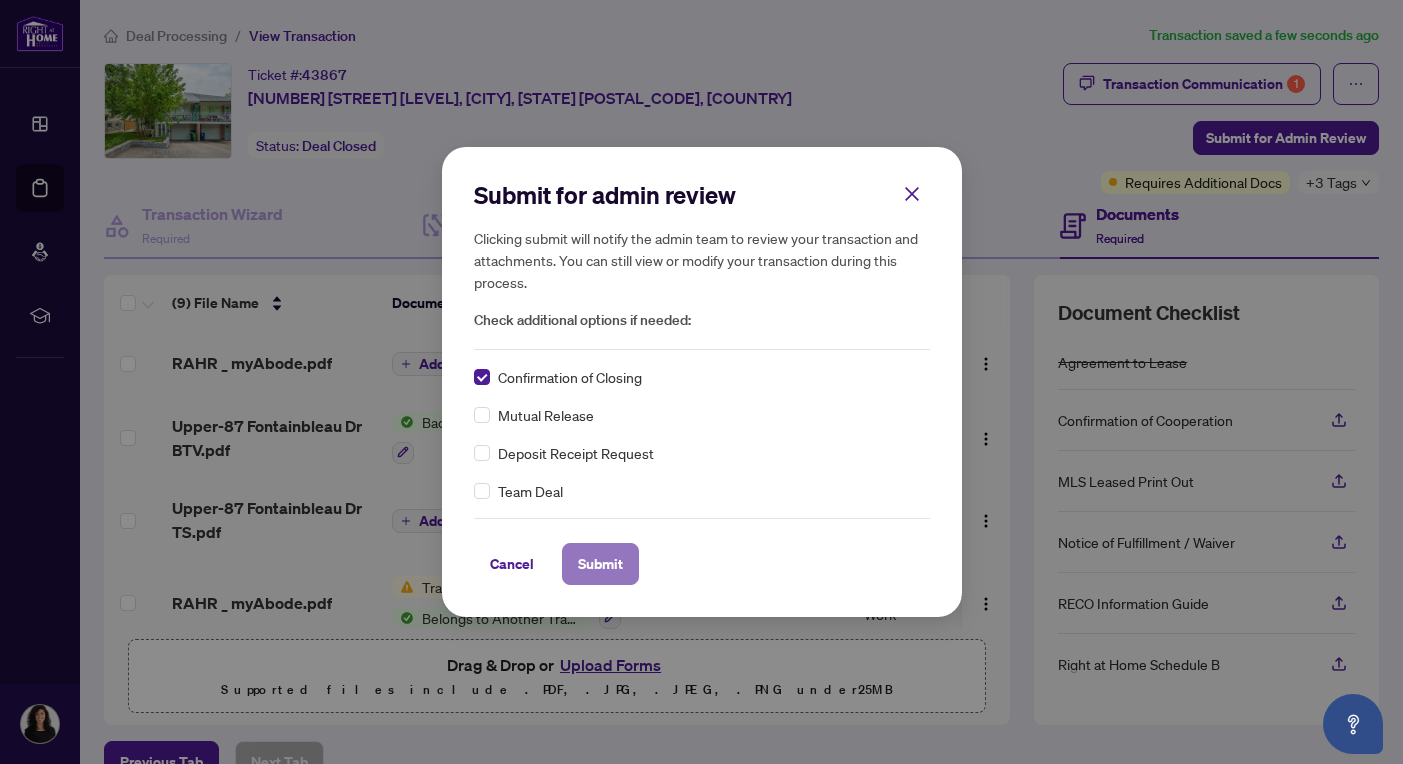 click on "Submit" at bounding box center (600, 564) 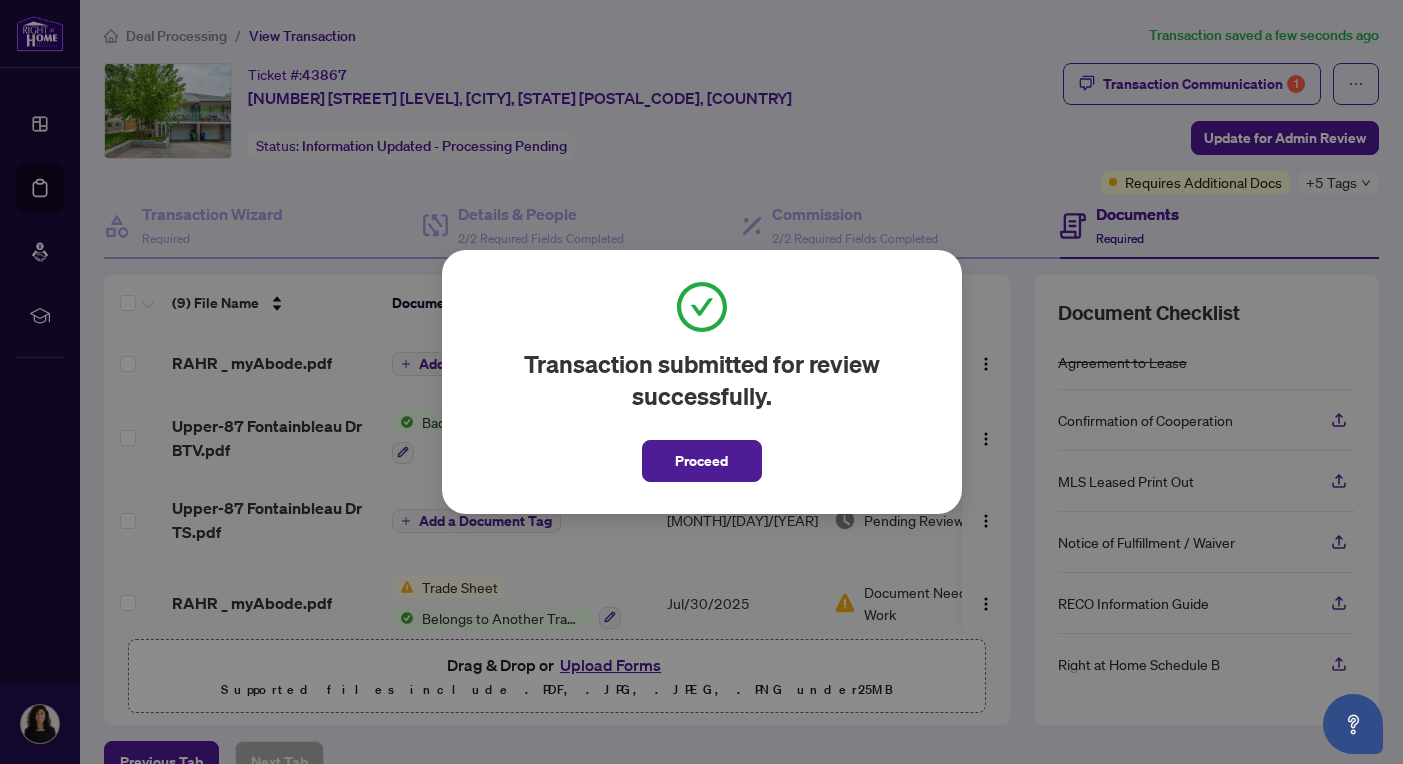 click on "Transaction submitted for review successfully. Proceed Cancel OK" at bounding box center [701, 382] 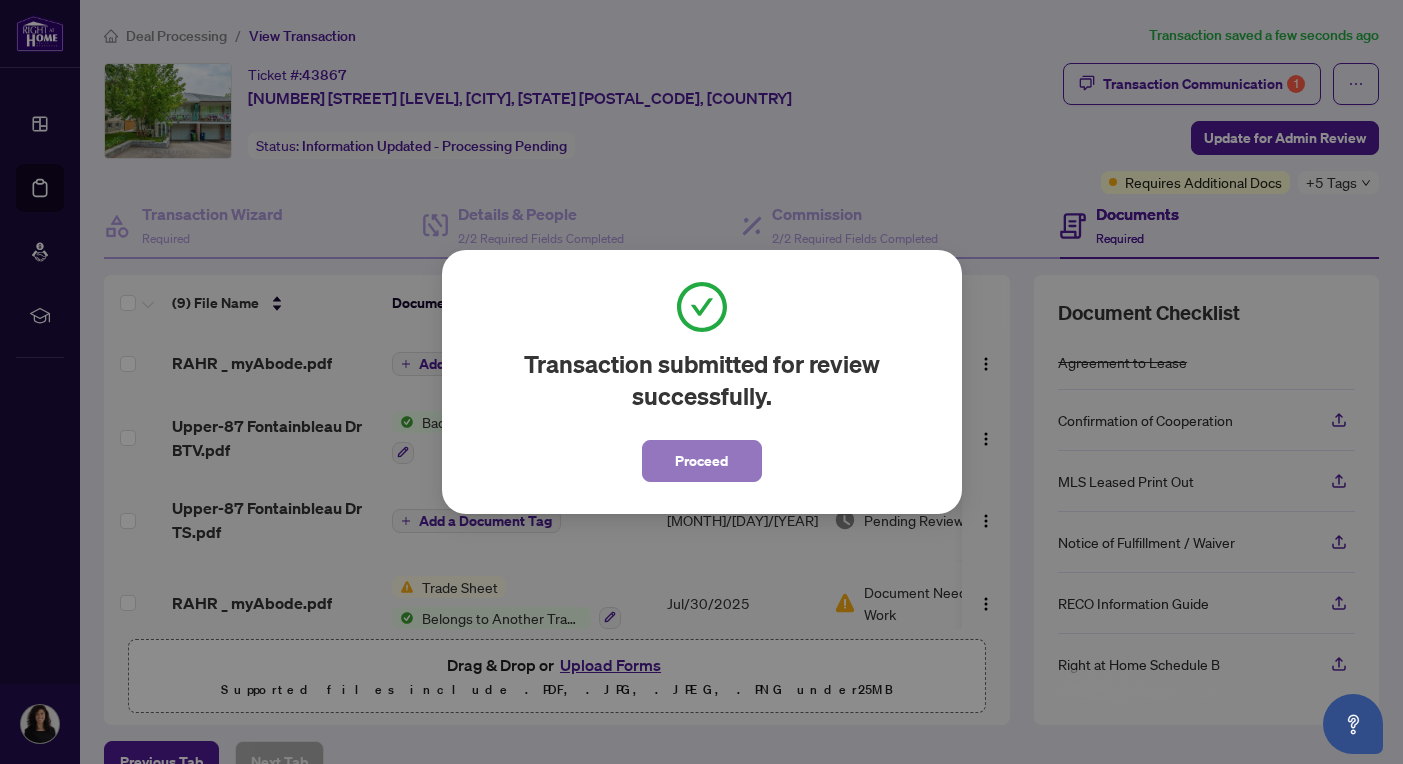 click on "Proceed" at bounding box center (701, 461) 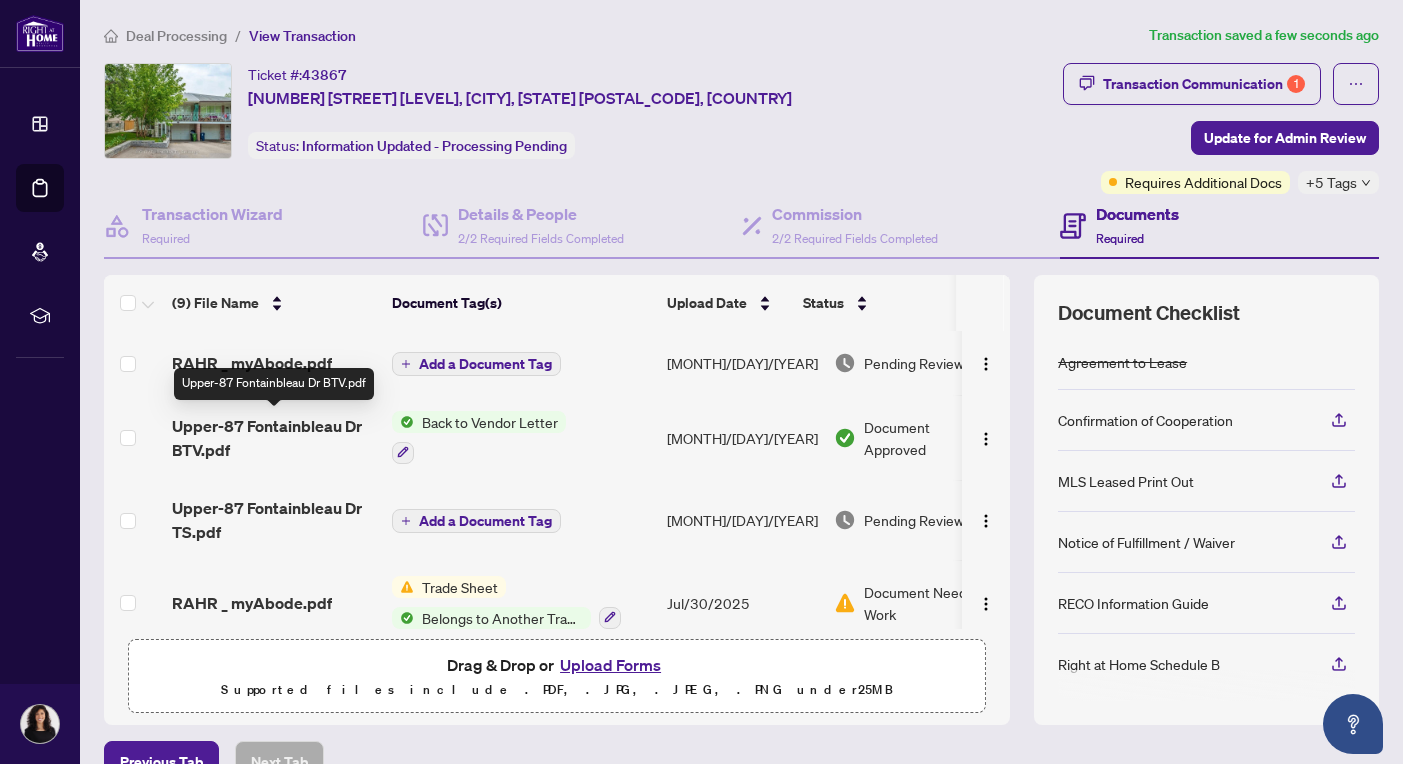 click on "Upper-87 Fontainbleau Dr BTV.pdf" at bounding box center [274, 438] 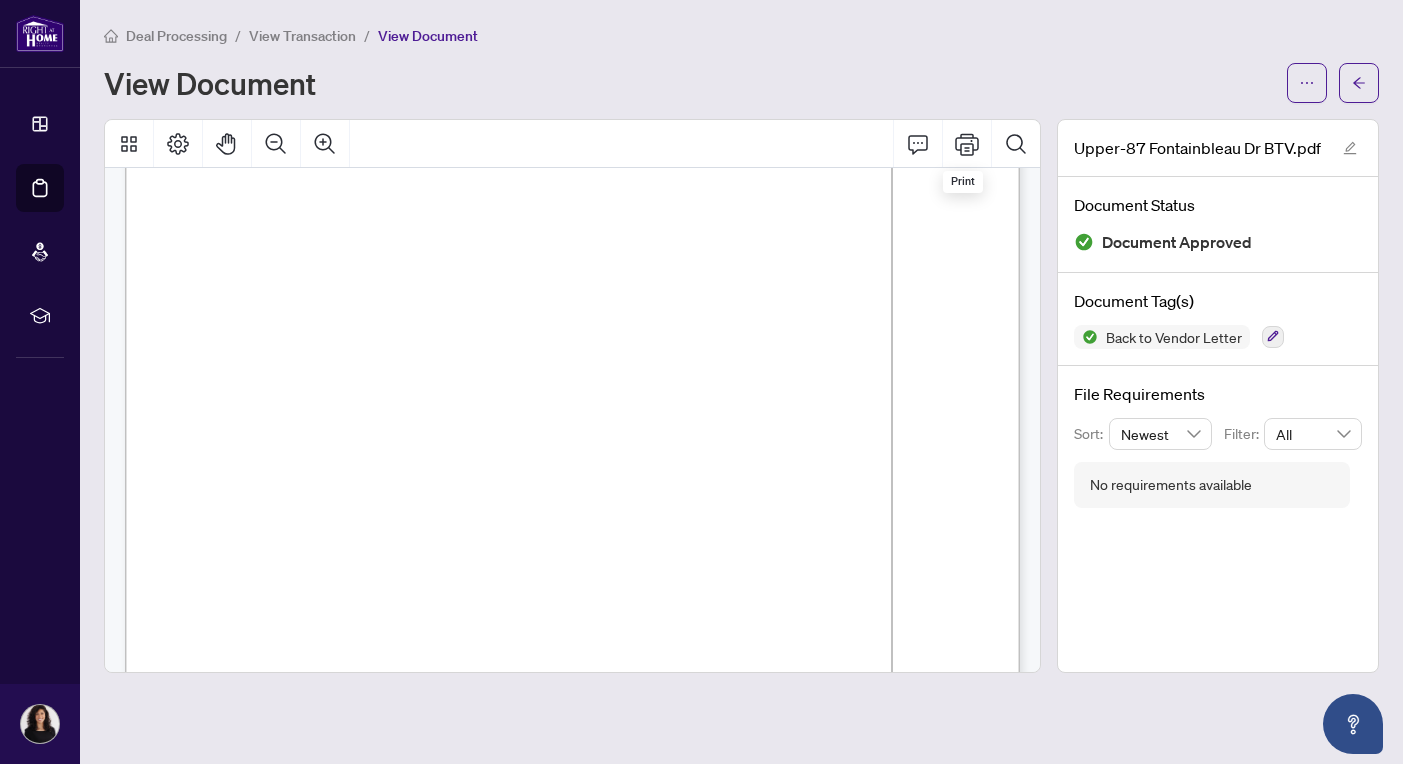 scroll, scrollTop: 132, scrollLeft: 0, axis: vertical 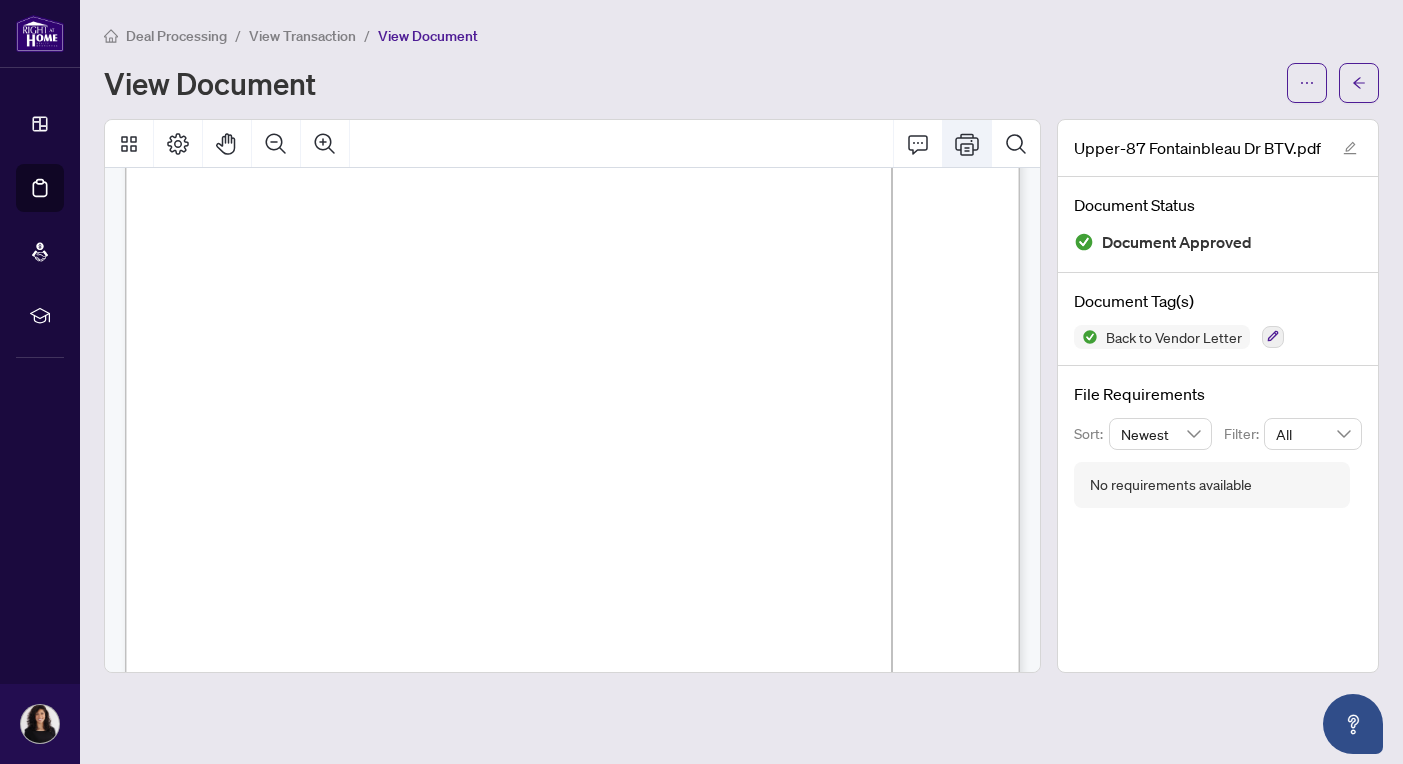click 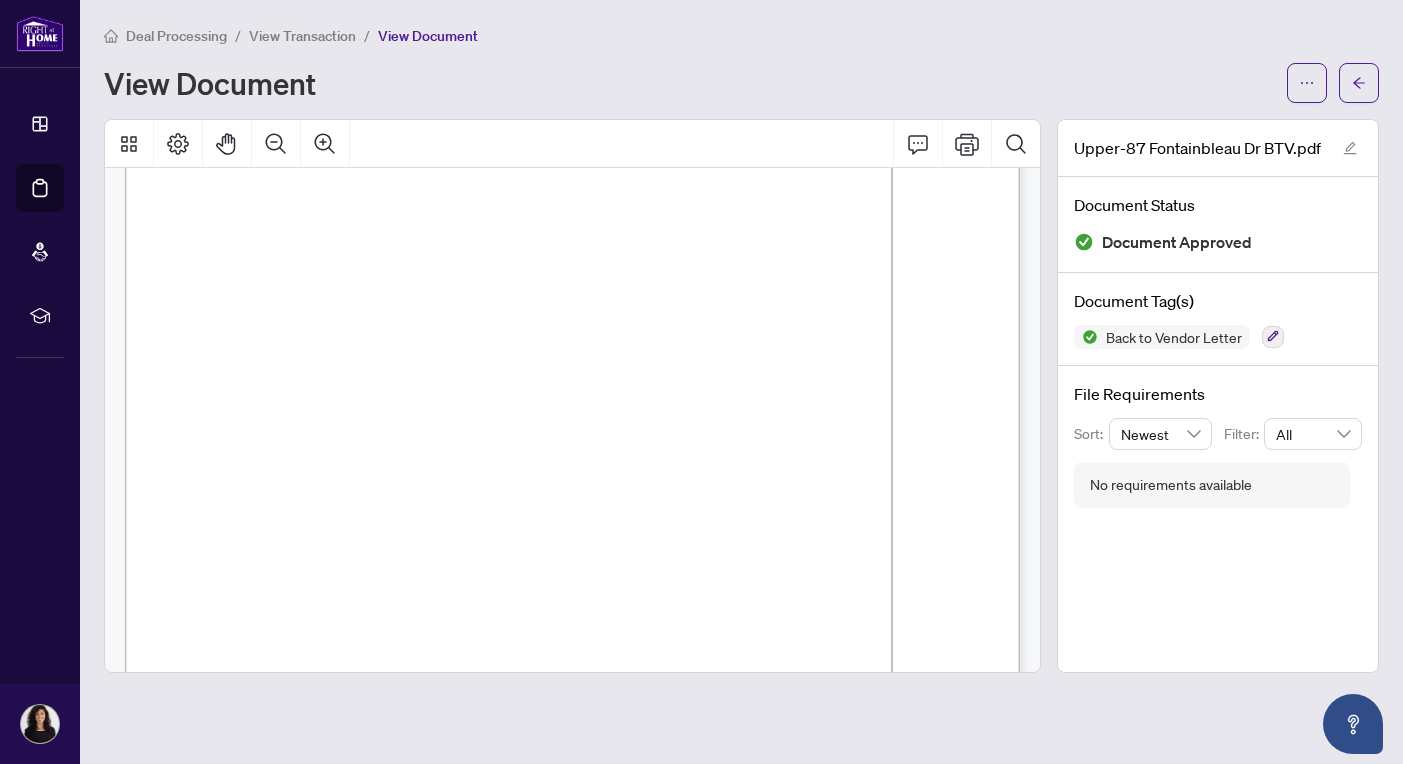scroll, scrollTop: 201, scrollLeft: 0, axis: vertical 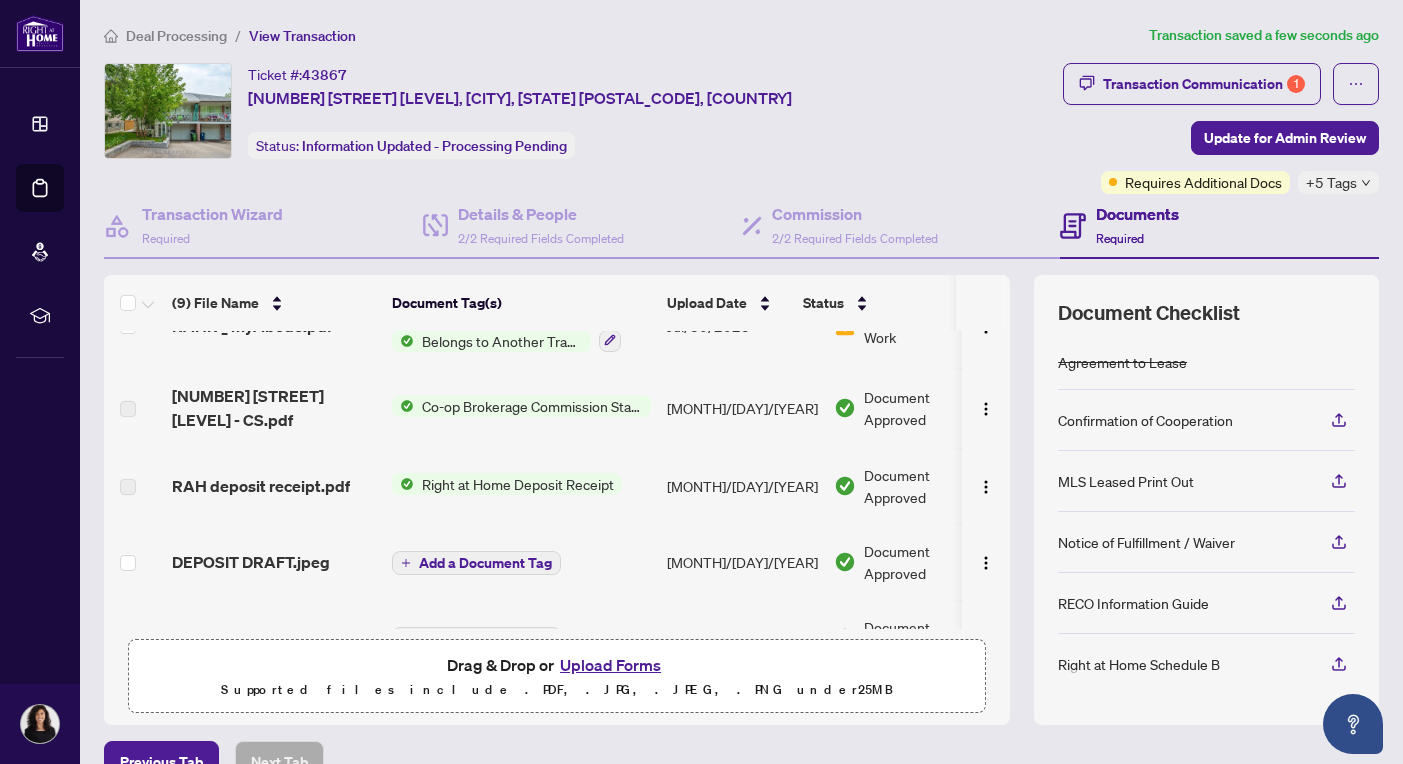 click on "RAH deposit receipt.pdf" at bounding box center (274, 486) 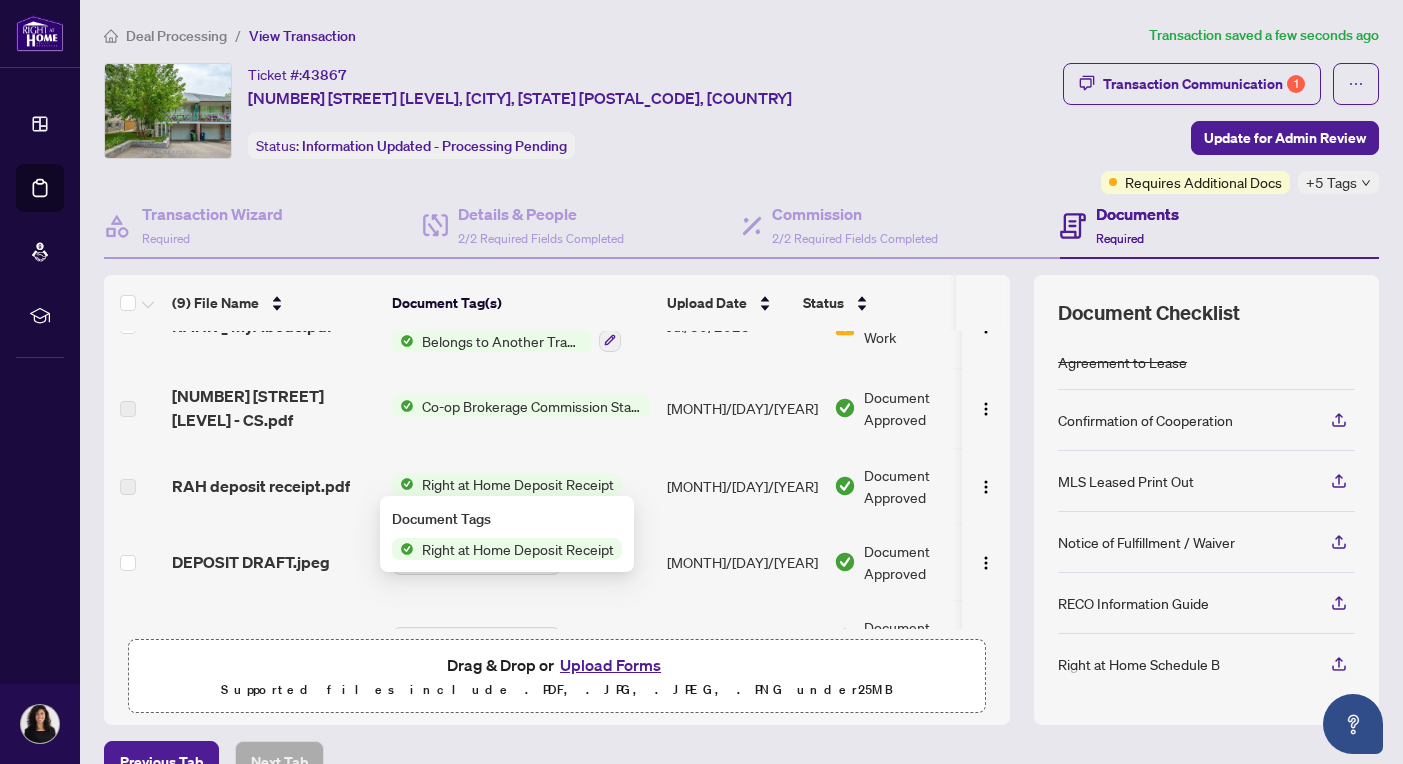 click on "Right at Home Deposit Receipt" at bounding box center [521, 486] 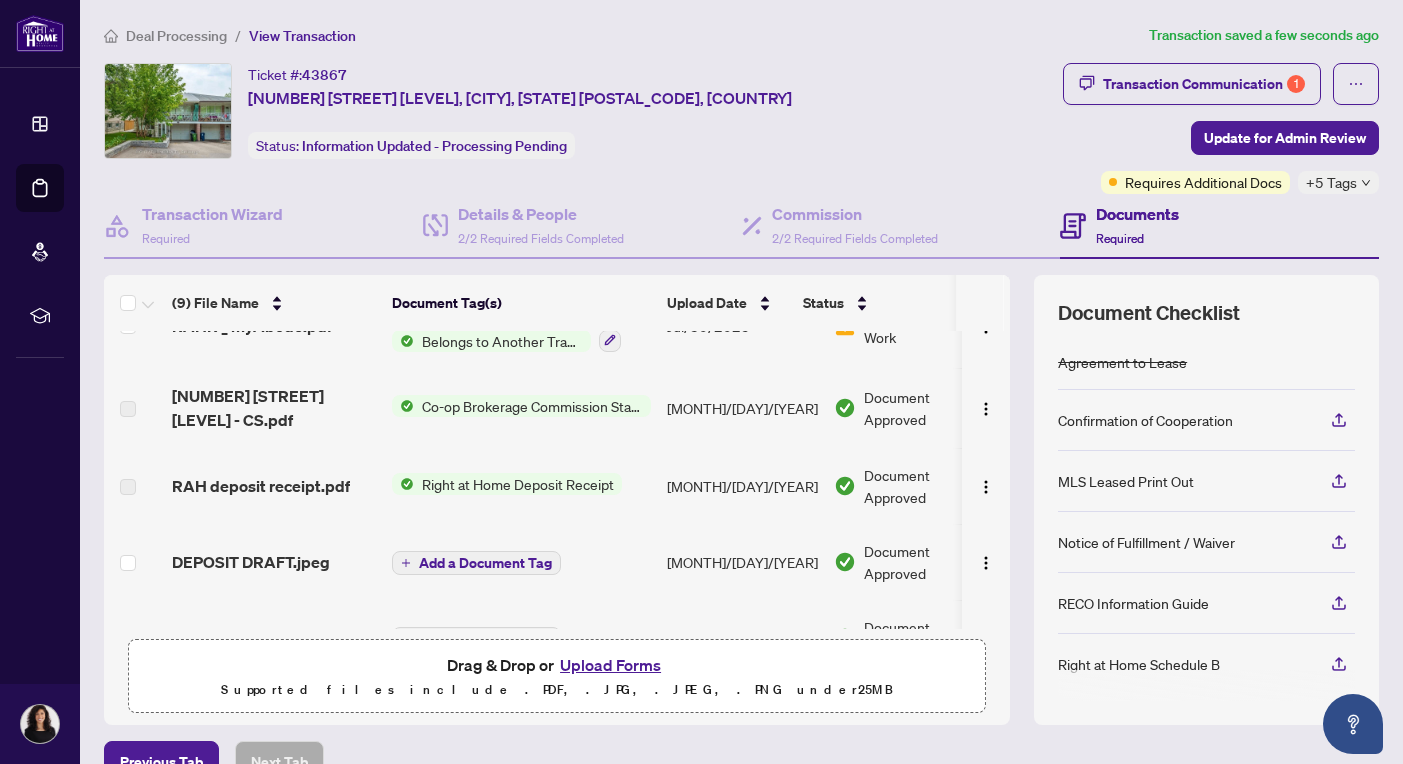 click on "RAH deposit receipt.pdf" at bounding box center [261, 486] 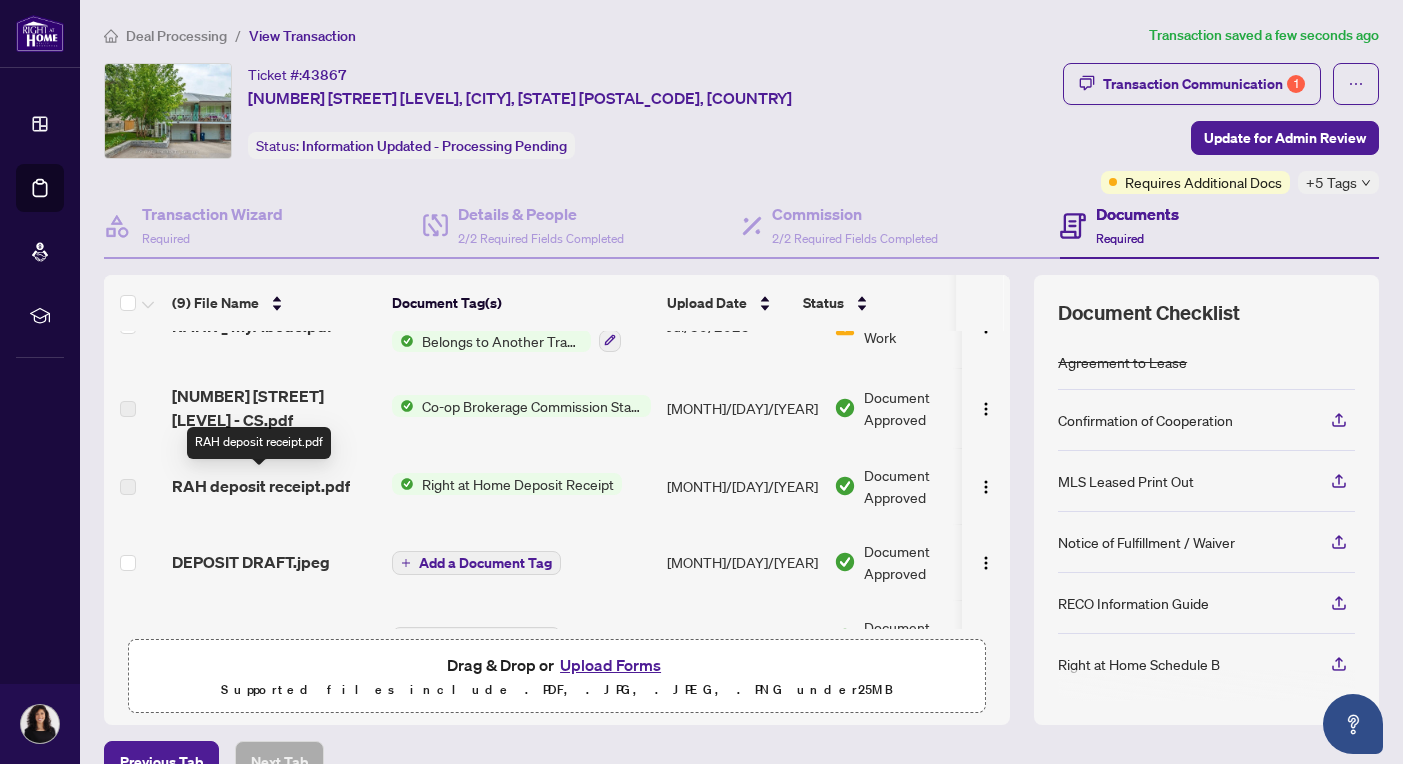 click on "RAH deposit receipt.pdf" at bounding box center [261, 486] 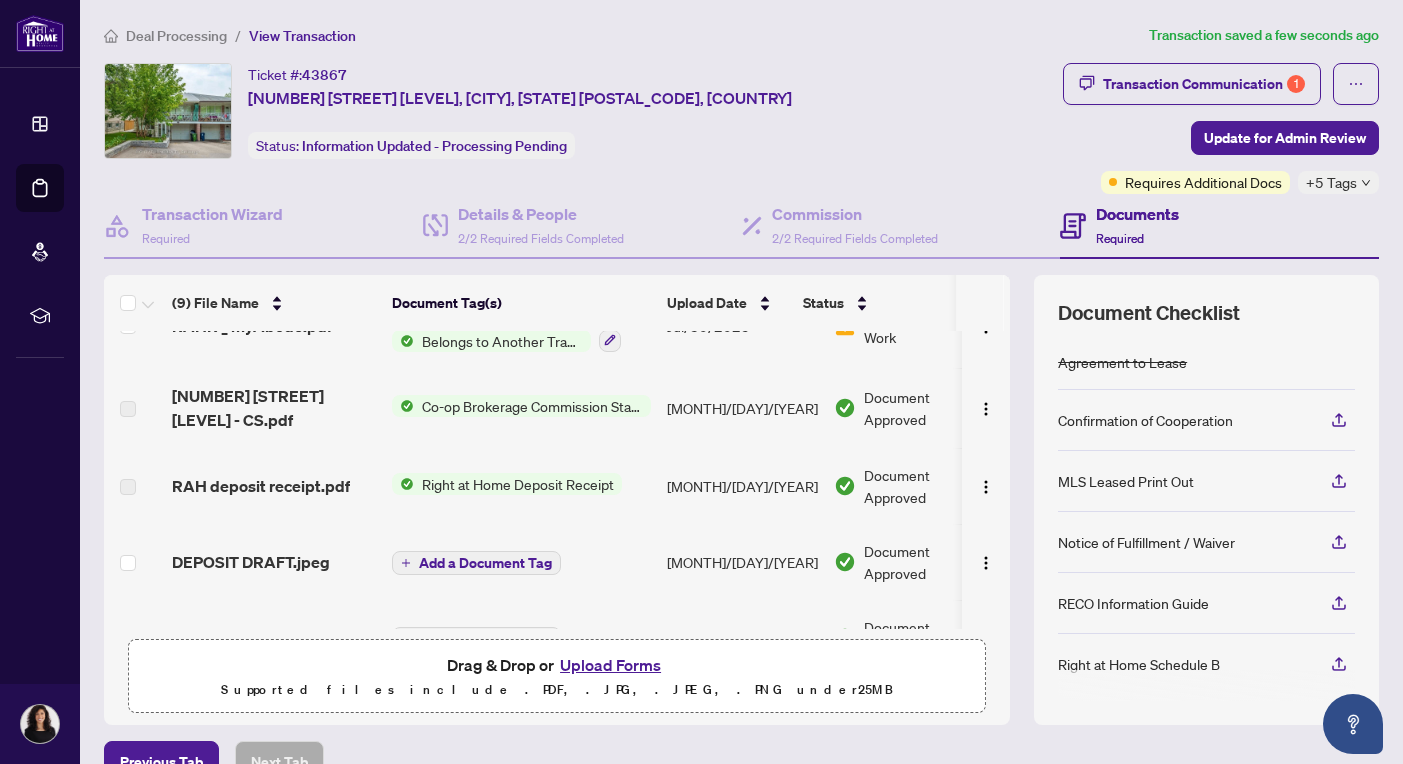 click on "DEPOSIT DRAFT.jpeg" at bounding box center [251, 562] 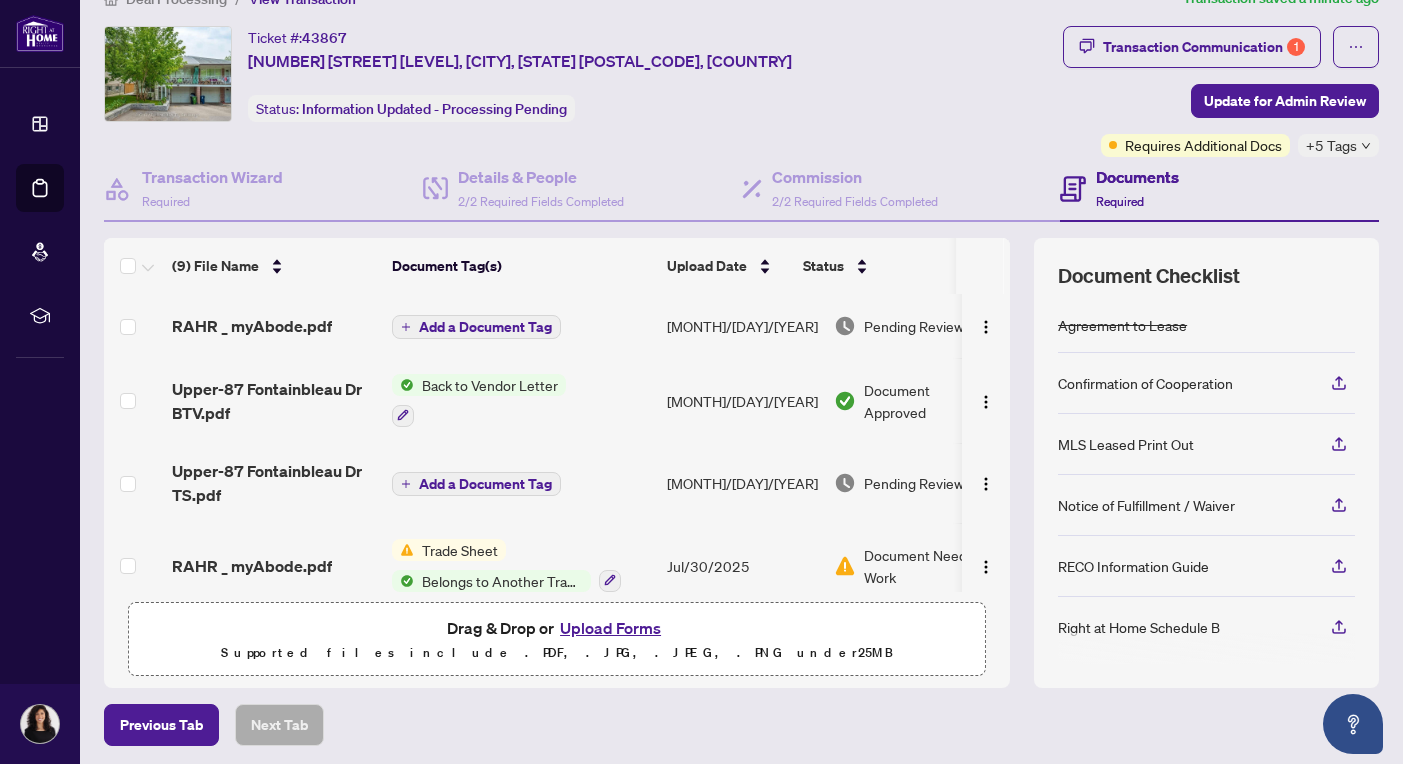 scroll, scrollTop: 43, scrollLeft: 0, axis: vertical 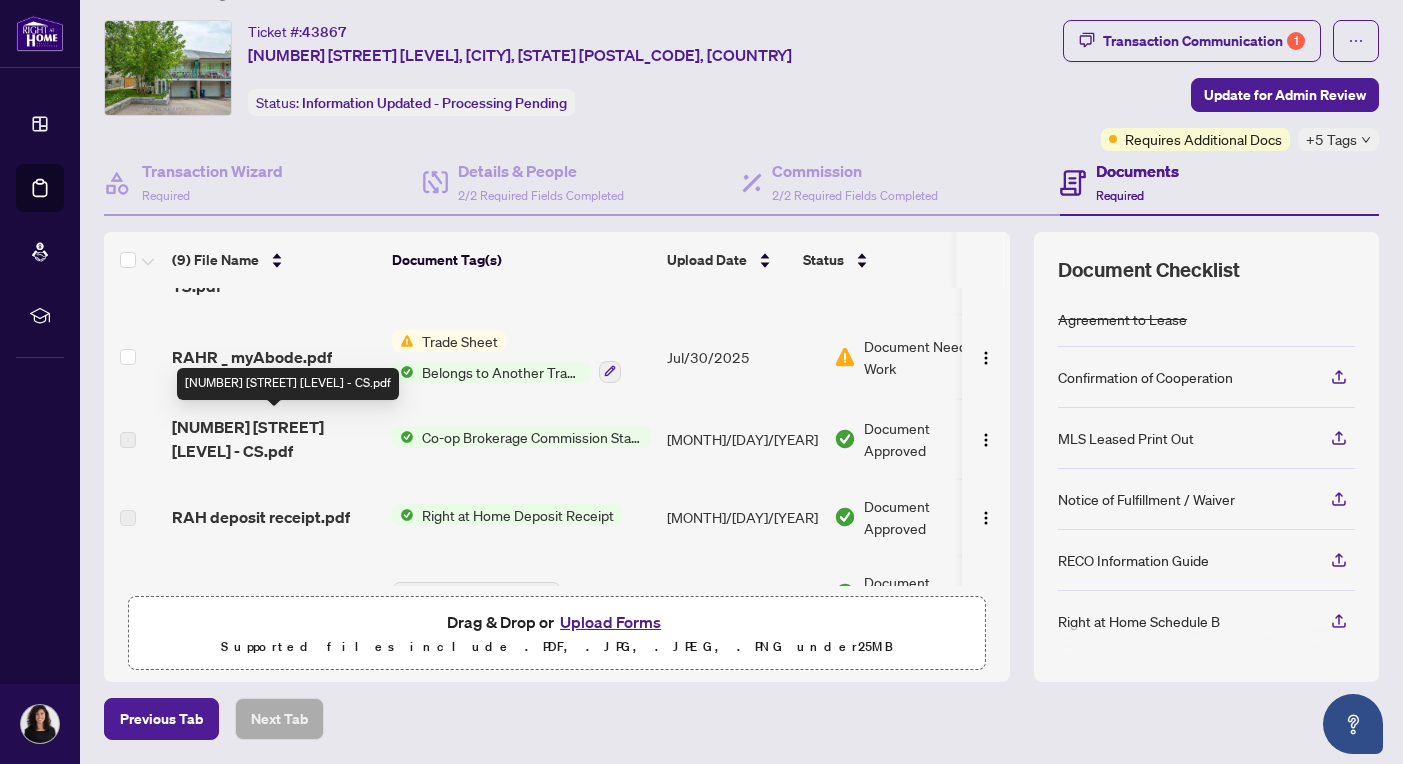 click on "RAH deposit receipt.pdf" at bounding box center (261, 517) 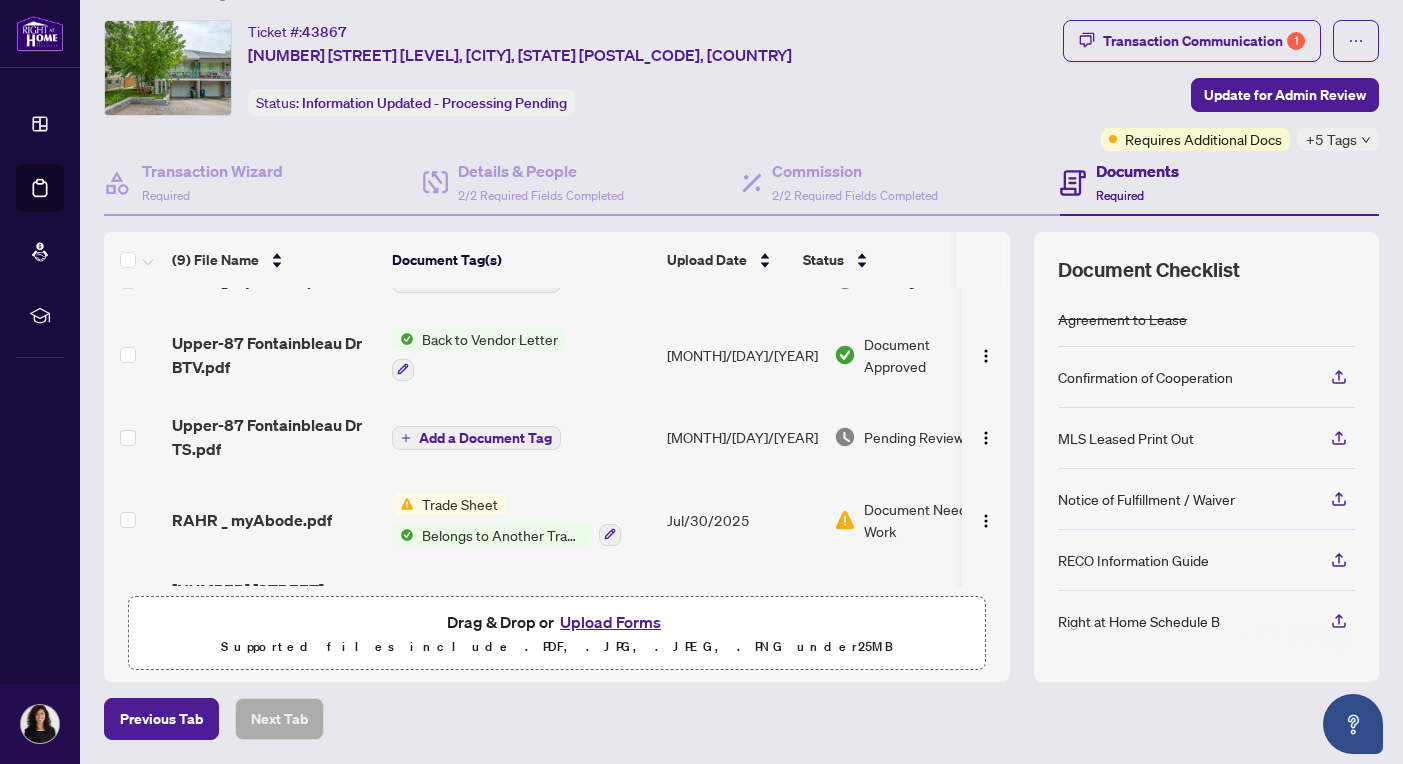 scroll, scrollTop: 0, scrollLeft: 0, axis: both 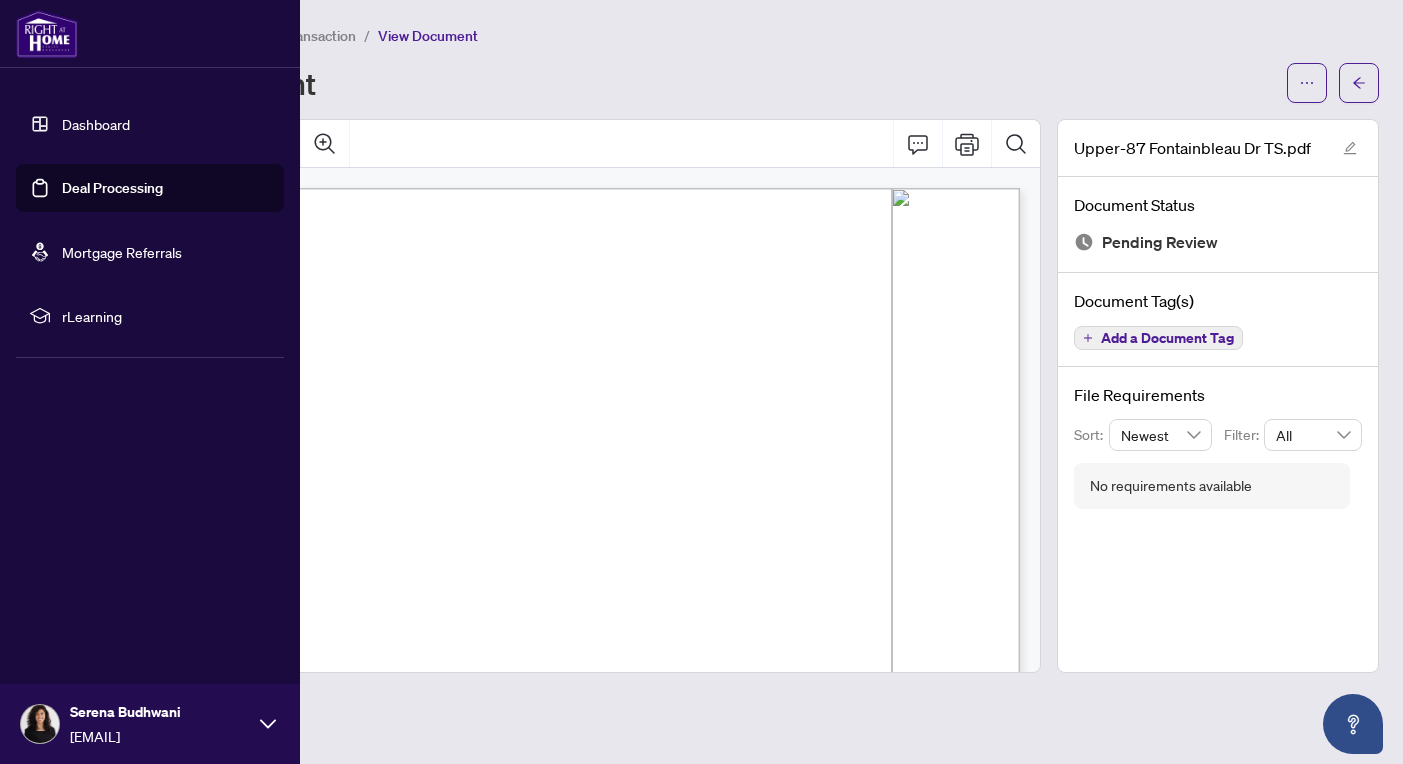 click on "Deal Processing" at bounding box center [112, 188] 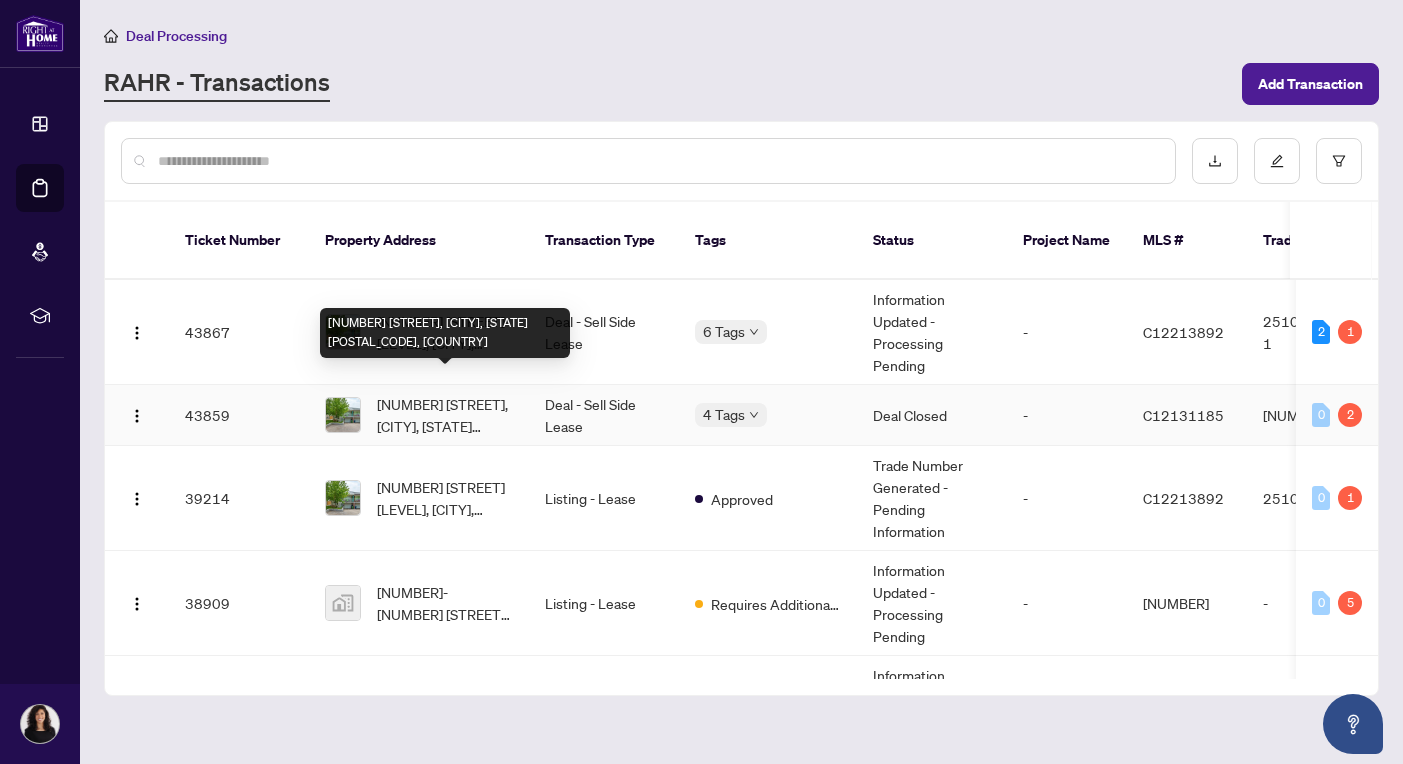 click on "[NUMBER] [STREET], [CITY], [STATE] [POSTAL_CODE], [COUNTRY]" at bounding box center [445, 415] 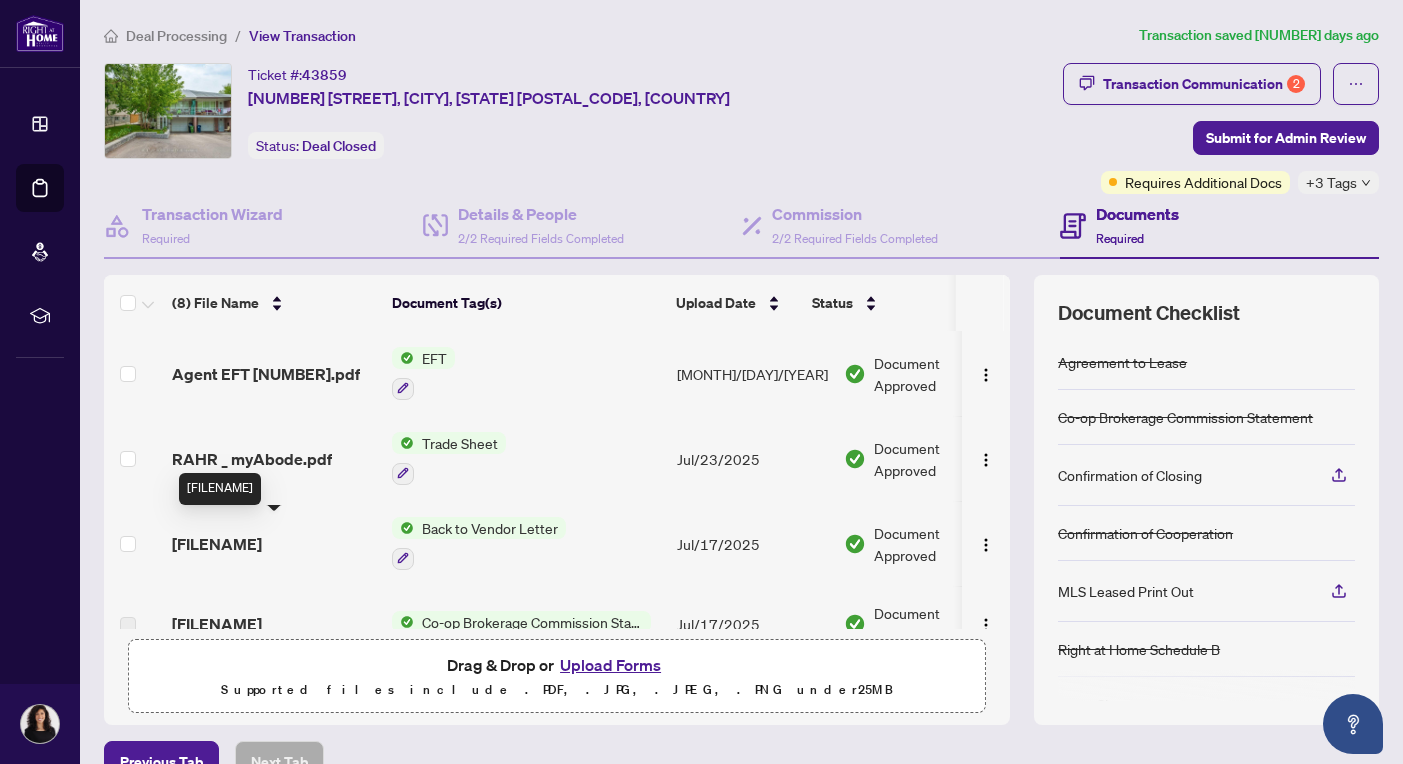 click on "[FILENAME]" at bounding box center (217, 544) 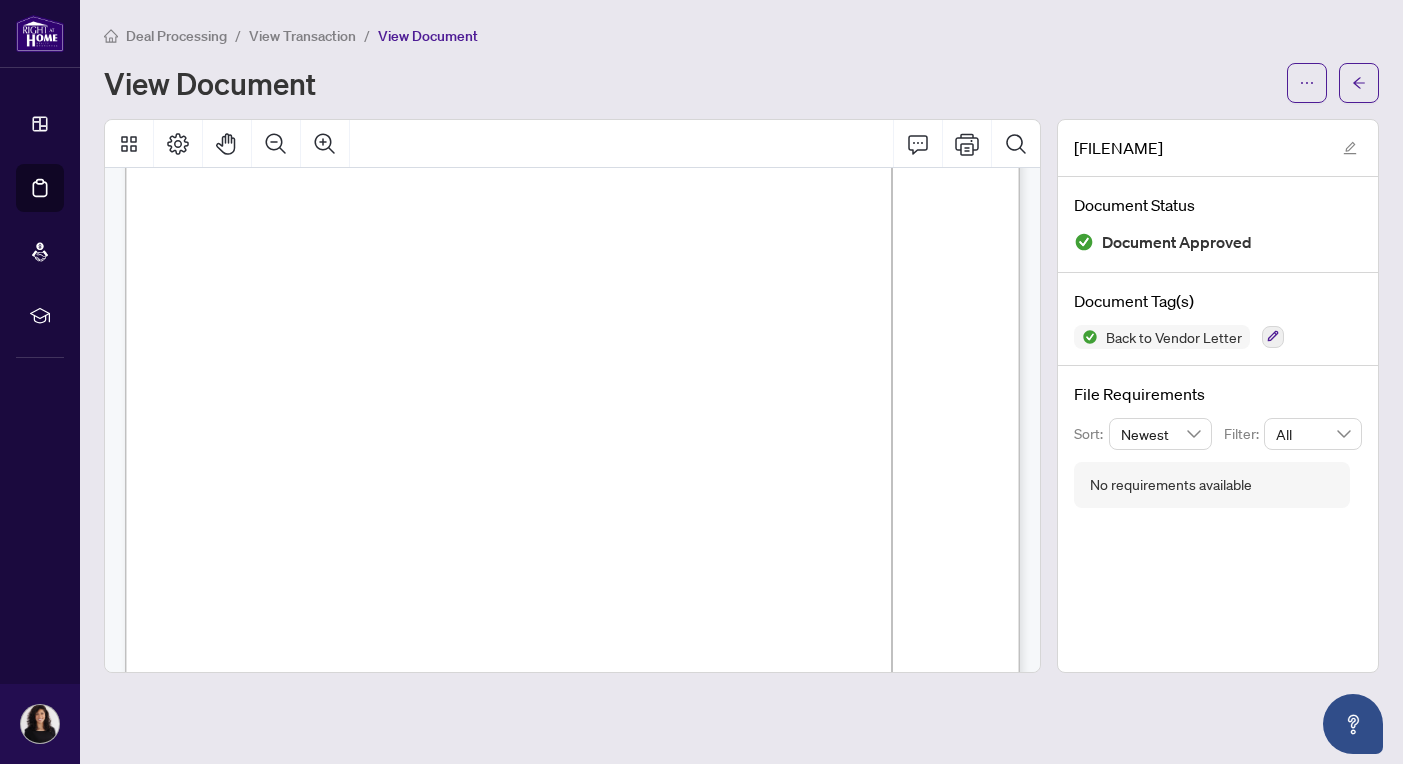 scroll, scrollTop: 116, scrollLeft: 0, axis: vertical 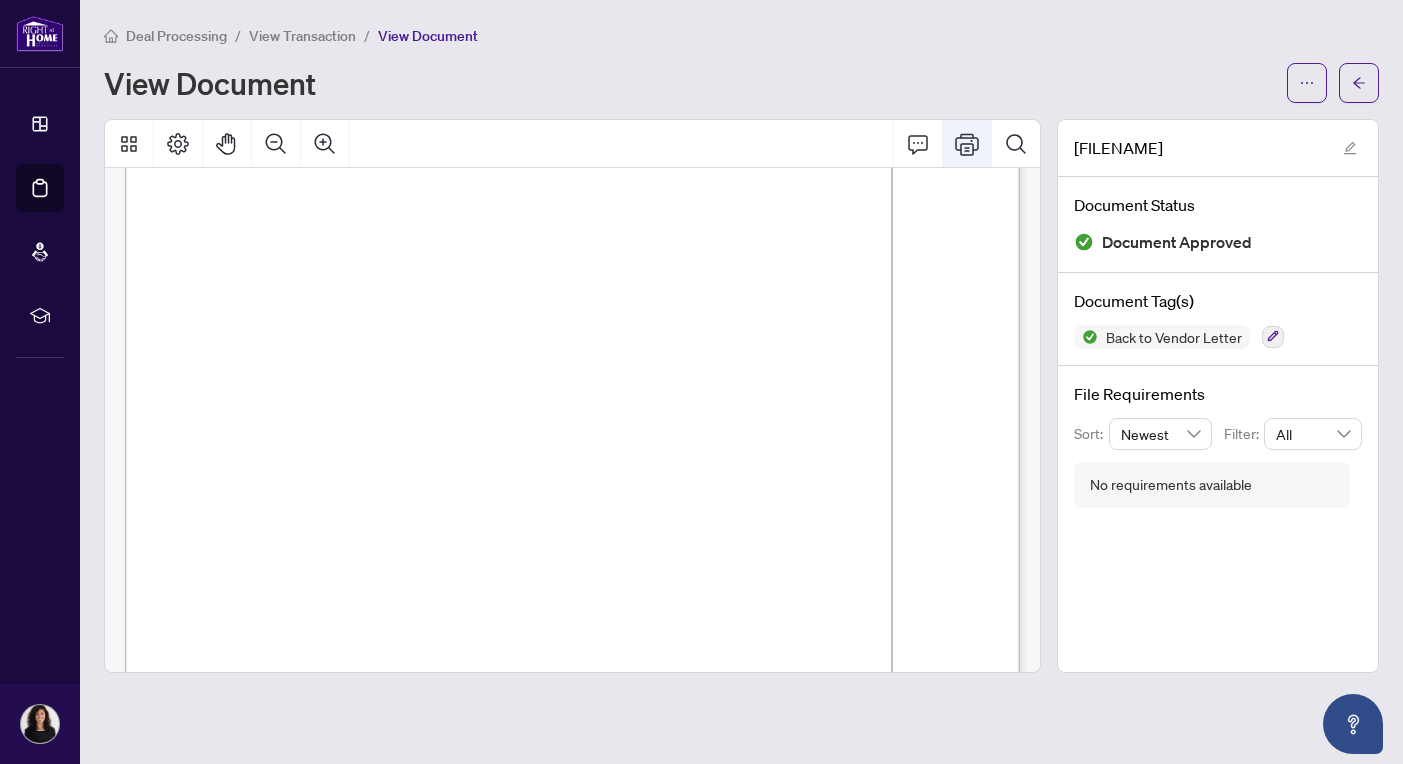 click 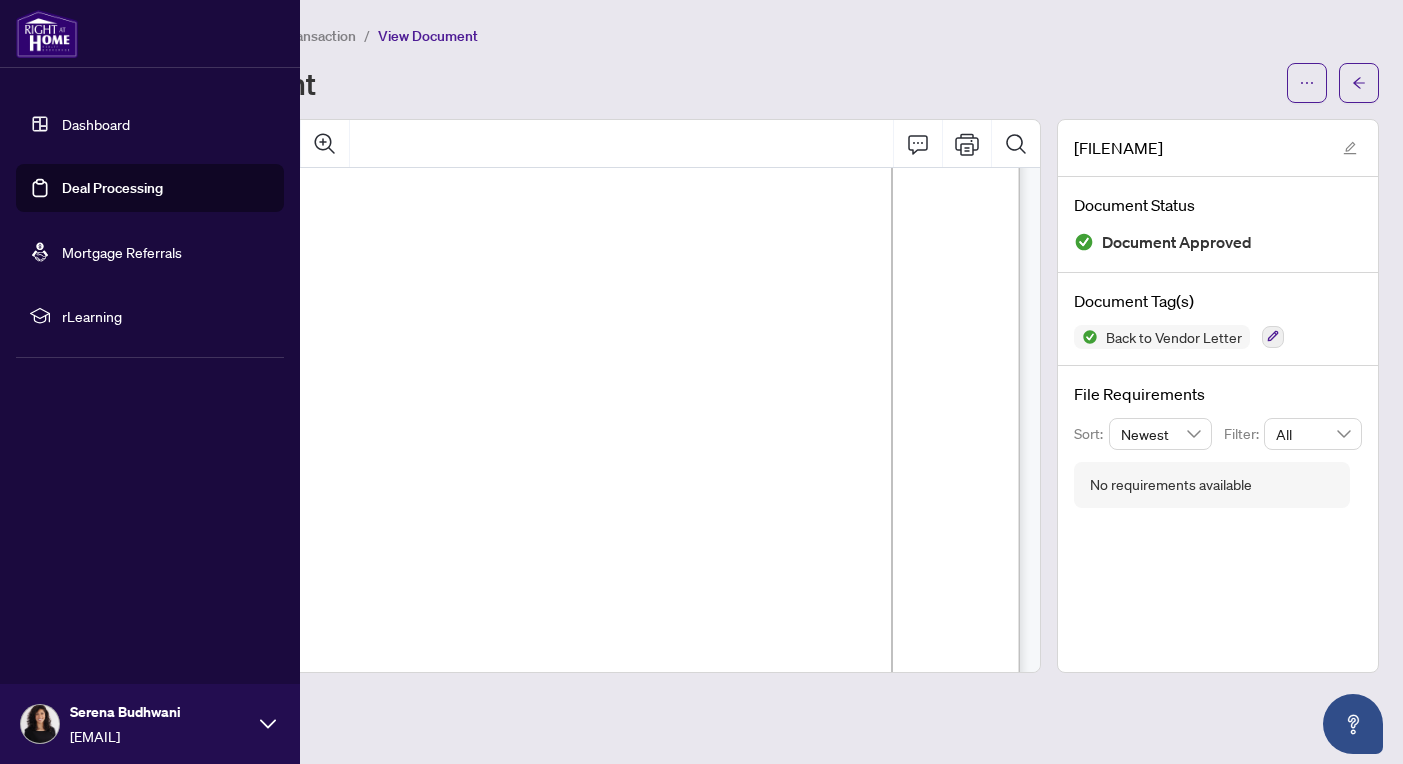 click on "Deal Processing" at bounding box center (112, 188) 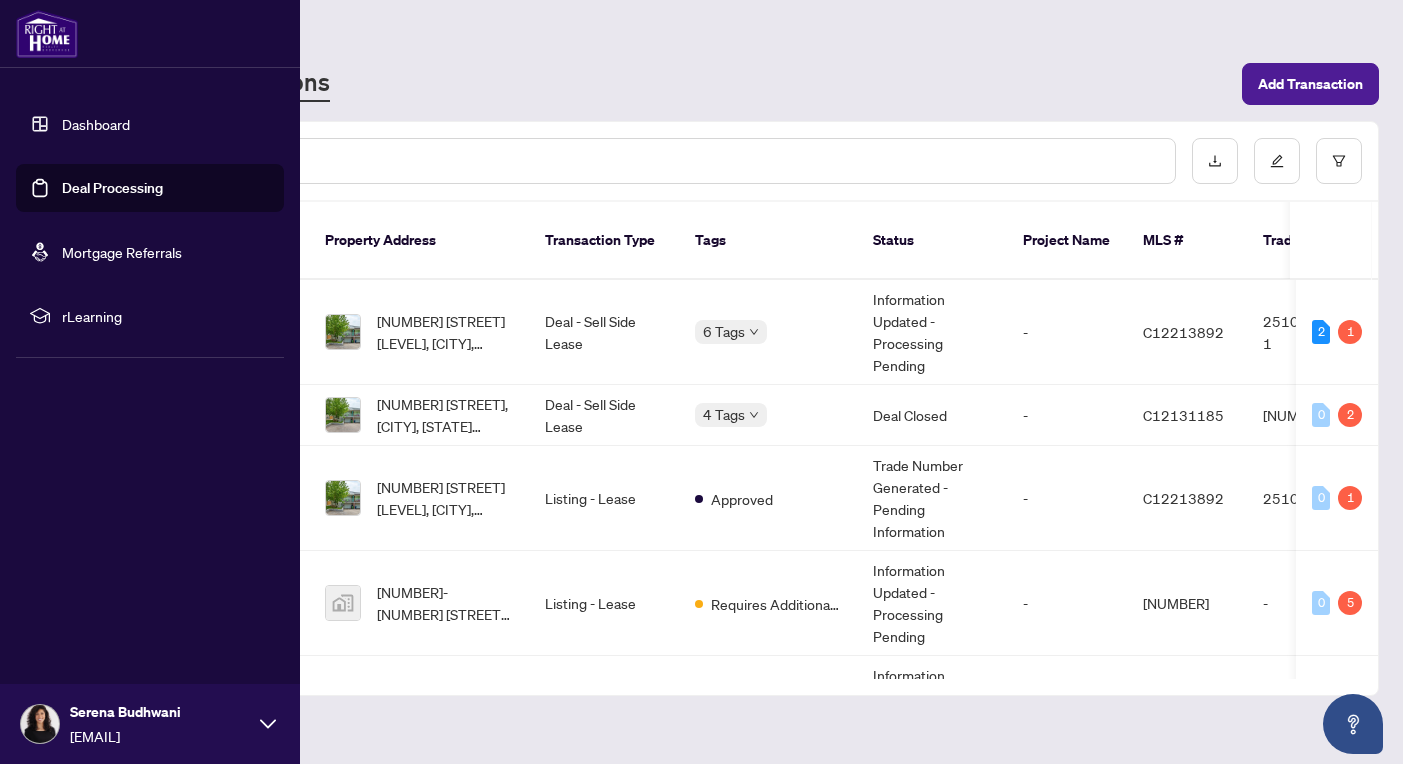 click on "Dashboard" at bounding box center (96, 124) 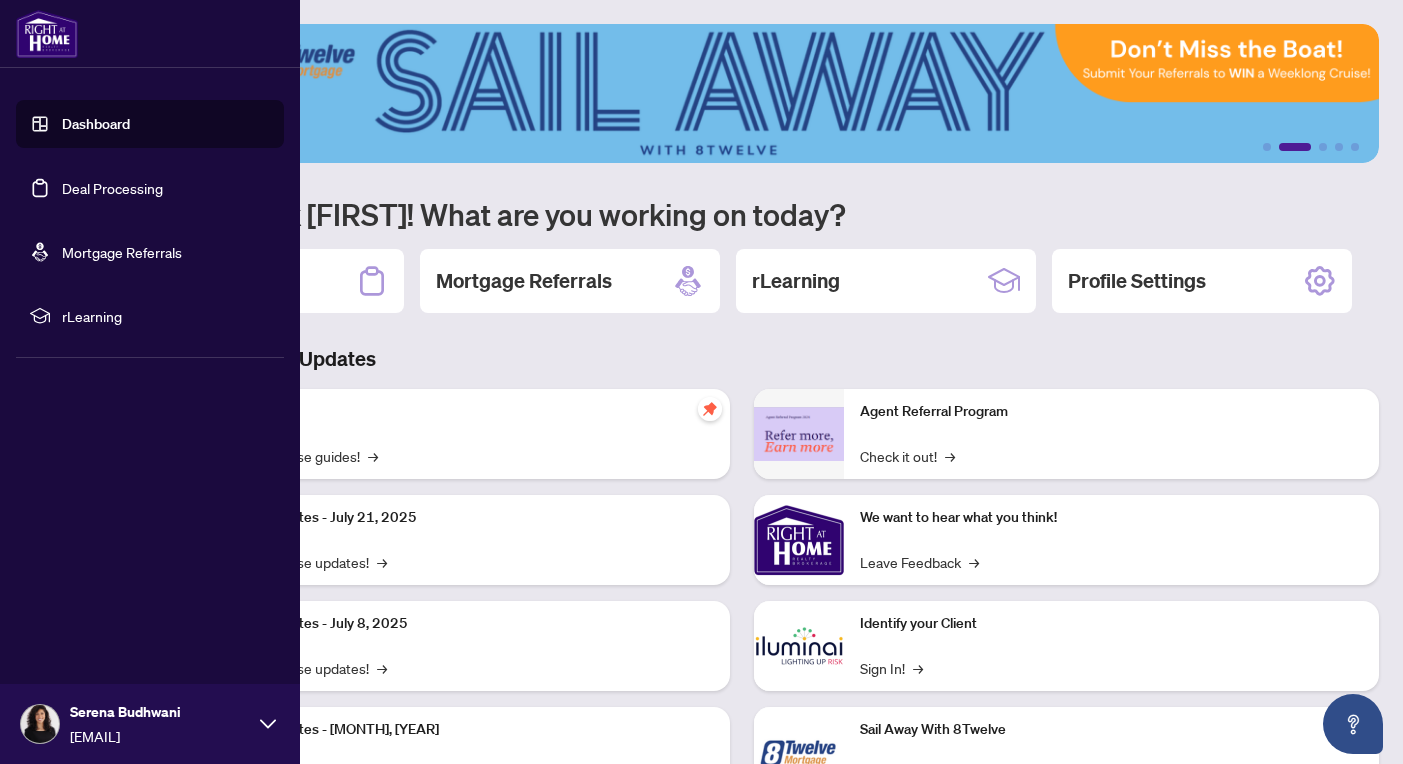 click on "Deal Processing" at bounding box center [112, 188] 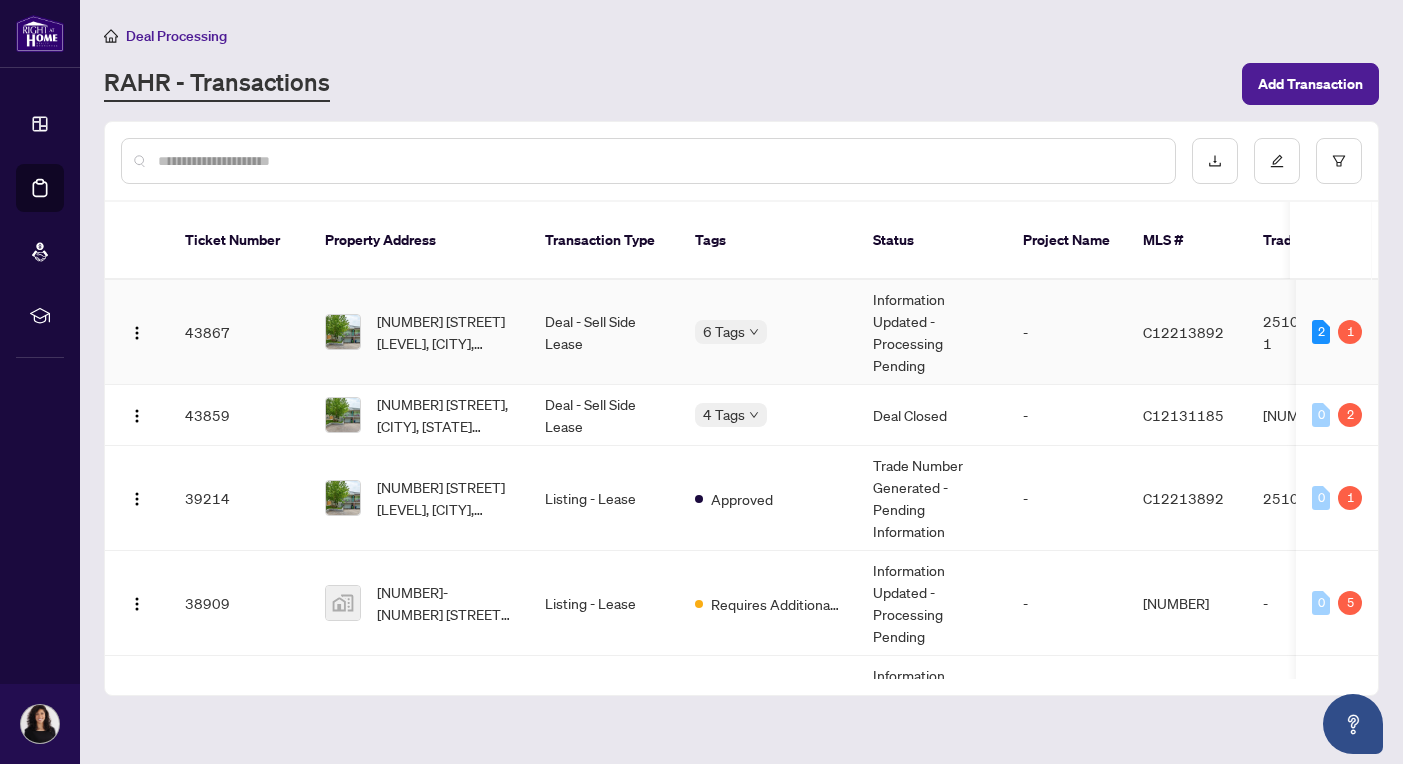 click on "[NUMBER] [STREET] [LEVEL], [CITY], [STATE] [POSTAL_CODE], [COUNTRY]" at bounding box center [419, 332] 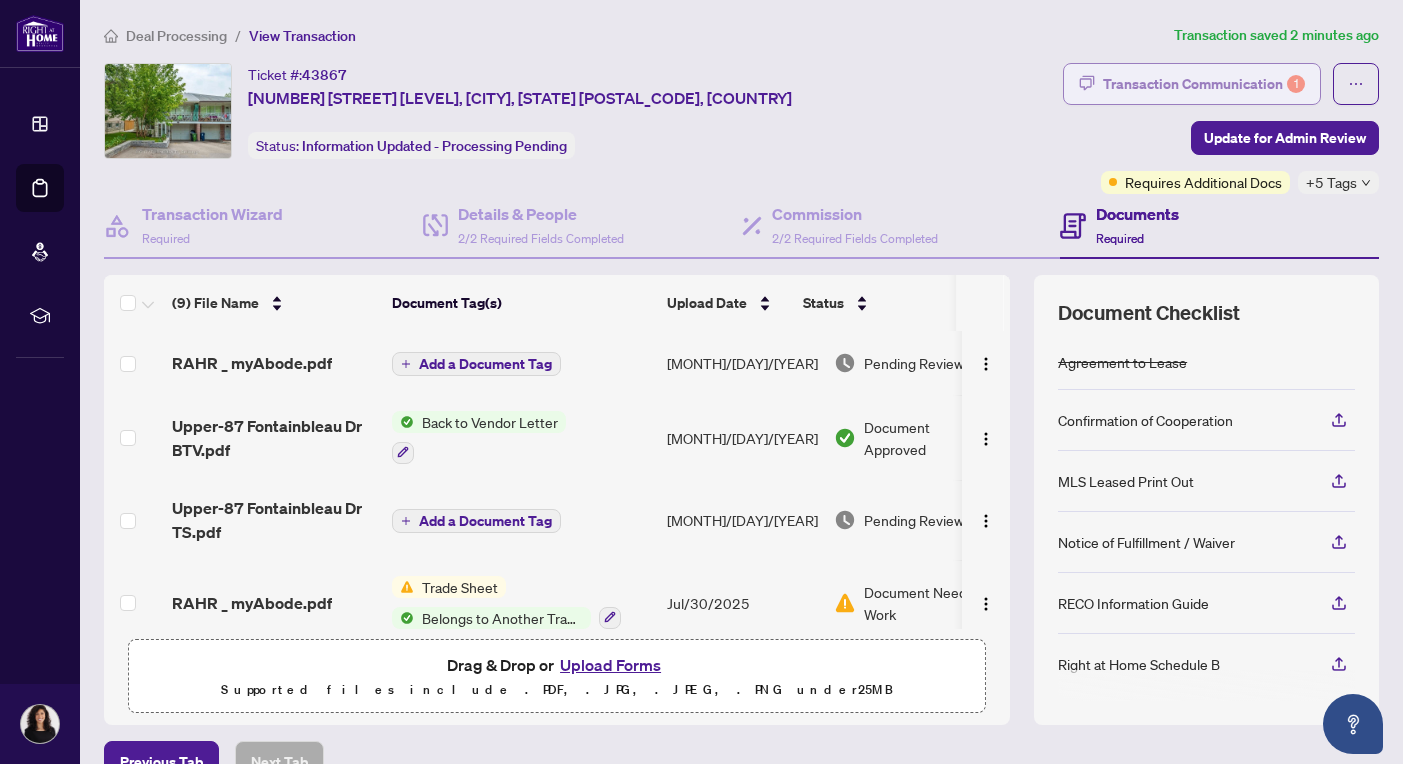 click on "Transaction Communication 1" at bounding box center [1204, 84] 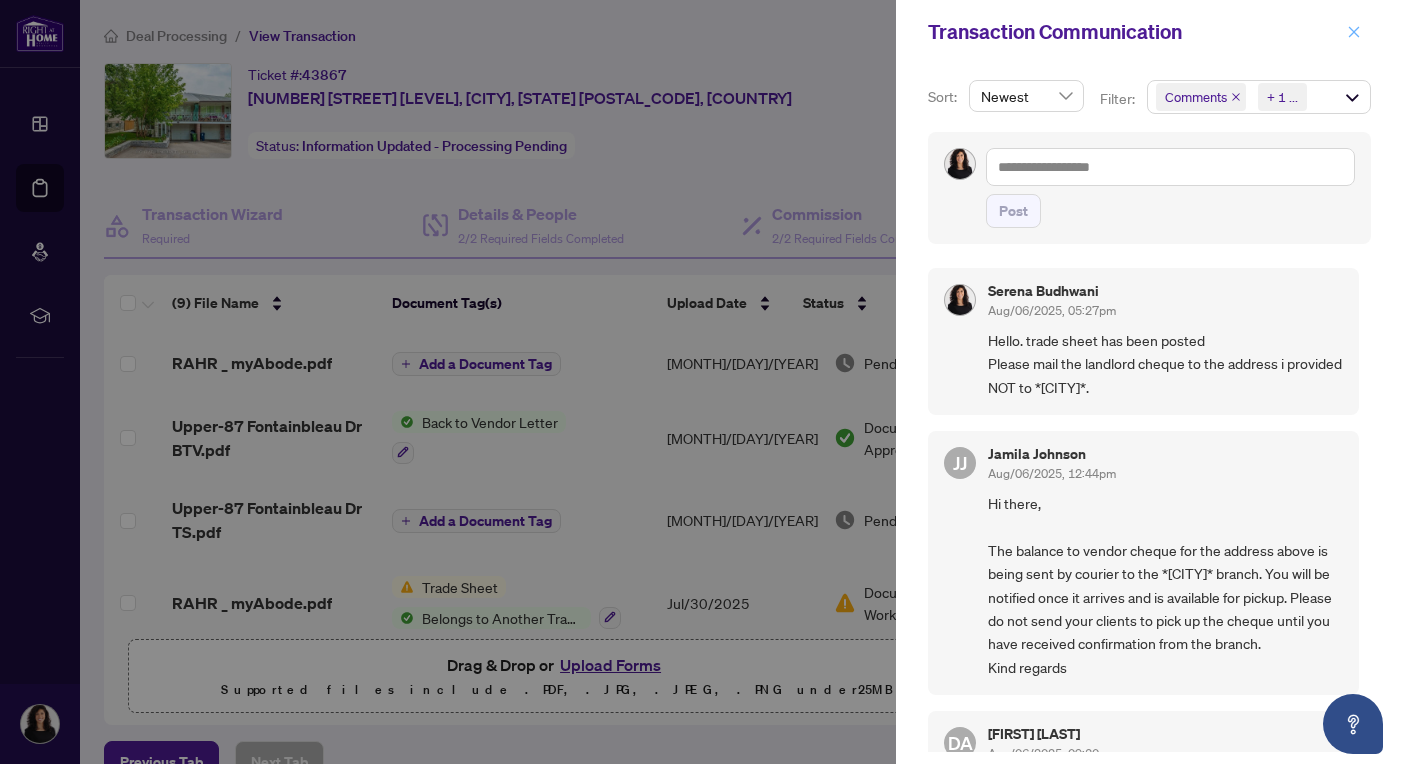 click 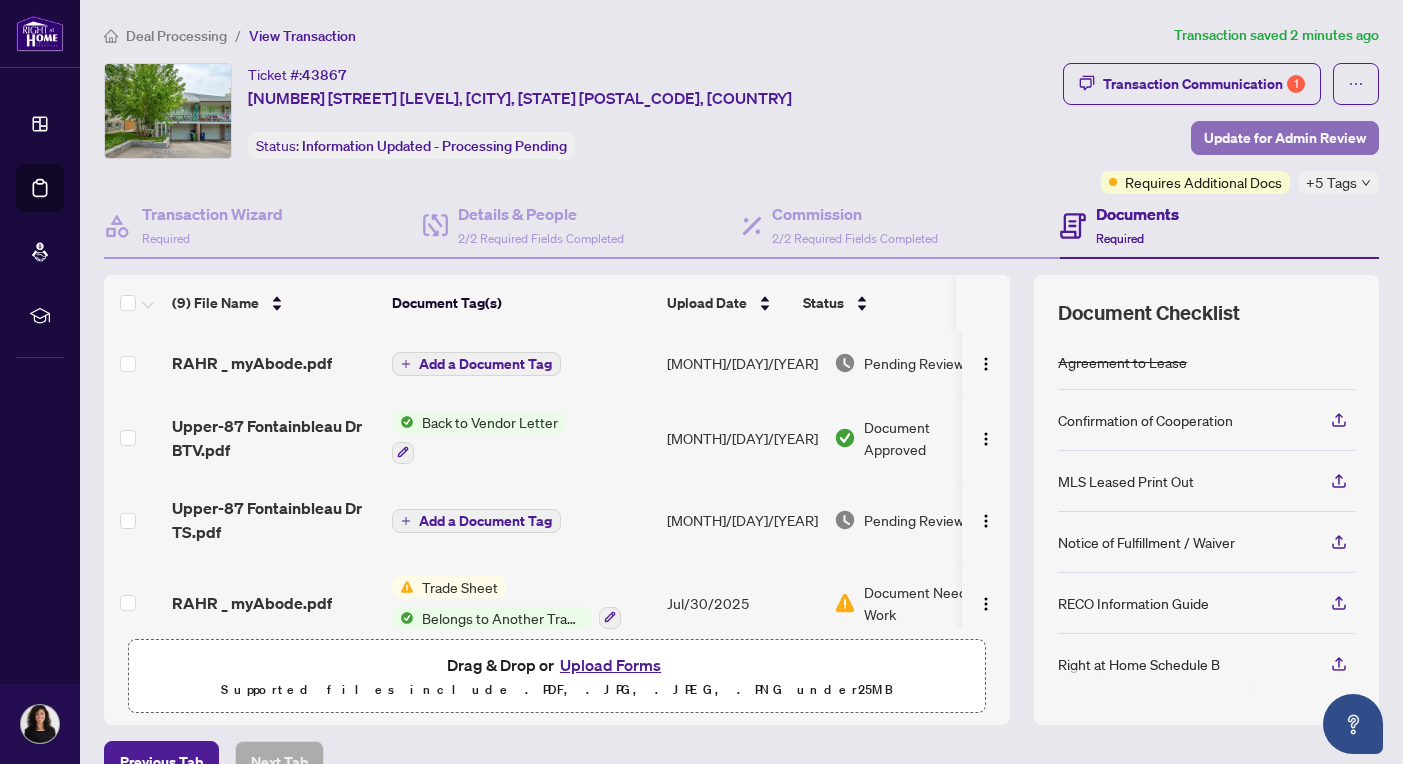 click on "Update for Admin Review" at bounding box center [1285, 138] 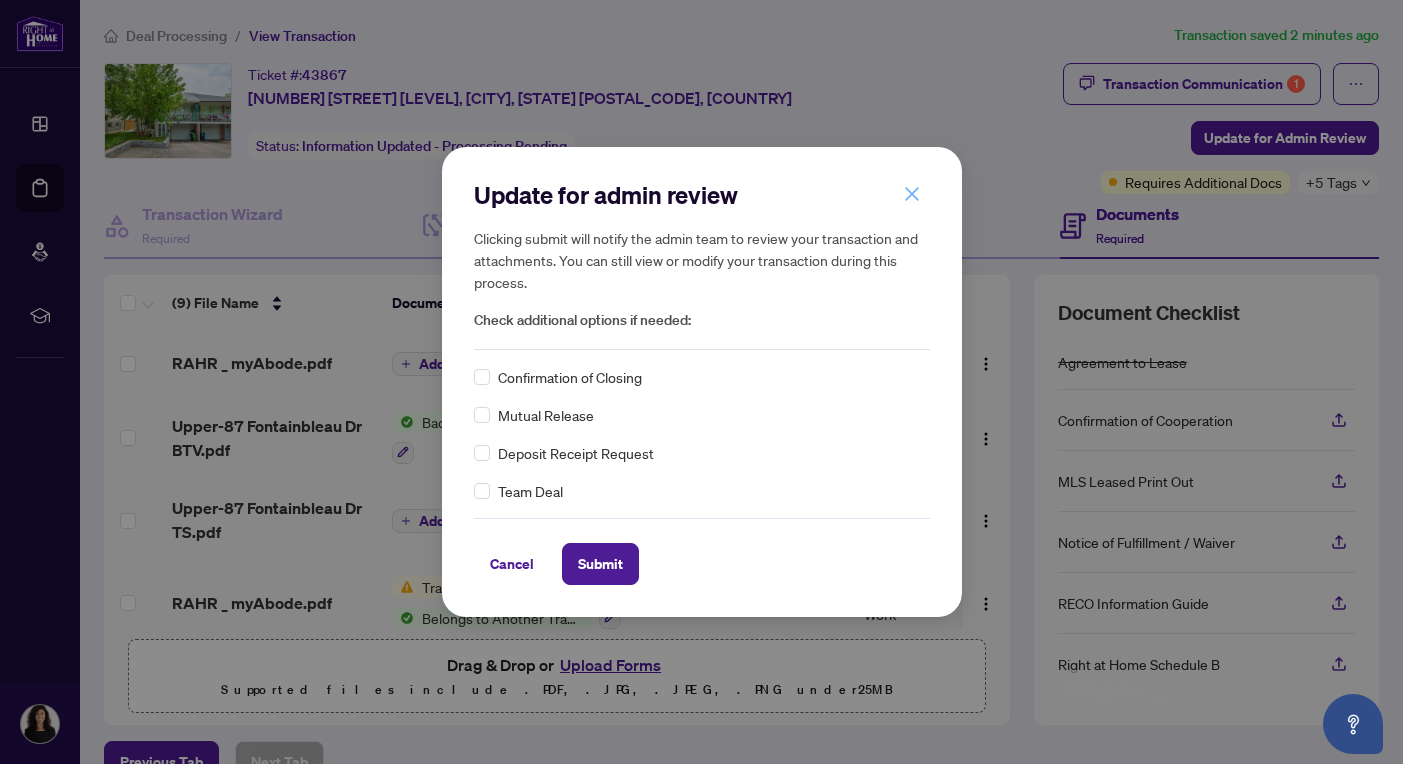click at bounding box center [912, 194] 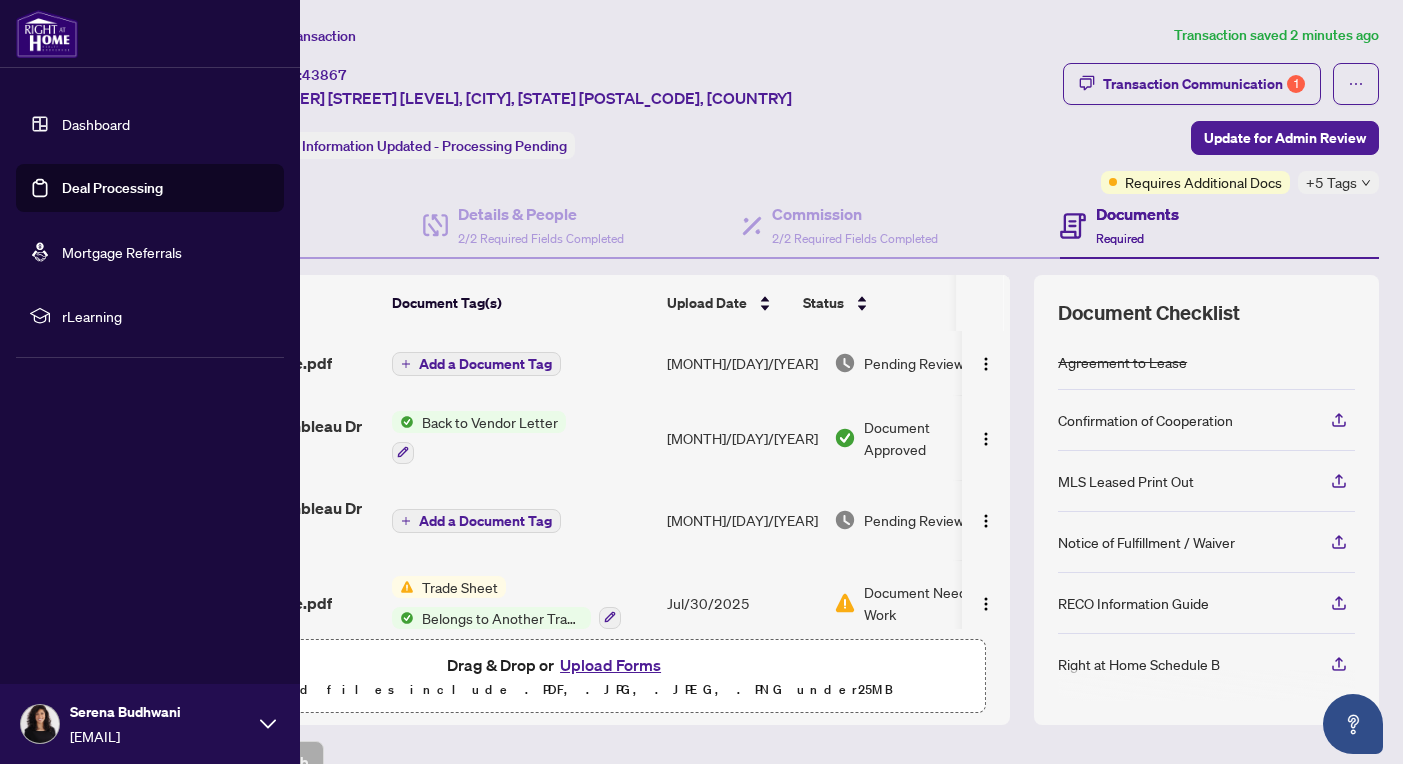 click on "Deal Processing" at bounding box center [112, 188] 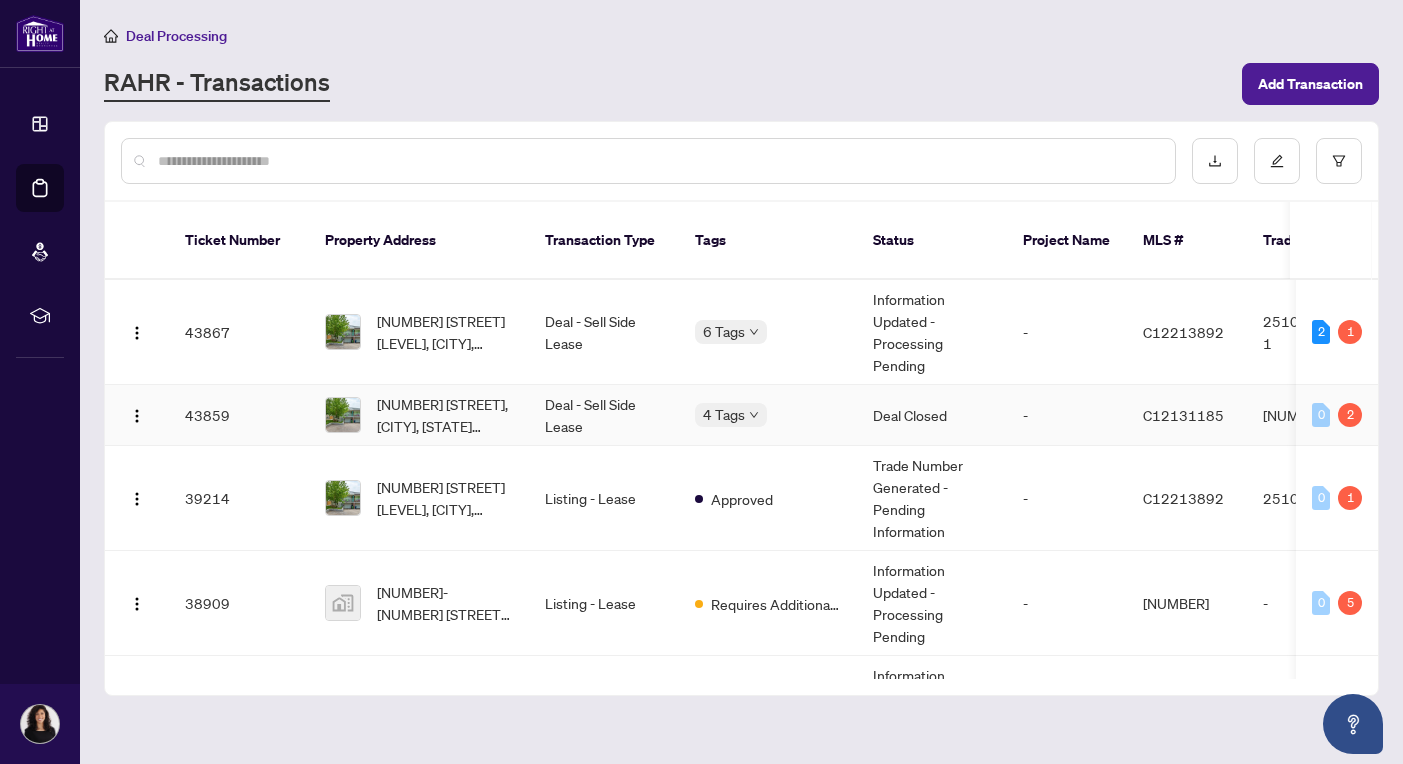 click on "[NUMBER] [STREET], [CITY], [STATE] [POSTAL_CODE], [COUNTRY]" at bounding box center [445, 415] 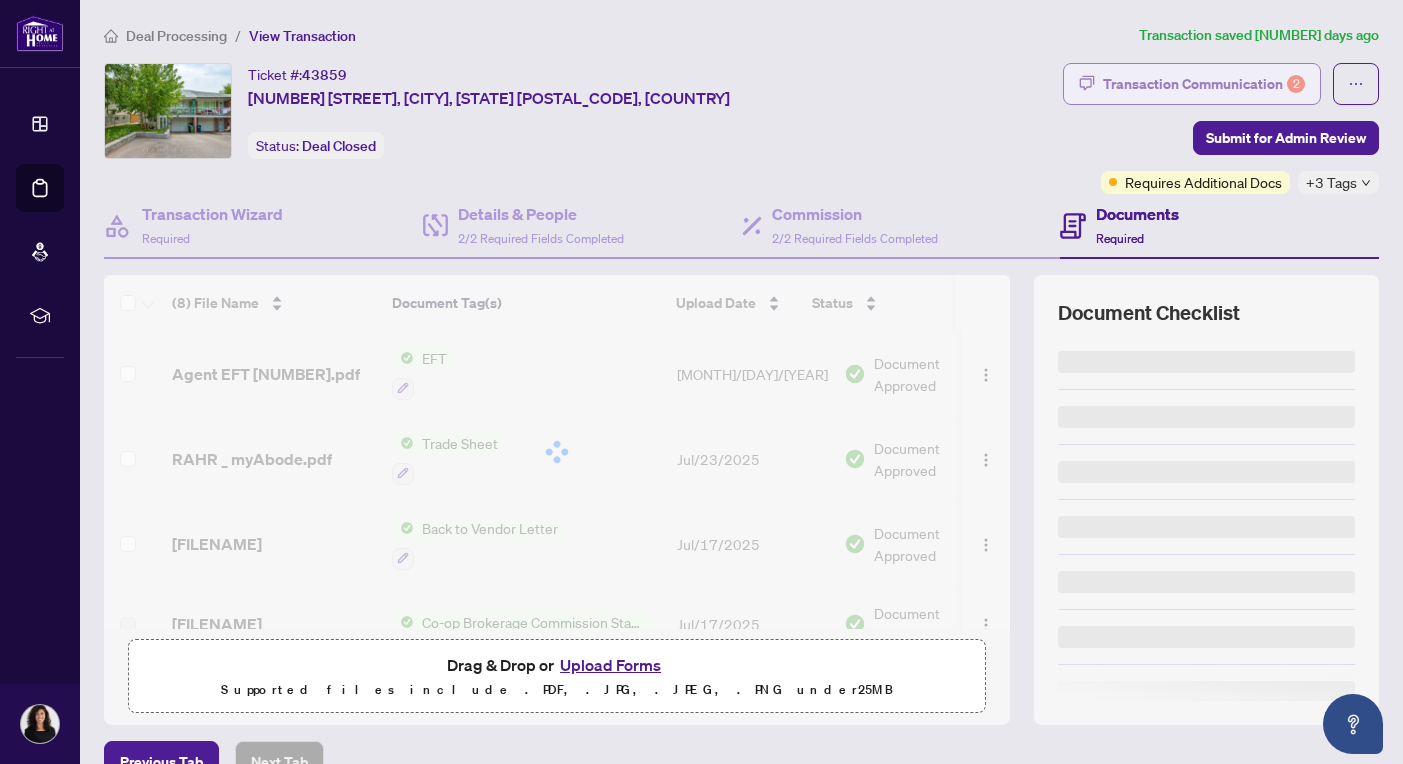 click on "Transaction Communication 2" at bounding box center [1204, 84] 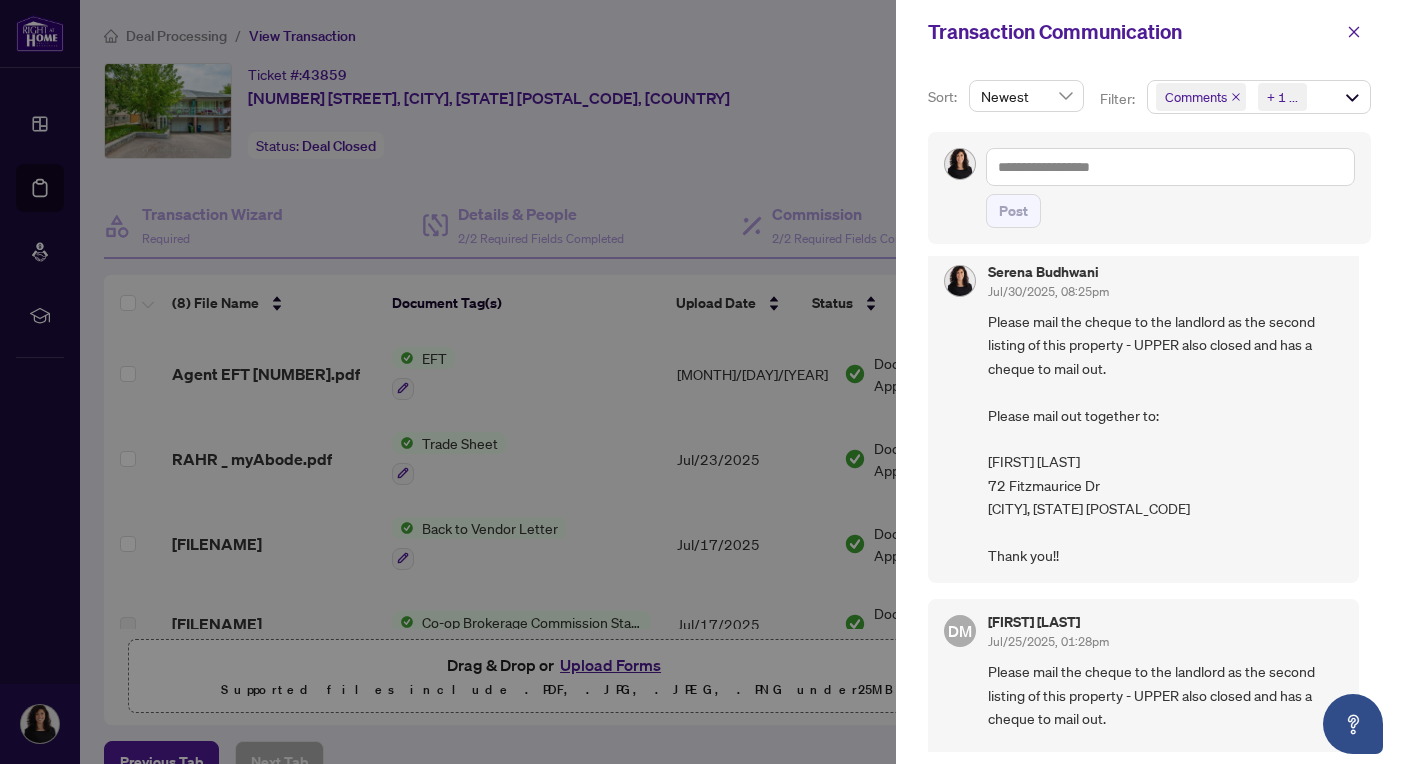 scroll, scrollTop: 0, scrollLeft: 0, axis: both 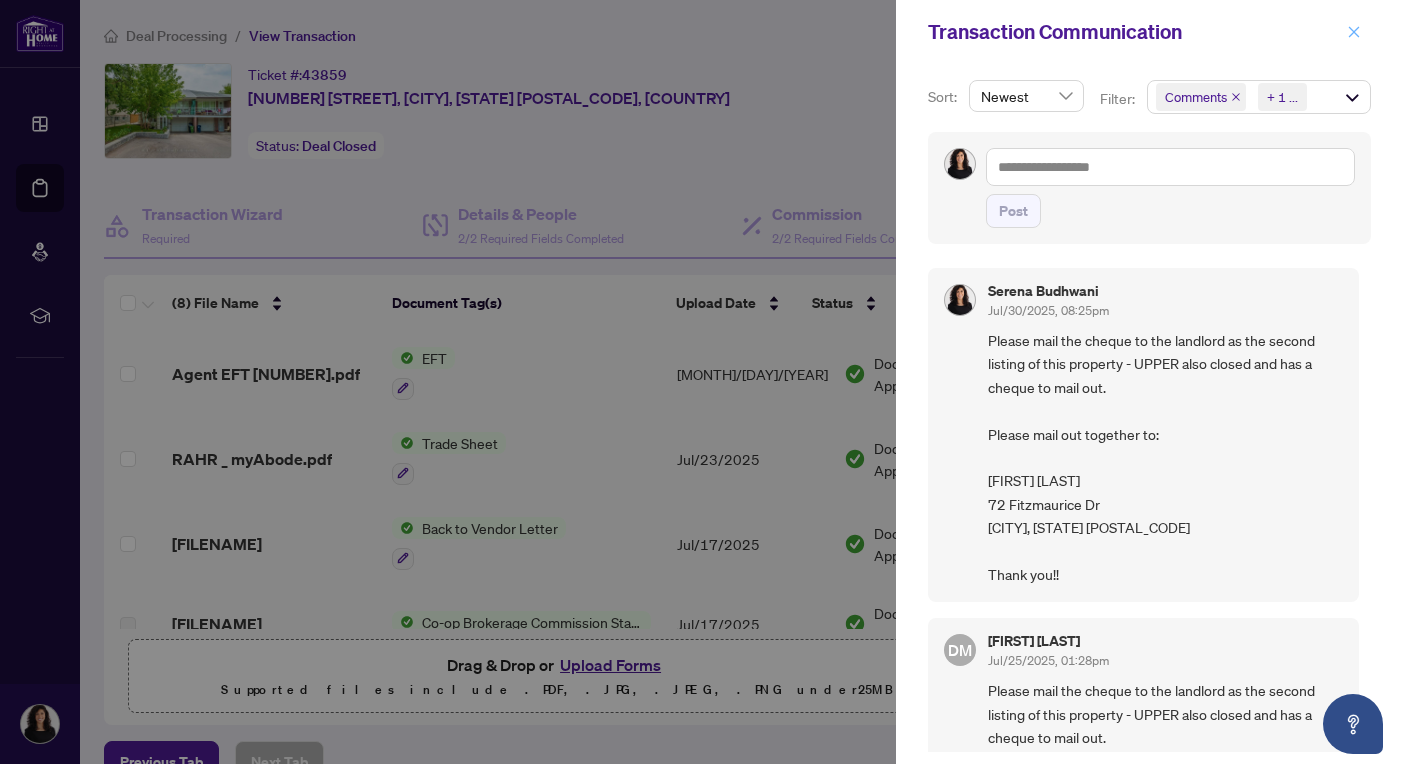 click 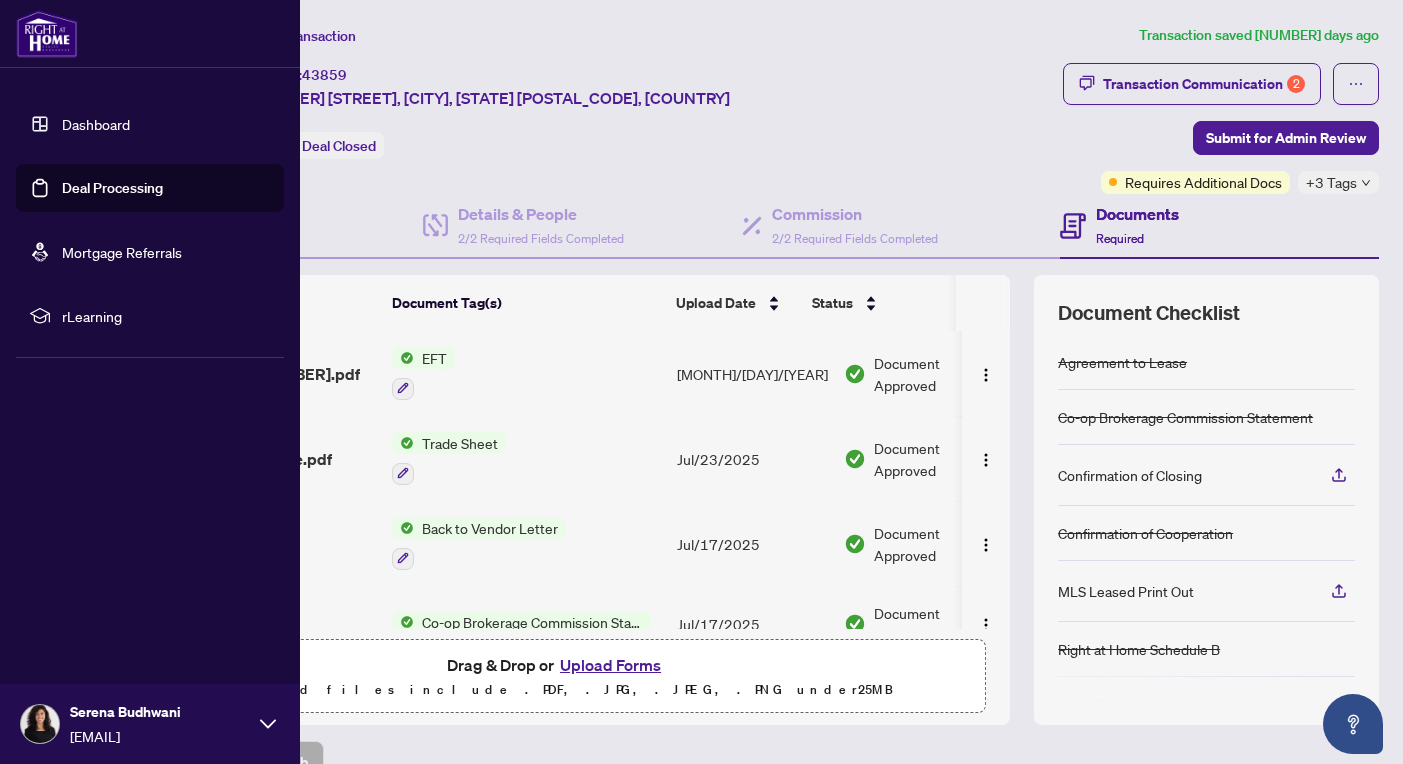 click on "Deal Processing" at bounding box center (112, 188) 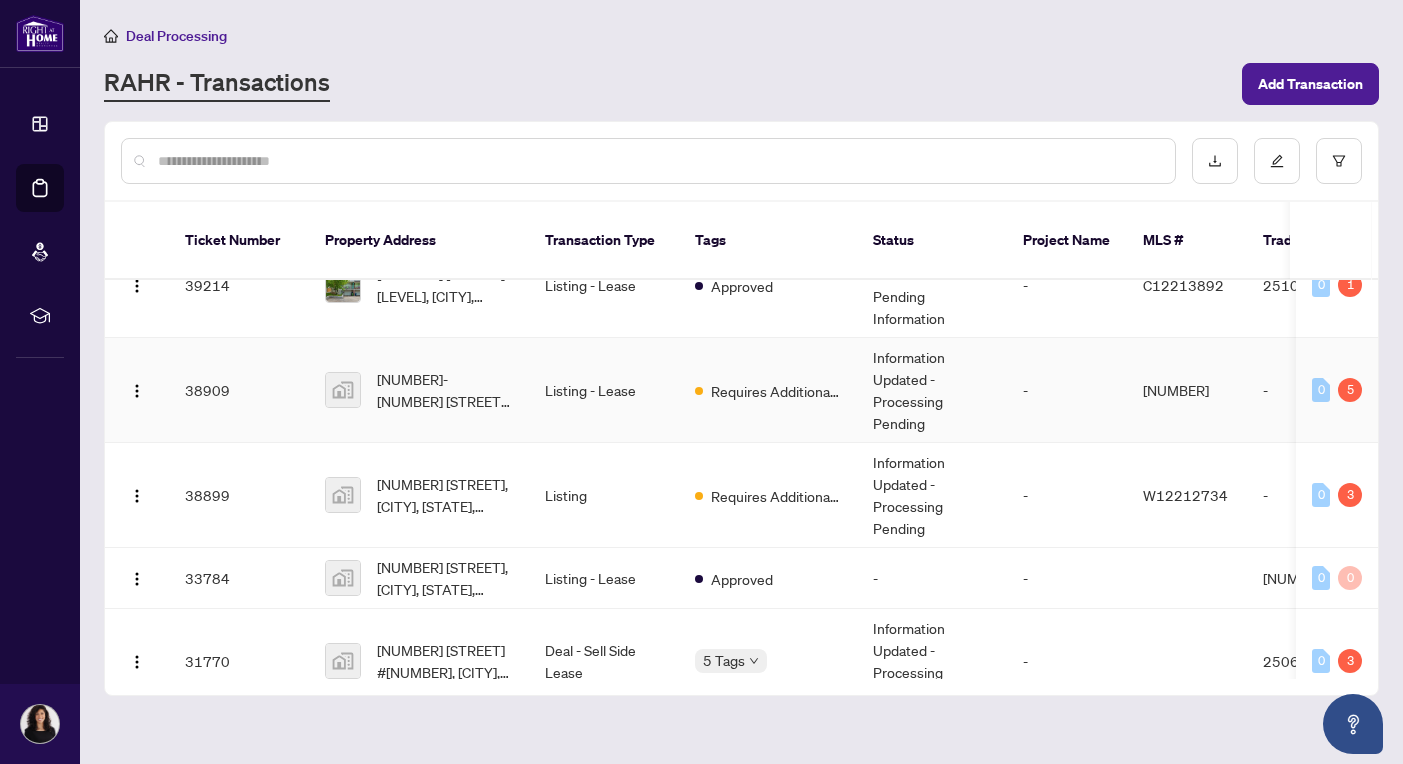 scroll, scrollTop: 254, scrollLeft: 0, axis: vertical 